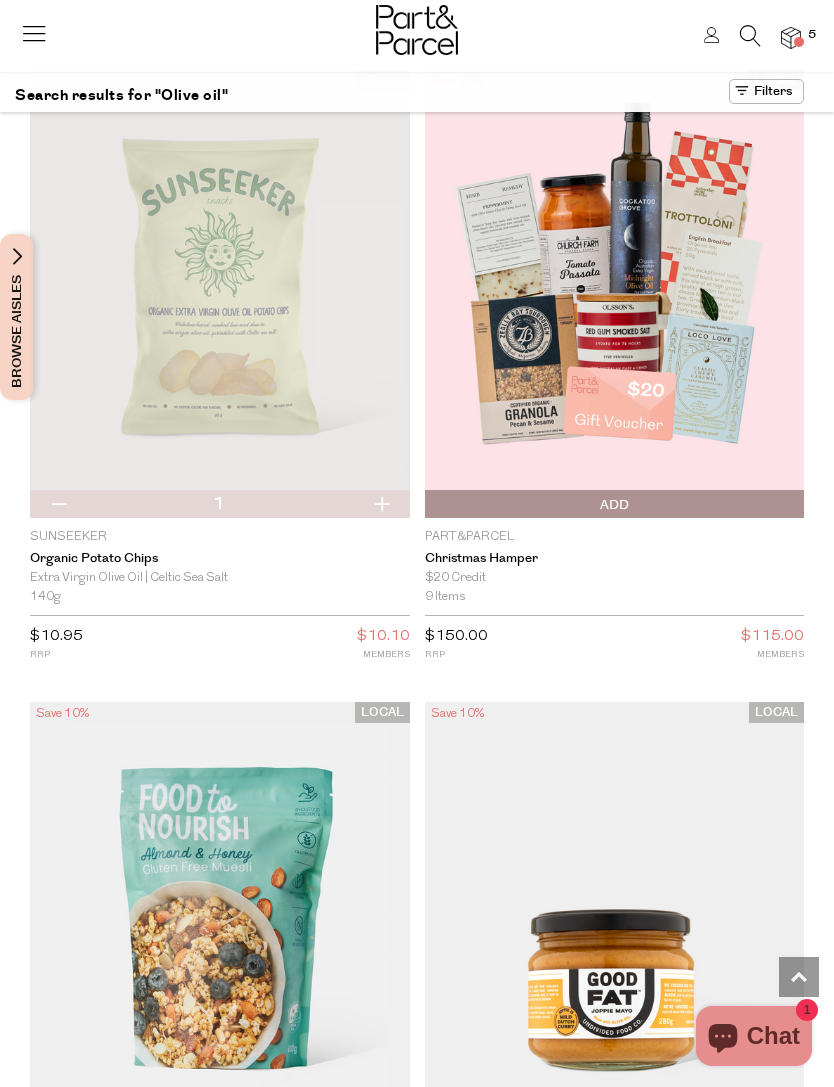 scroll, scrollTop: 9870, scrollLeft: 0, axis: vertical 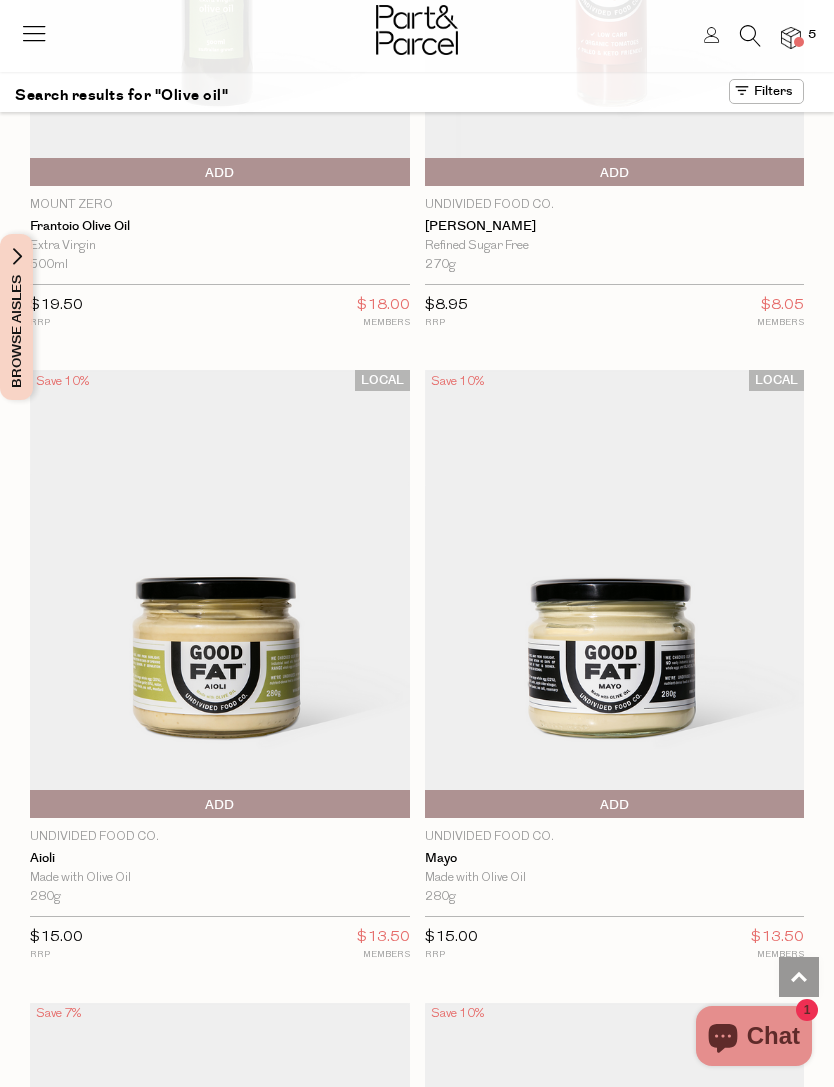 click at bounding box center [750, 36] 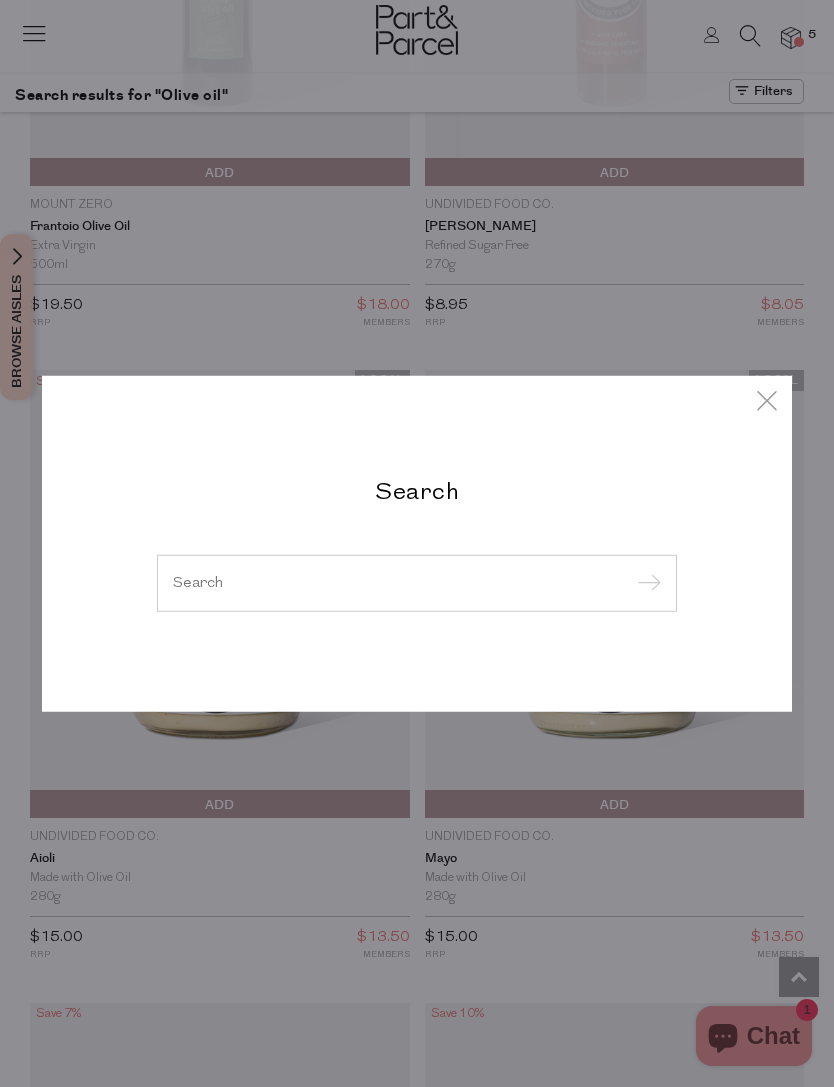 click at bounding box center (417, 582) 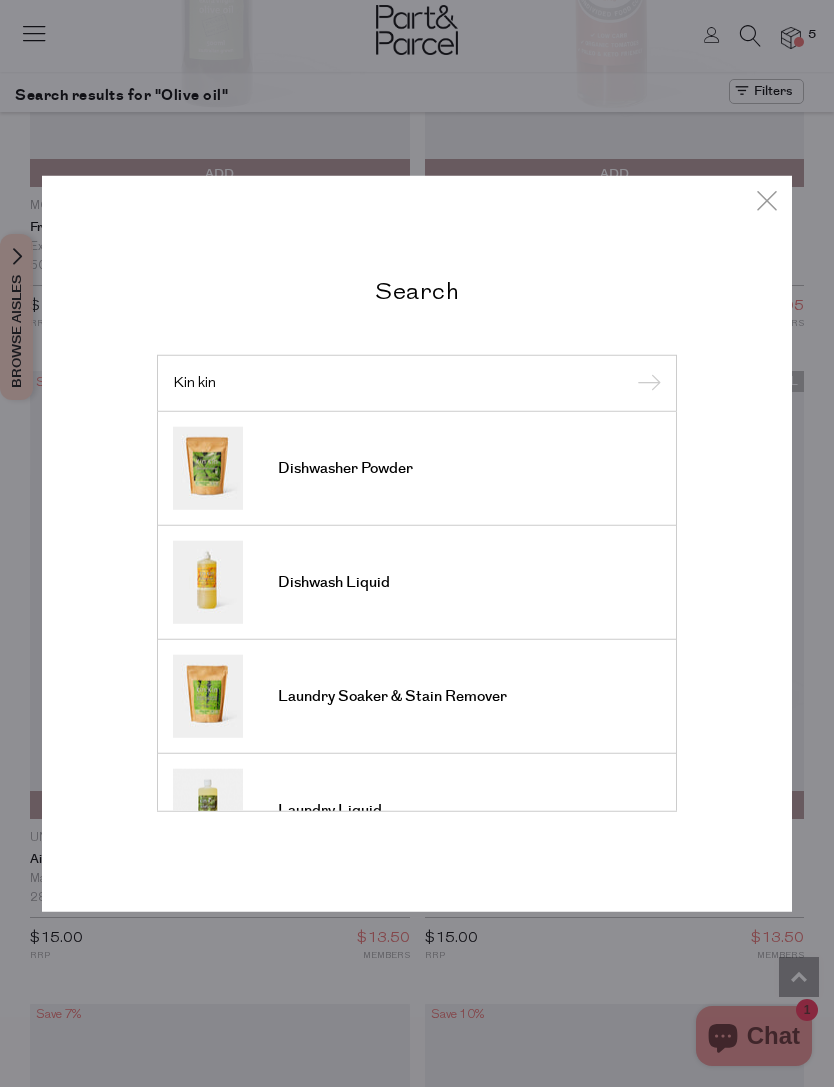type on "Kin kin" 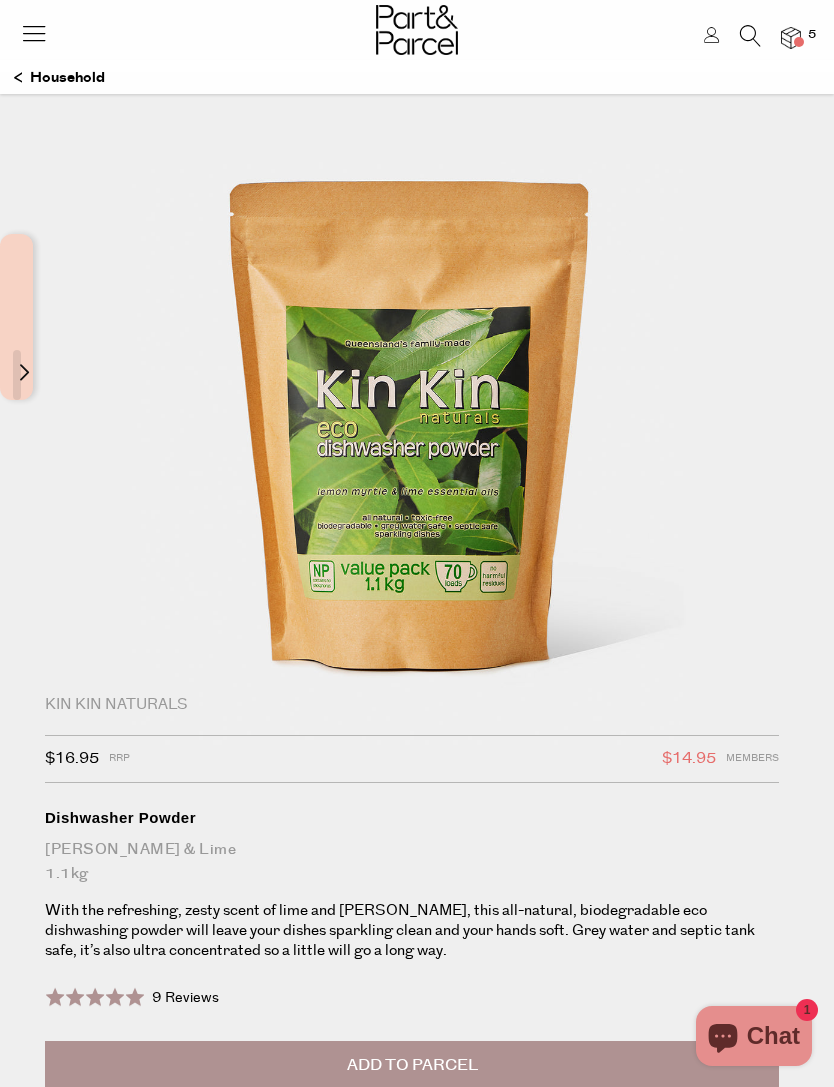 scroll, scrollTop: 0, scrollLeft: 0, axis: both 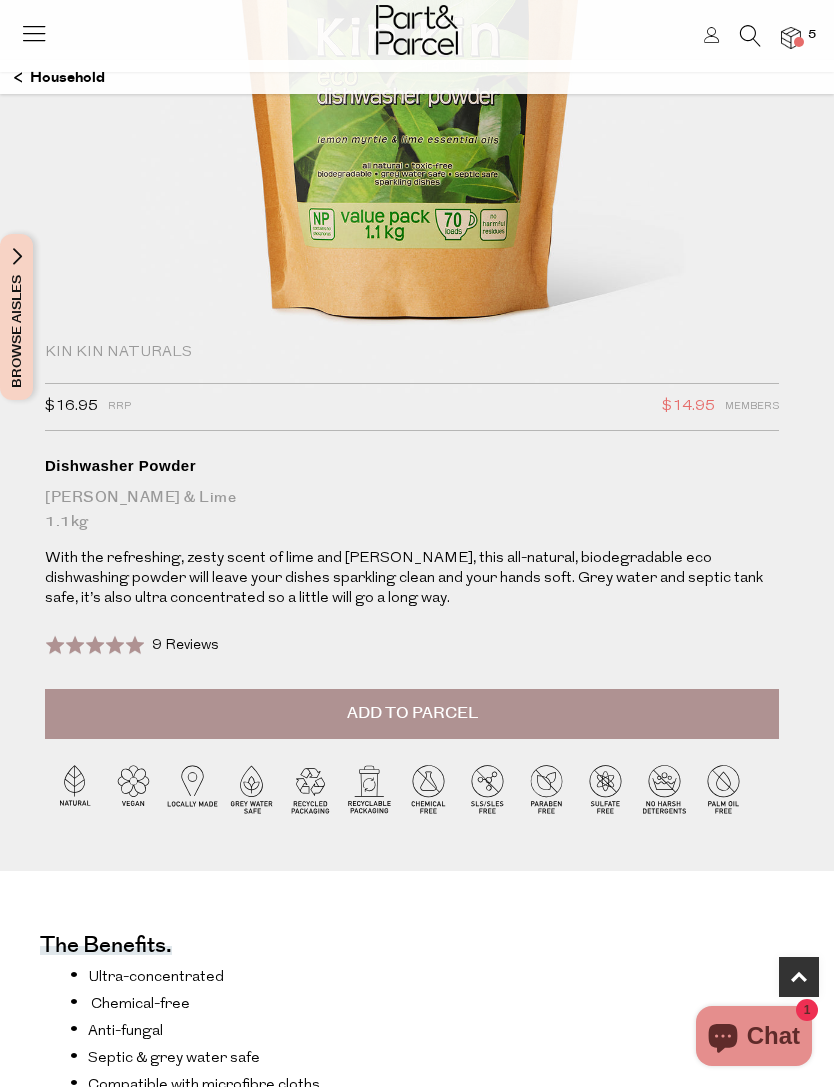 click on "Add to Parcel" at bounding box center [412, 714] 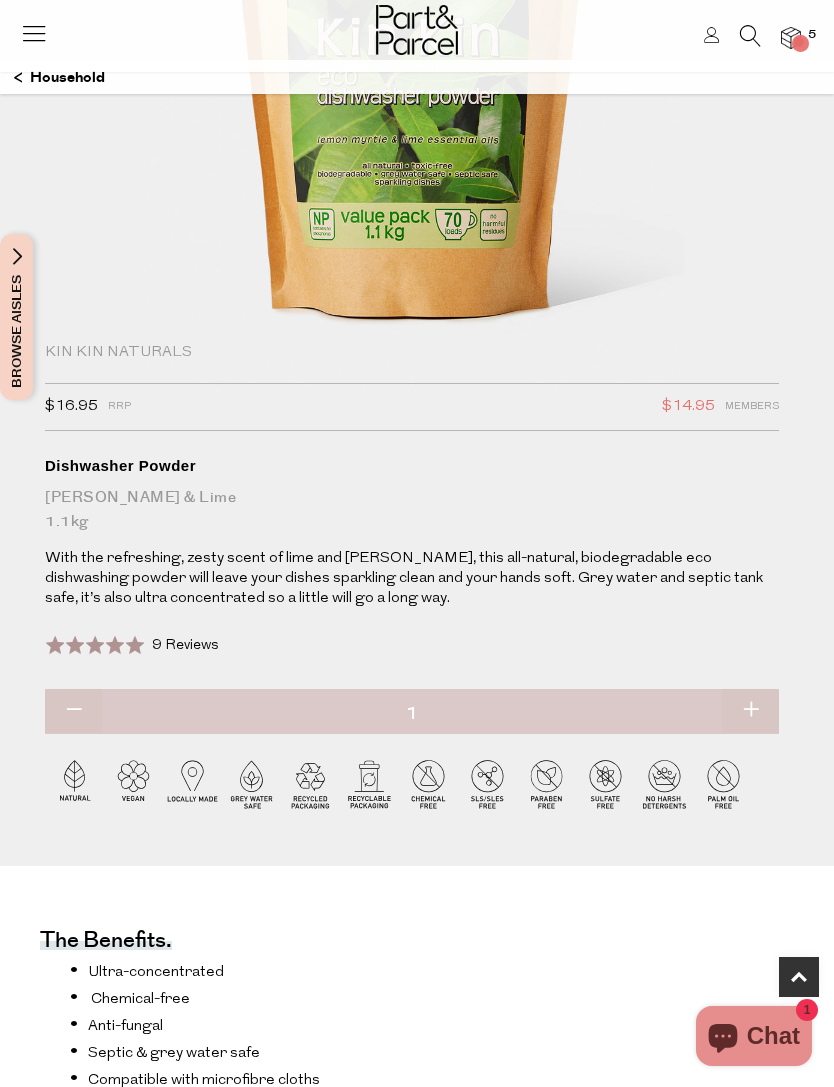 click at bounding box center (750, 711) 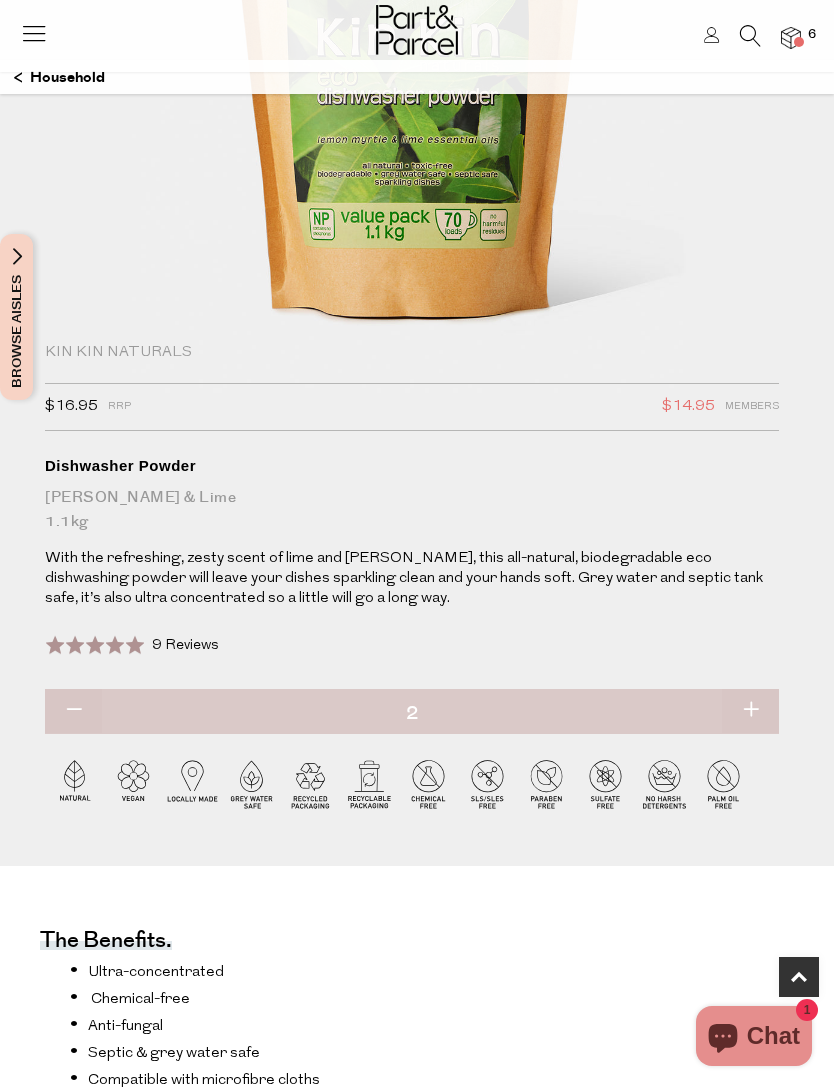 click at bounding box center (750, 711) 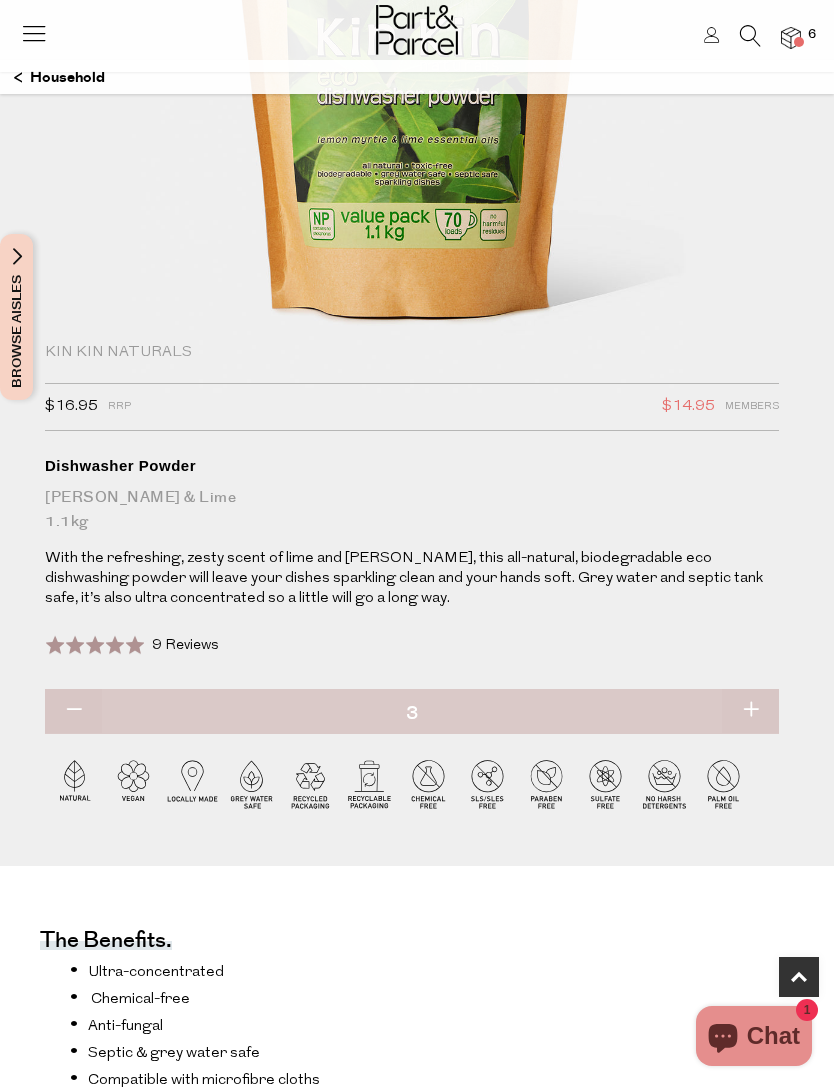 type on "2" 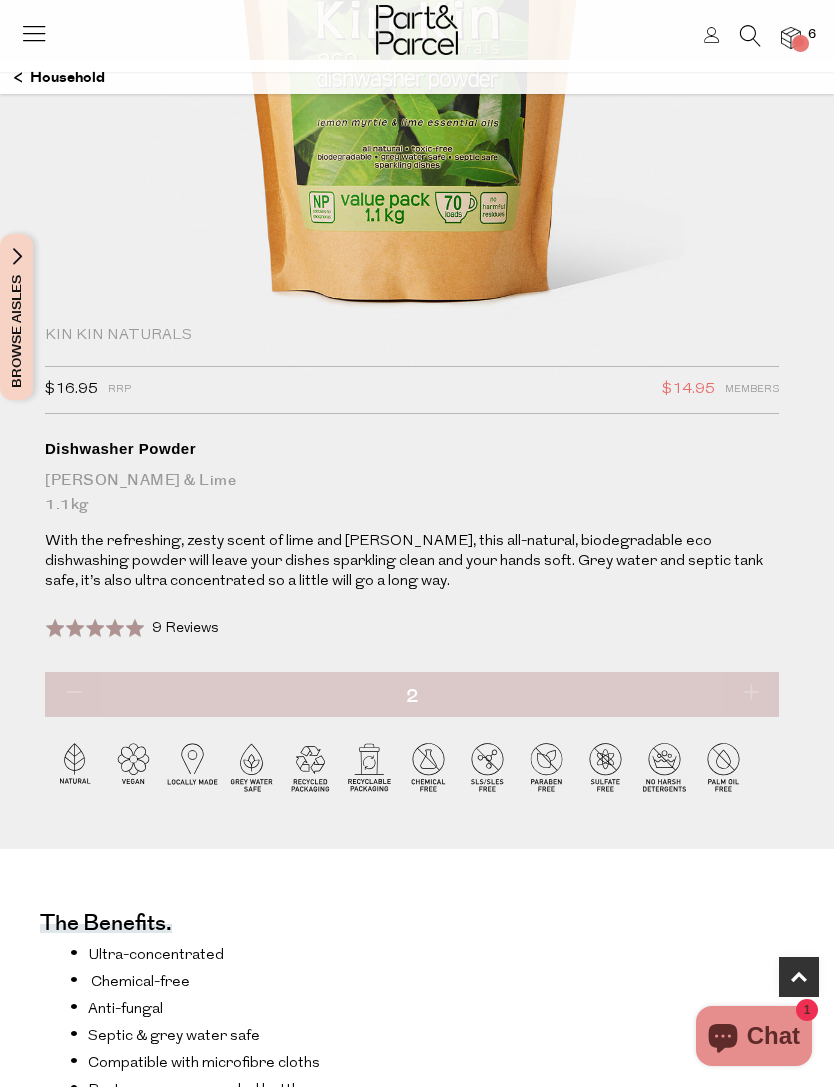 scroll, scrollTop: 385, scrollLeft: 0, axis: vertical 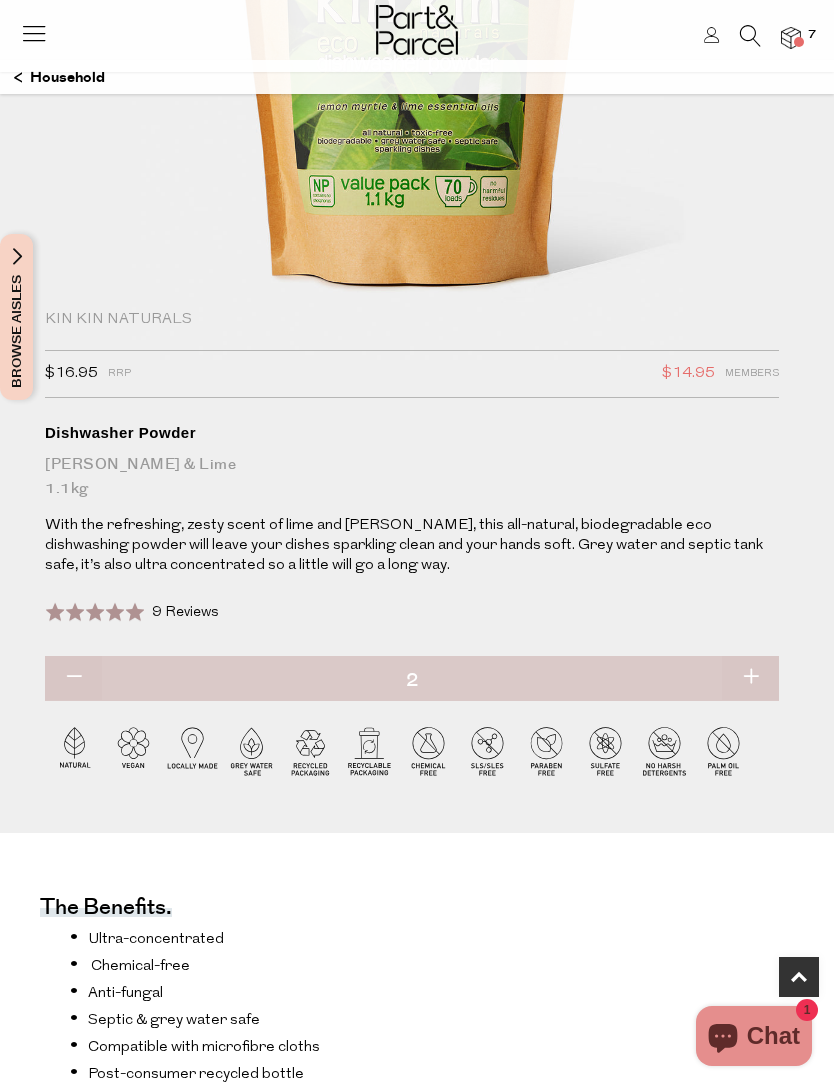click at bounding box center (750, 678) 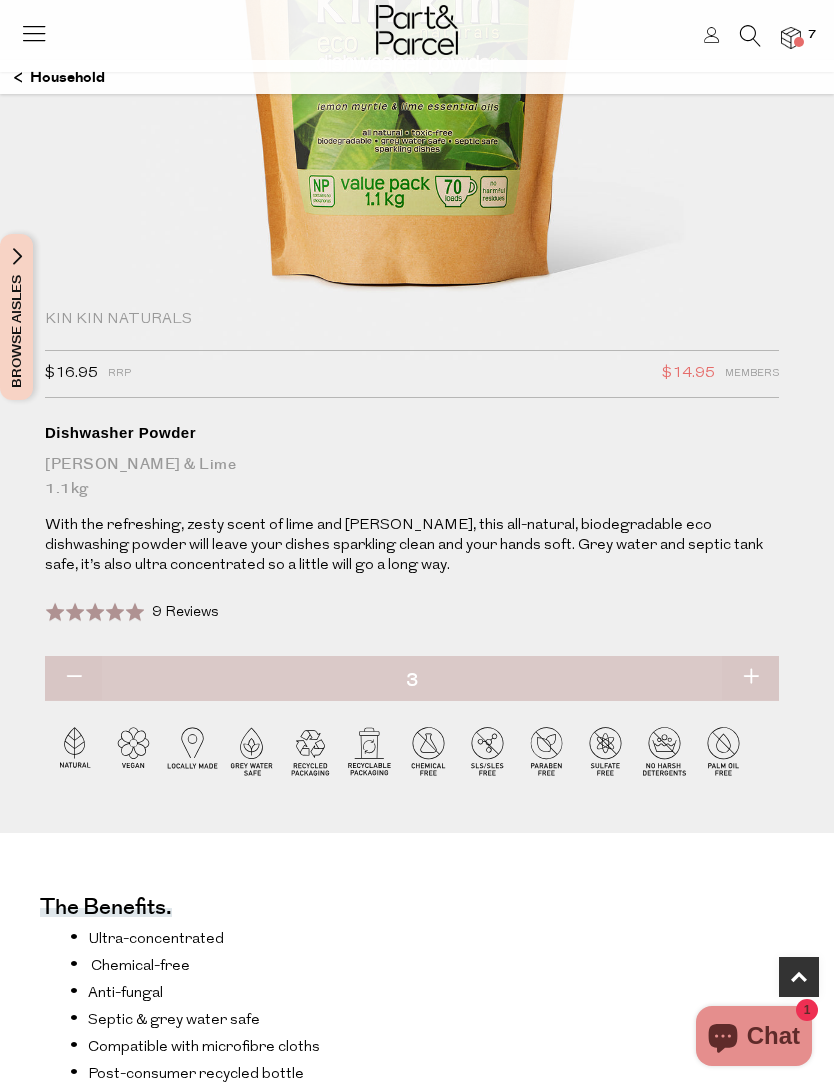 type on "3" 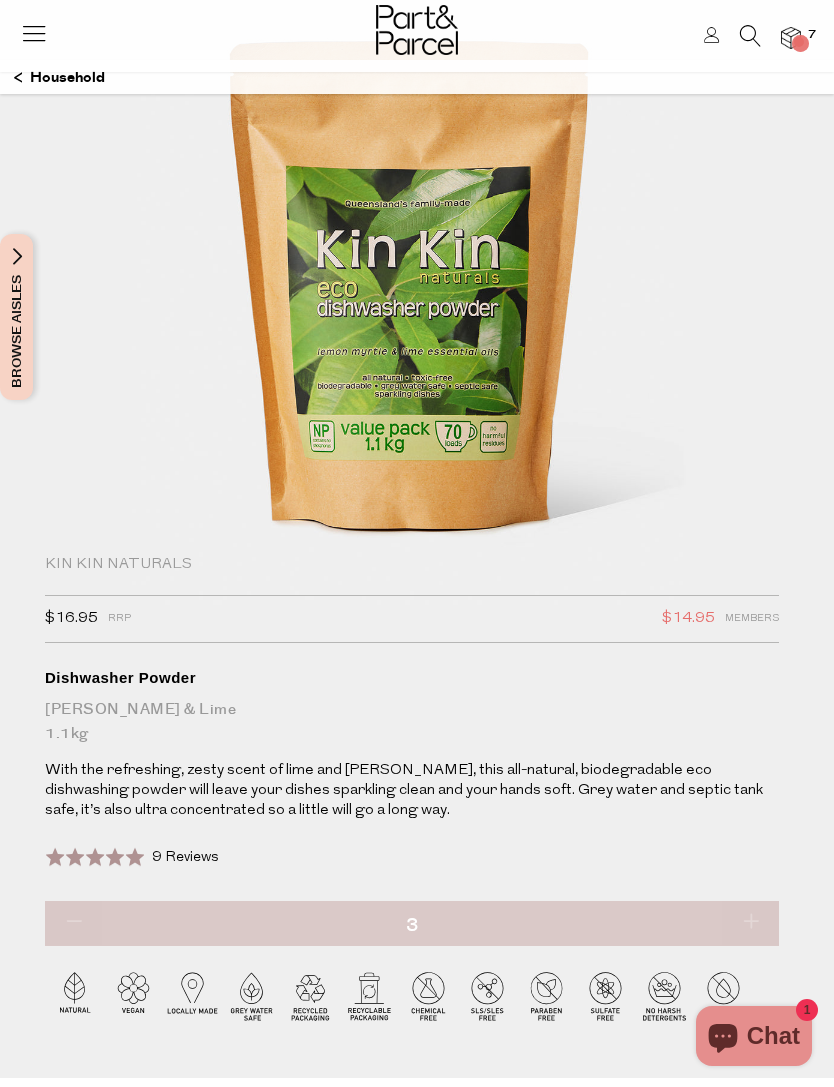 scroll, scrollTop: 0, scrollLeft: 0, axis: both 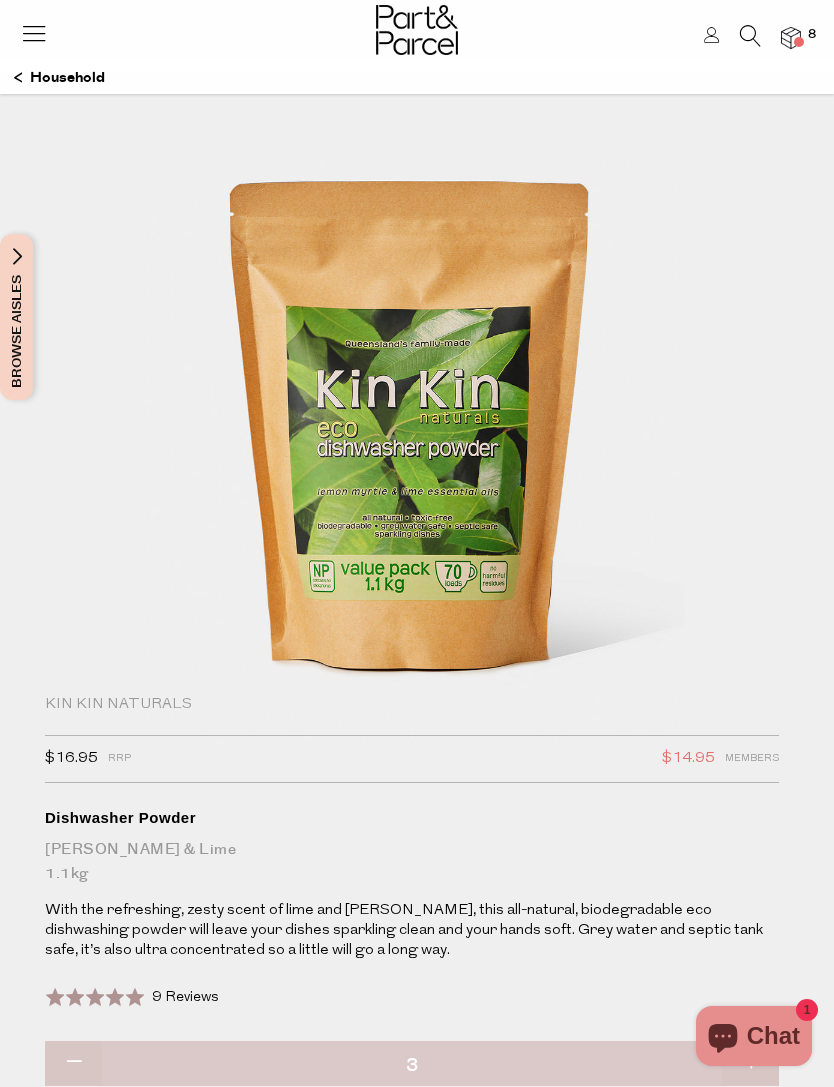click on "Login
8" at bounding box center (417, 36) 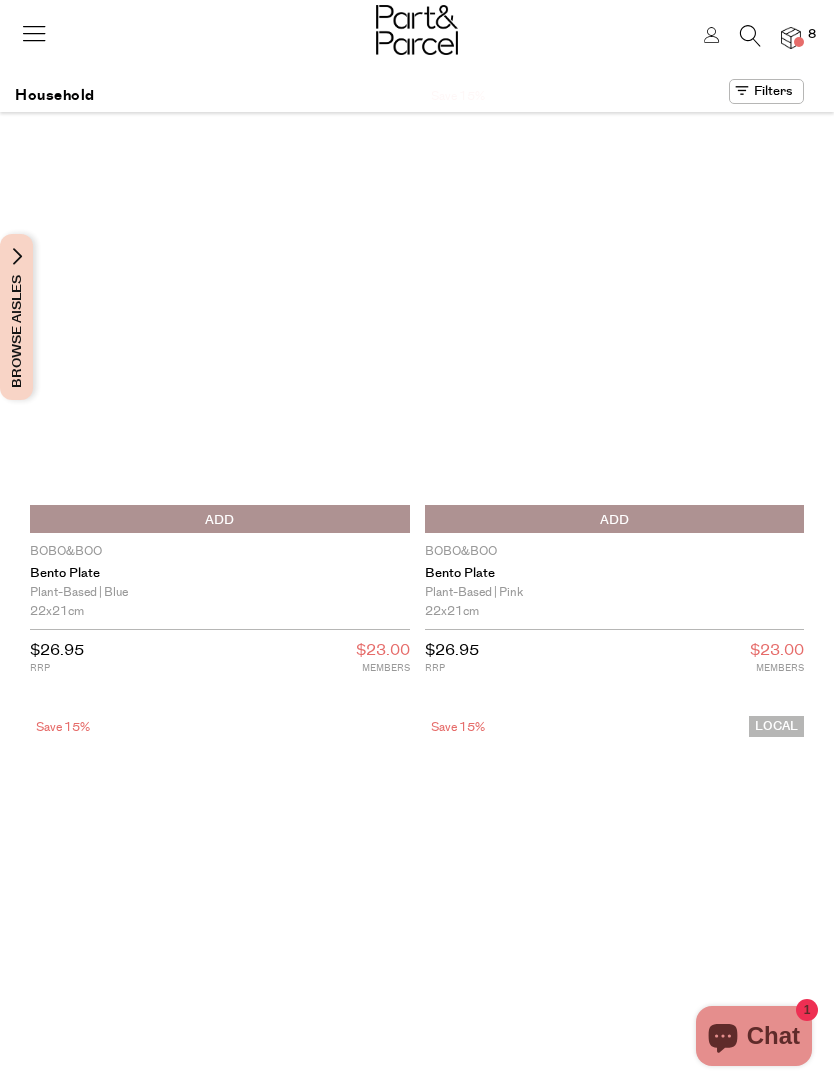 scroll, scrollTop: 0, scrollLeft: 0, axis: both 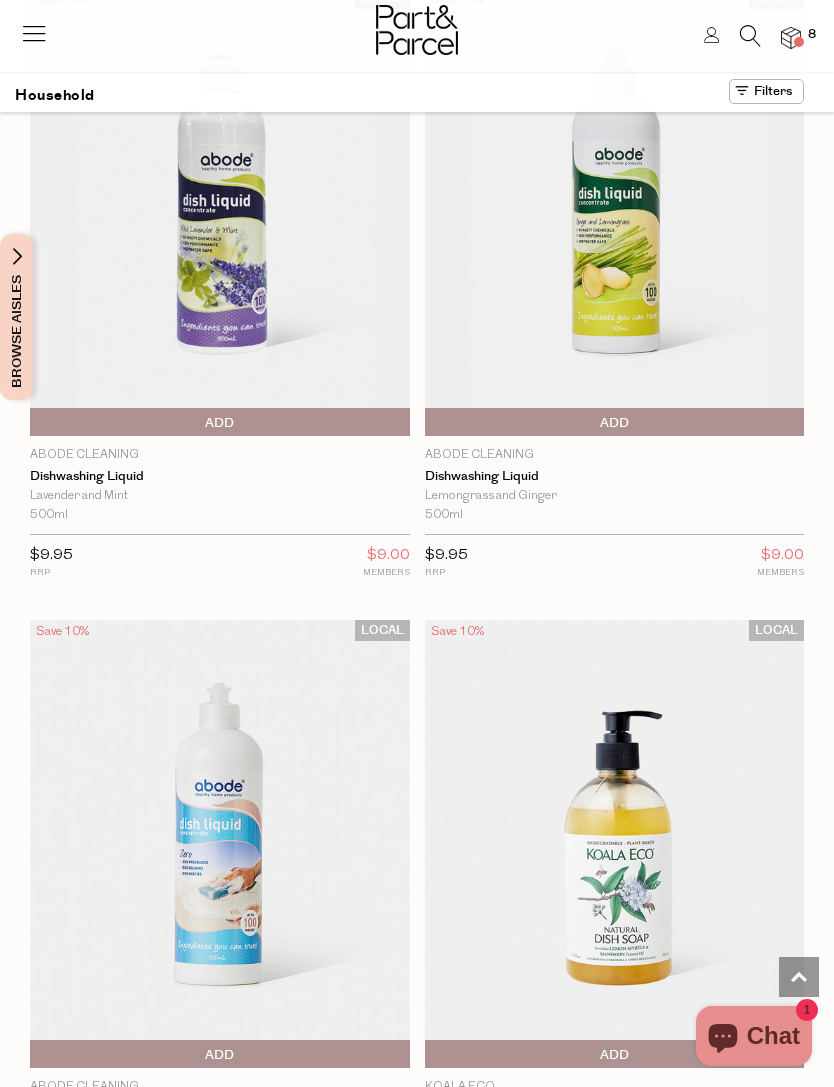 click at bounding box center (750, 36) 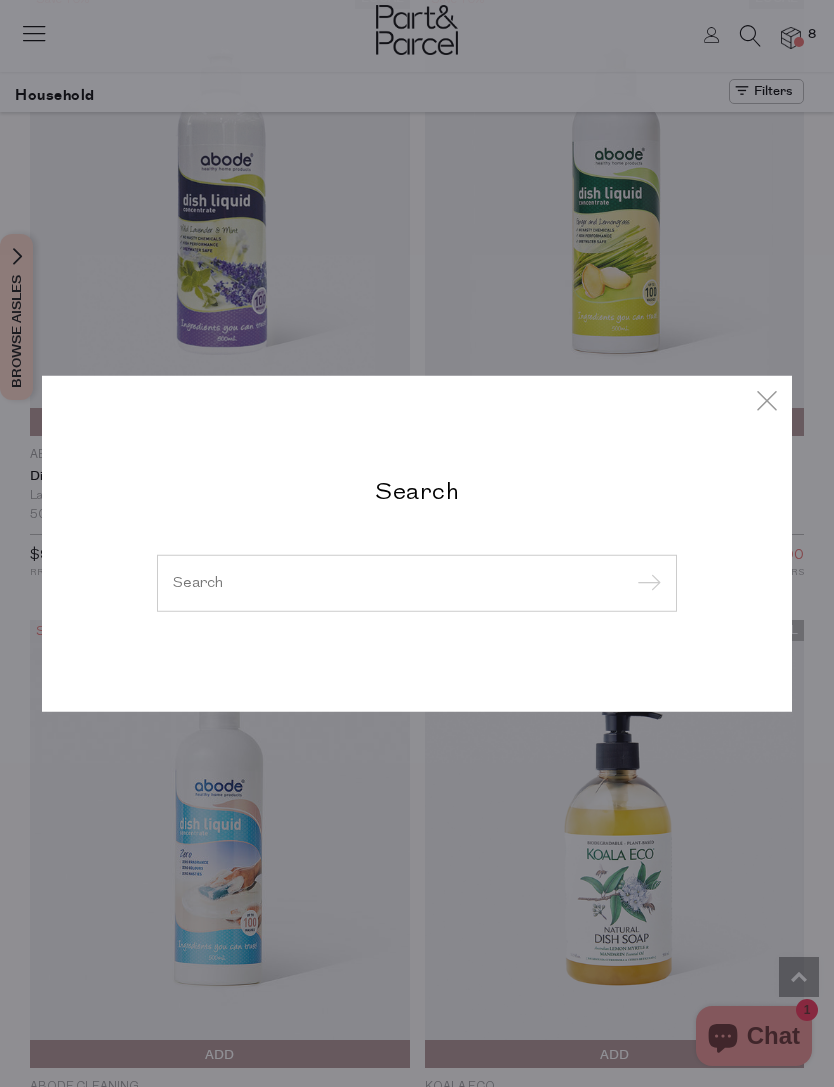 click at bounding box center [417, 582] 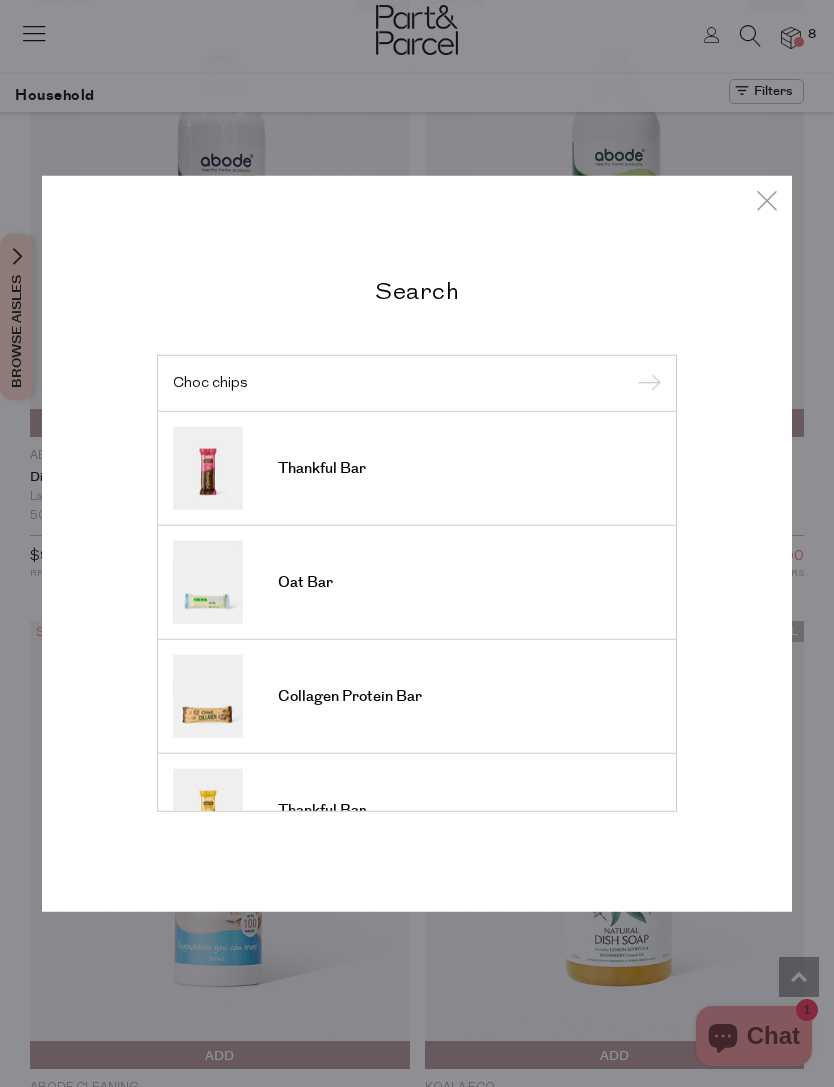 type on "Choc chips" 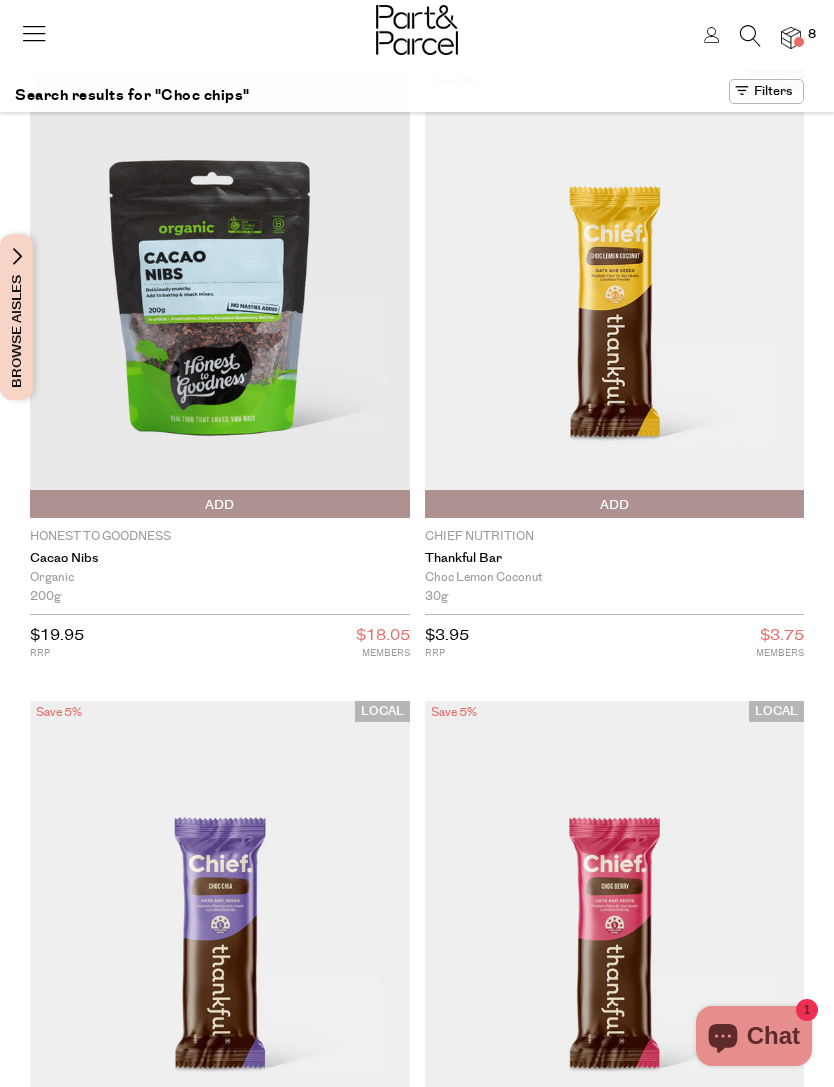 scroll, scrollTop: 0, scrollLeft: 0, axis: both 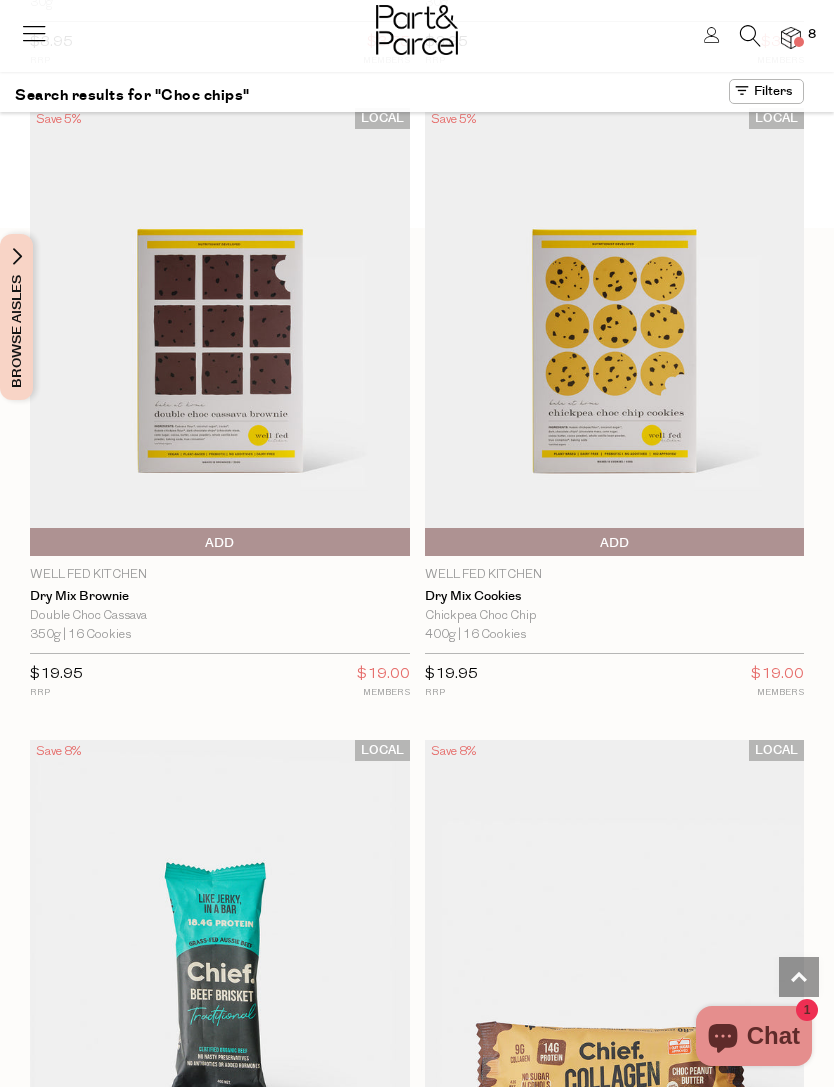 click at bounding box center [220, 332] 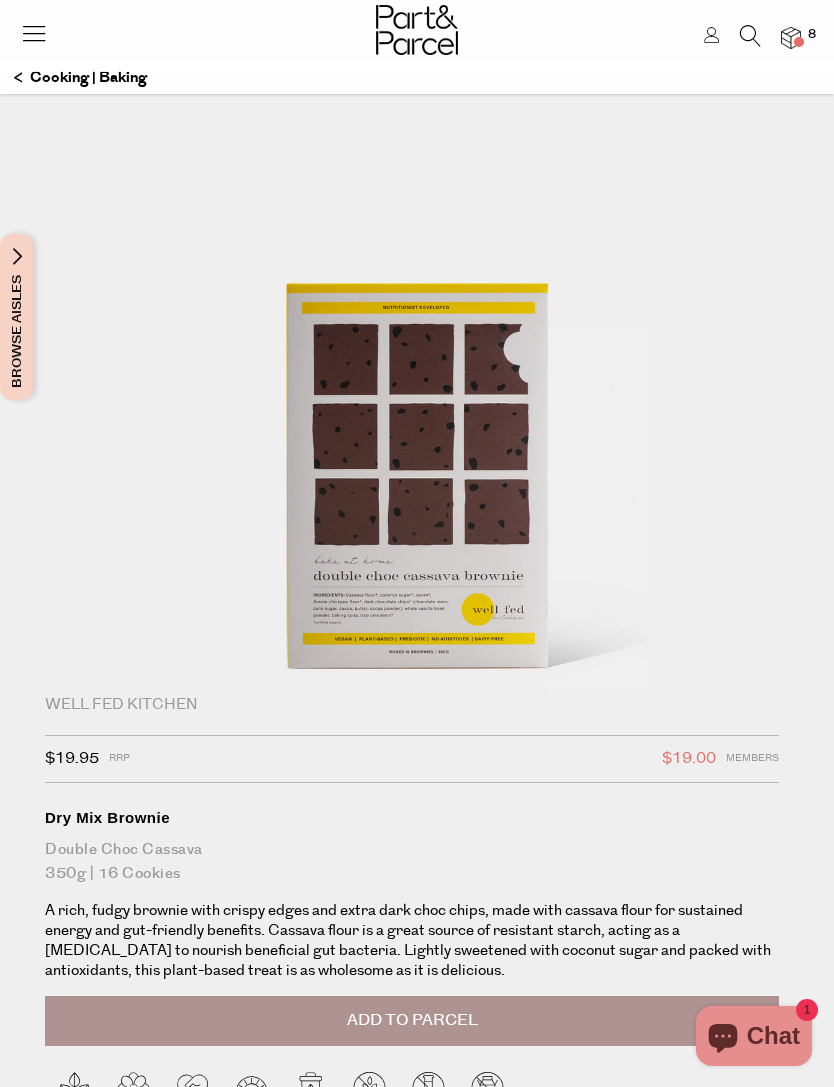 scroll, scrollTop: 0, scrollLeft: 0, axis: both 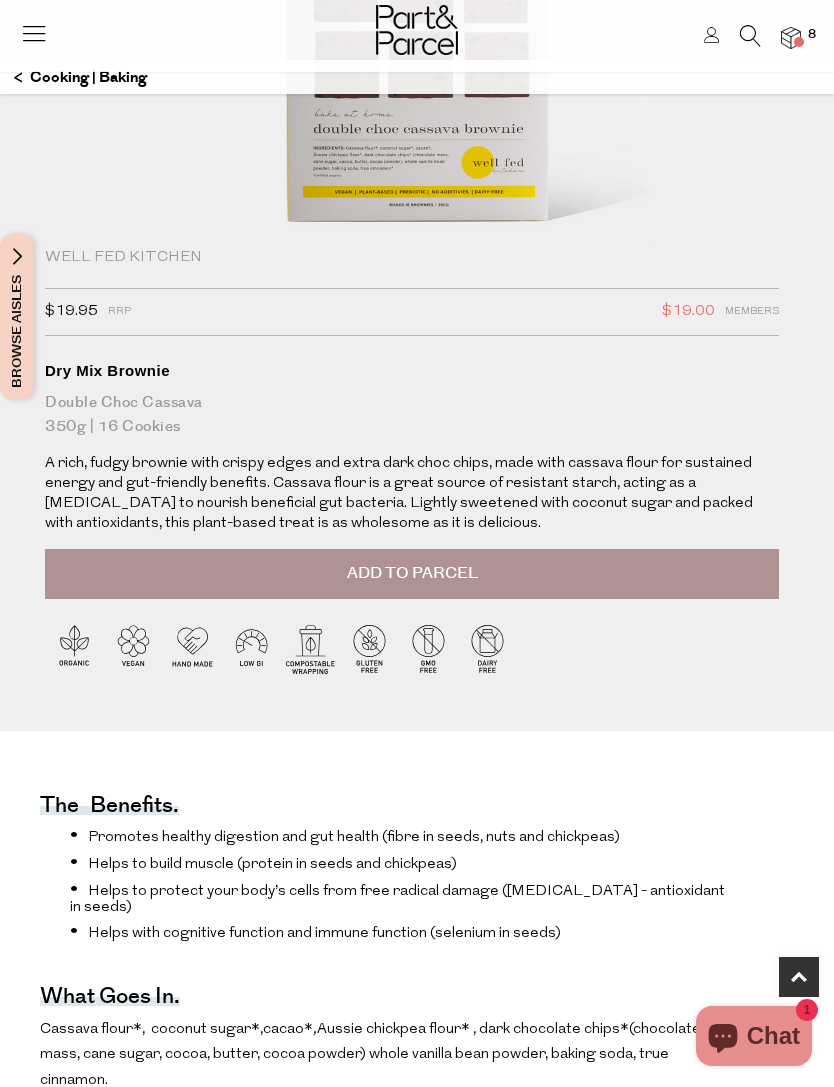click on "Add to Parcel" at bounding box center (412, 574) 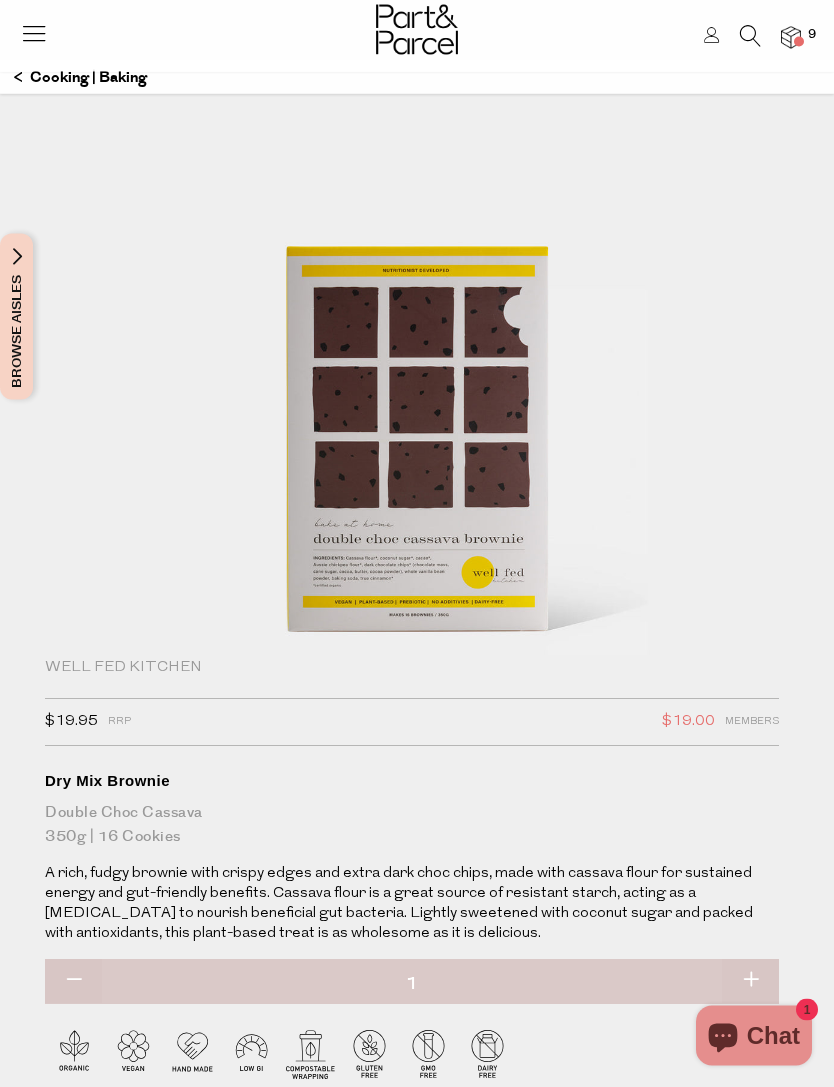 scroll, scrollTop: 0, scrollLeft: 0, axis: both 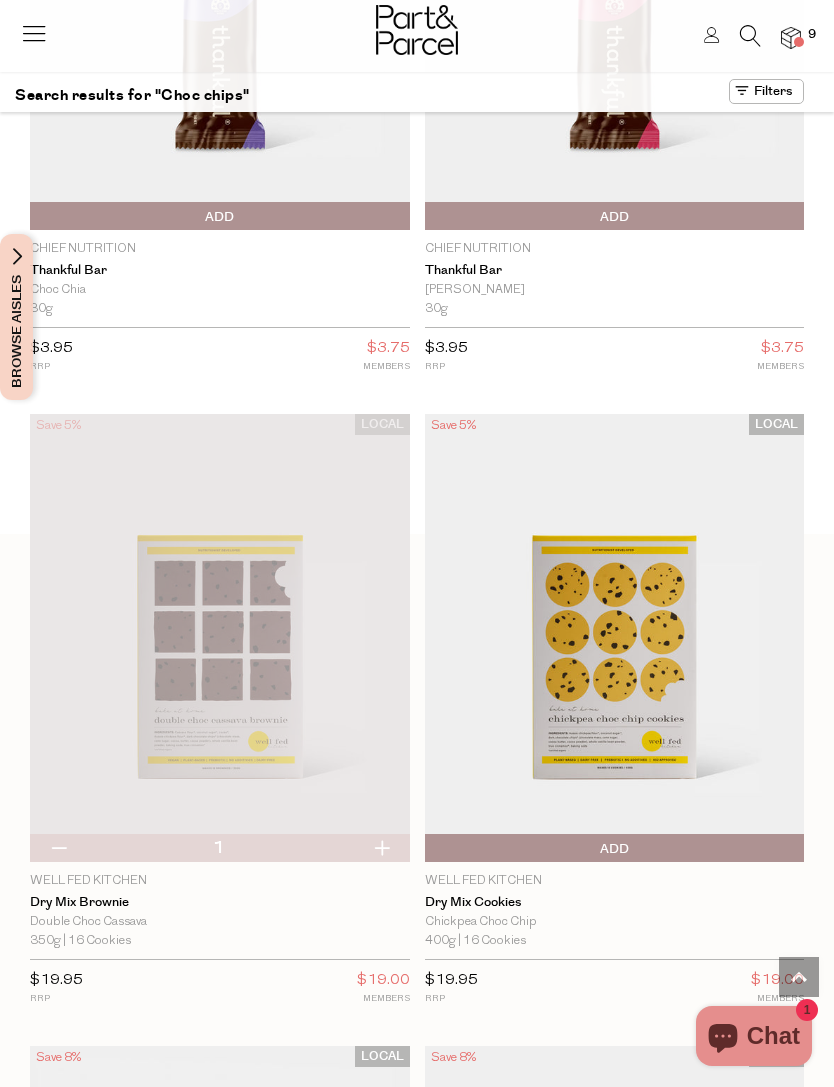 click at bounding box center [615, 638] 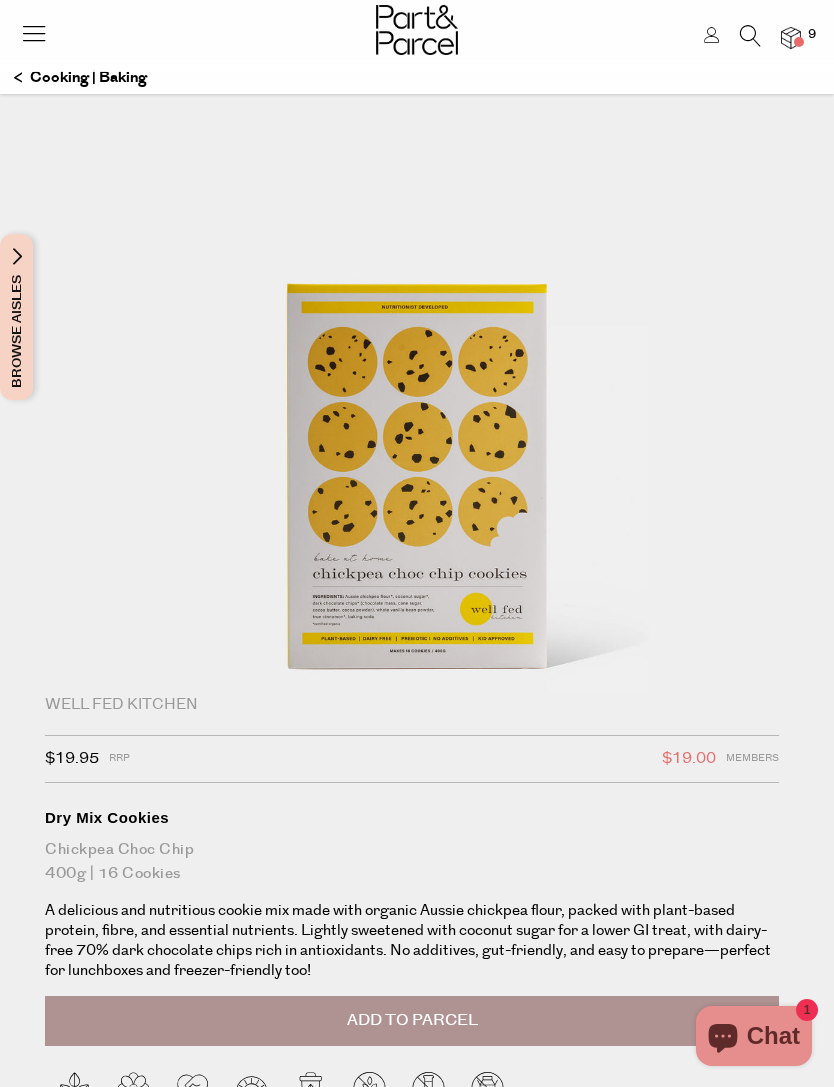 scroll, scrollTop: 0, scrollLeft: 0, axis: both 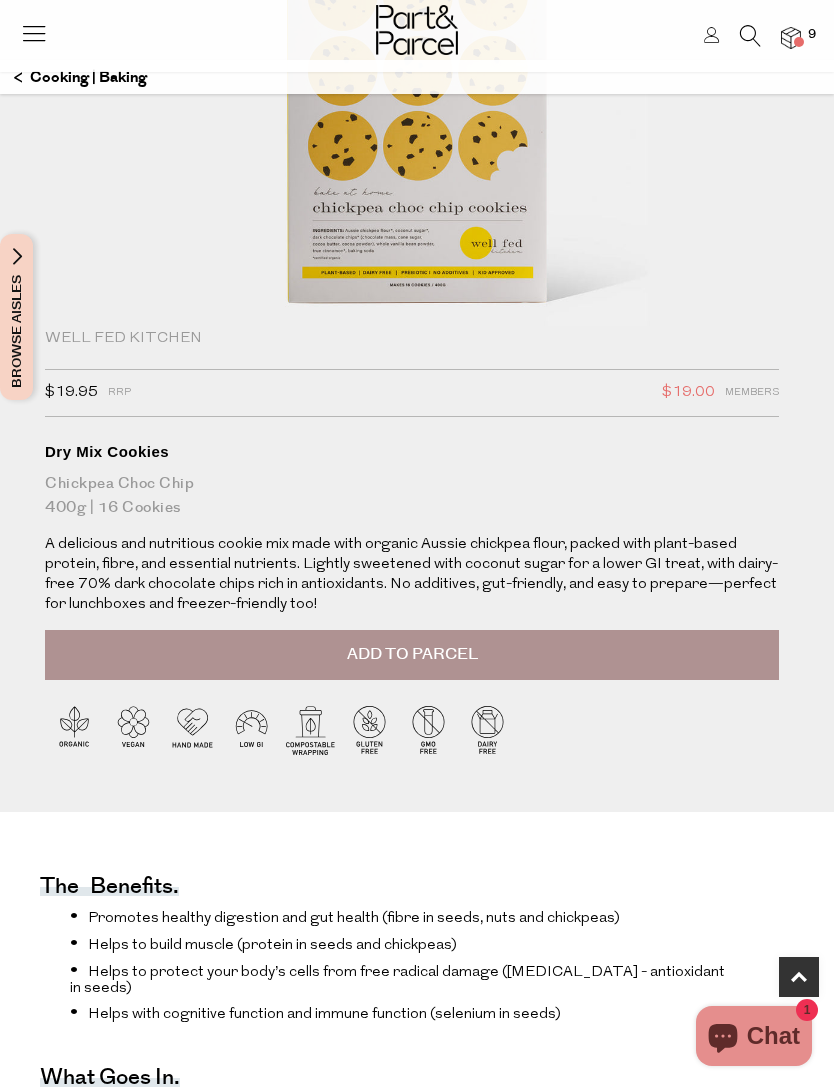 click on "Add to Parcel" at bounding box center (412, 655) 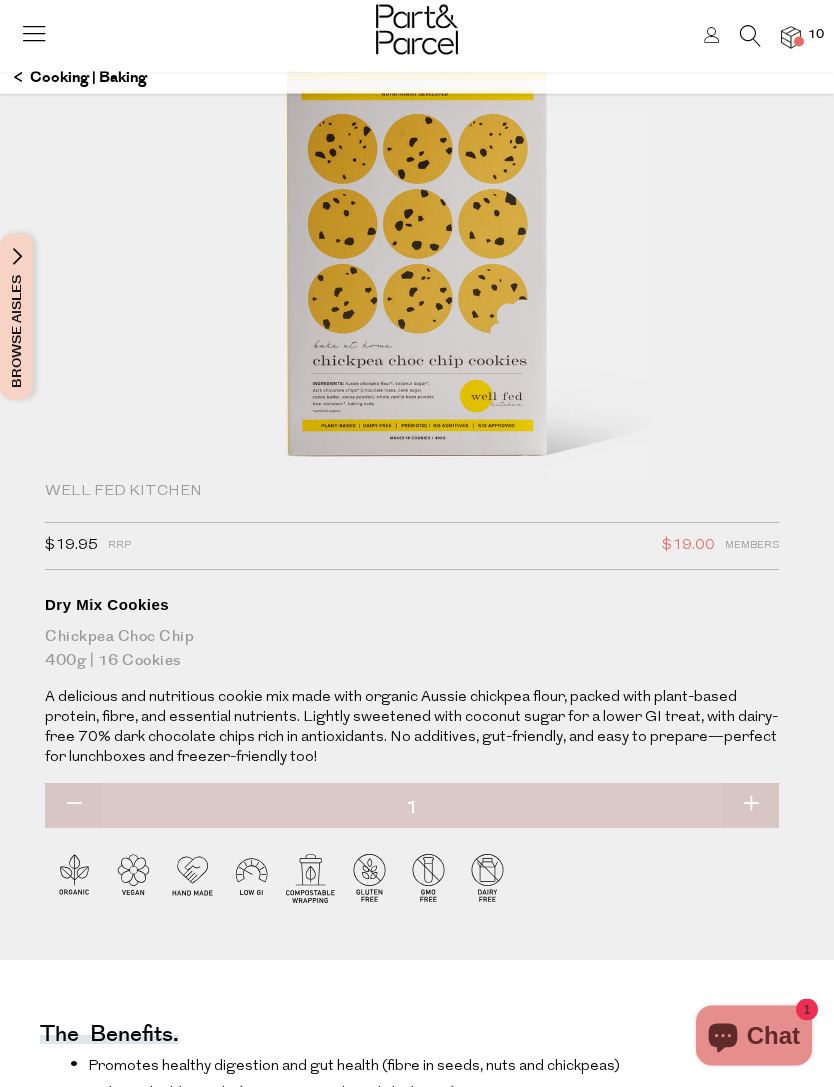 scroll, scrollTop: 0, scrollLeft: 0, axis: both 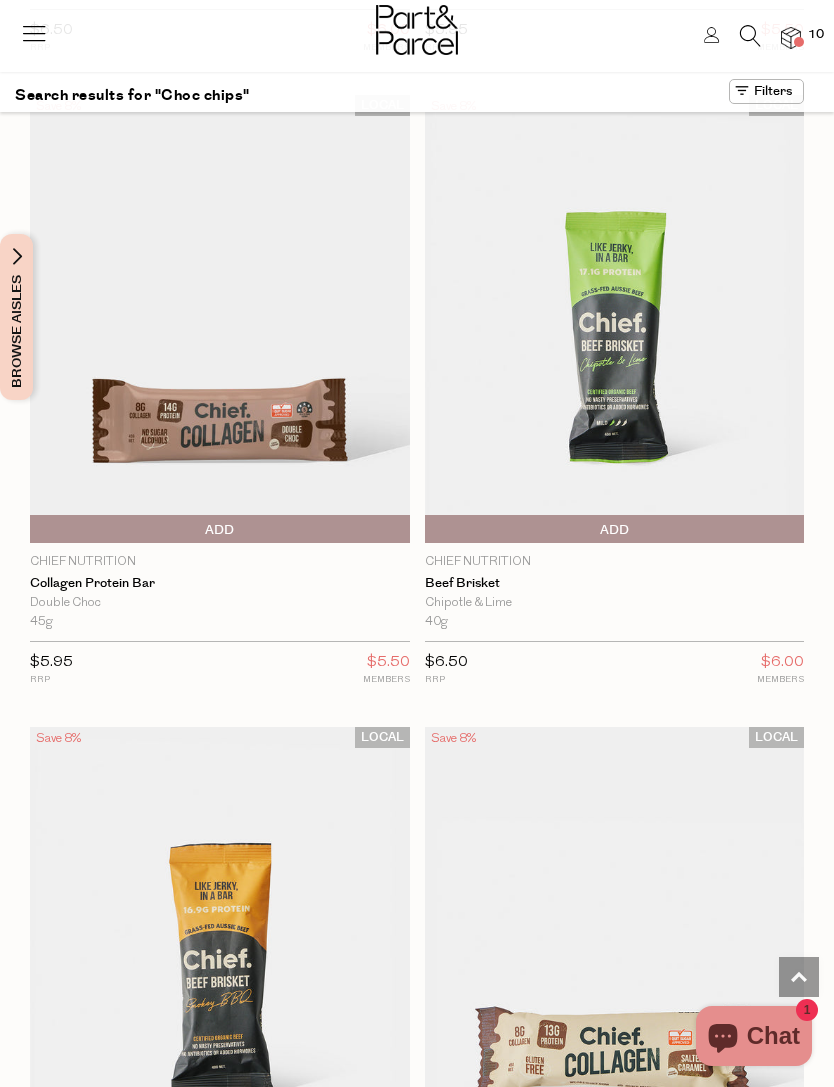 click at bounding box center [220, 319] 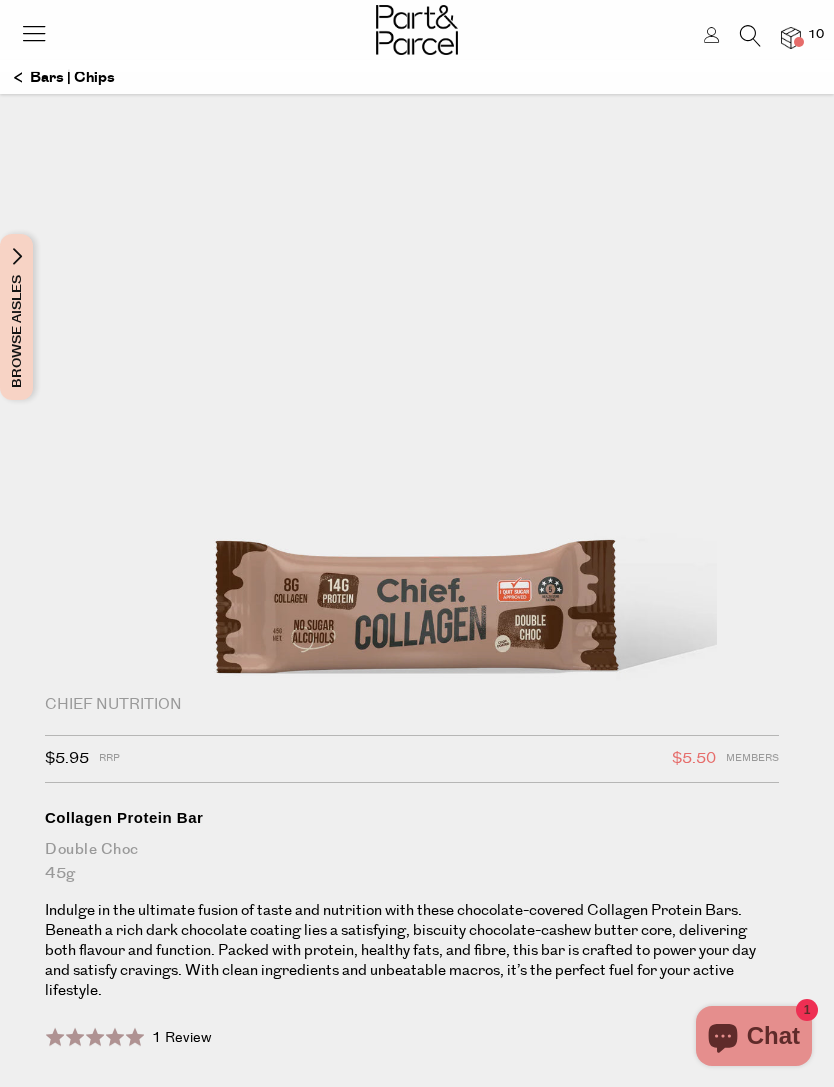 scroll, scrollTop: 0, scrollLeft: 0, axis: both 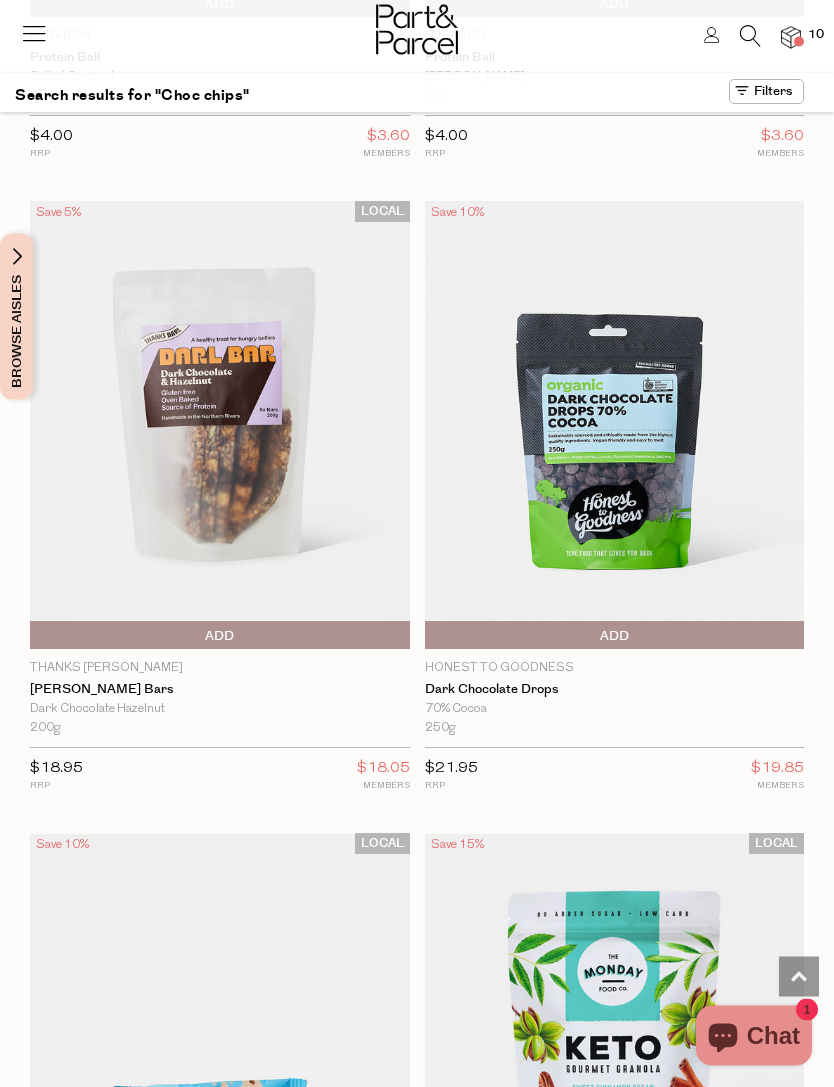 click at bounding box center [615, 426] 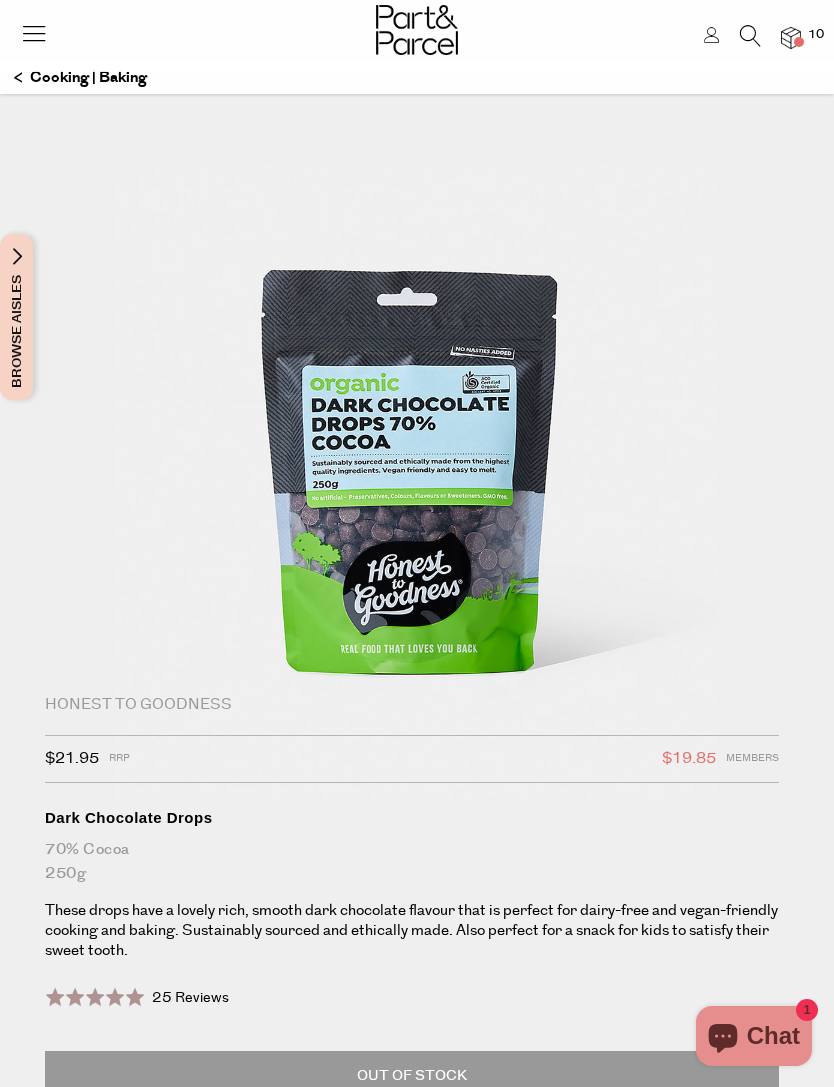 scroll, scrollTop: 0, scrollLeft: 0, axis: both 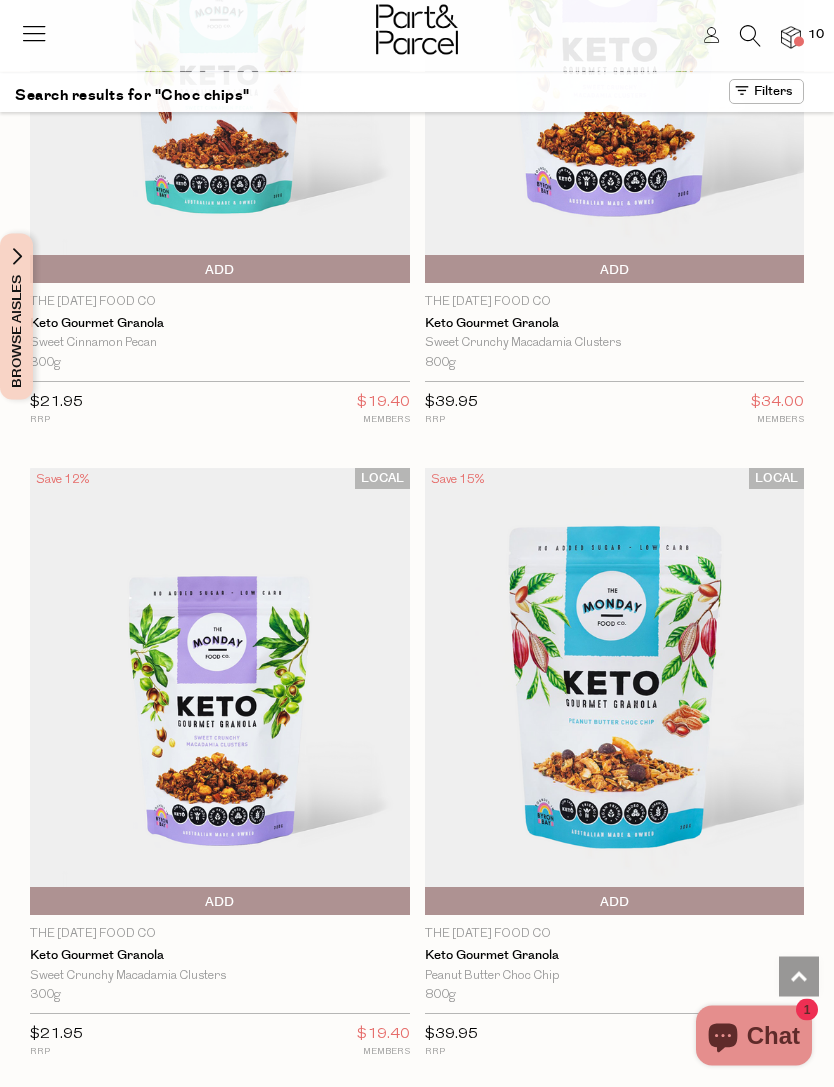 click at bounding box center [750, 36] 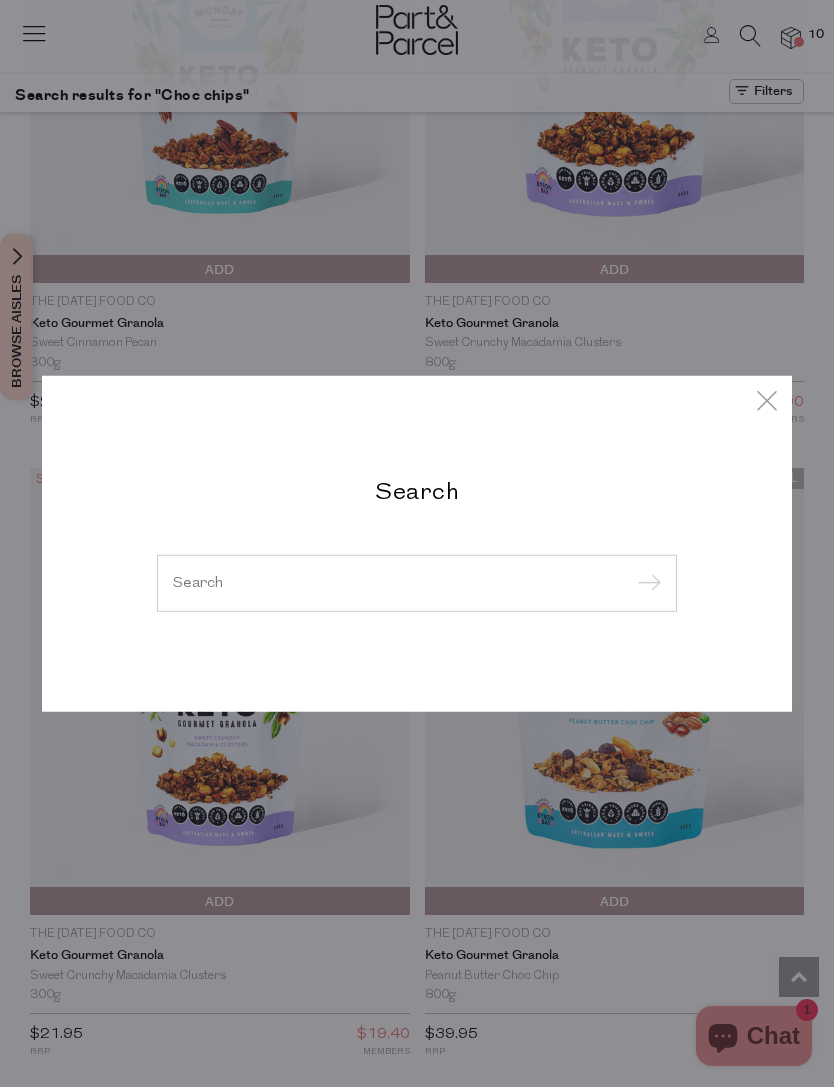 click at bounding box center (417, 582) 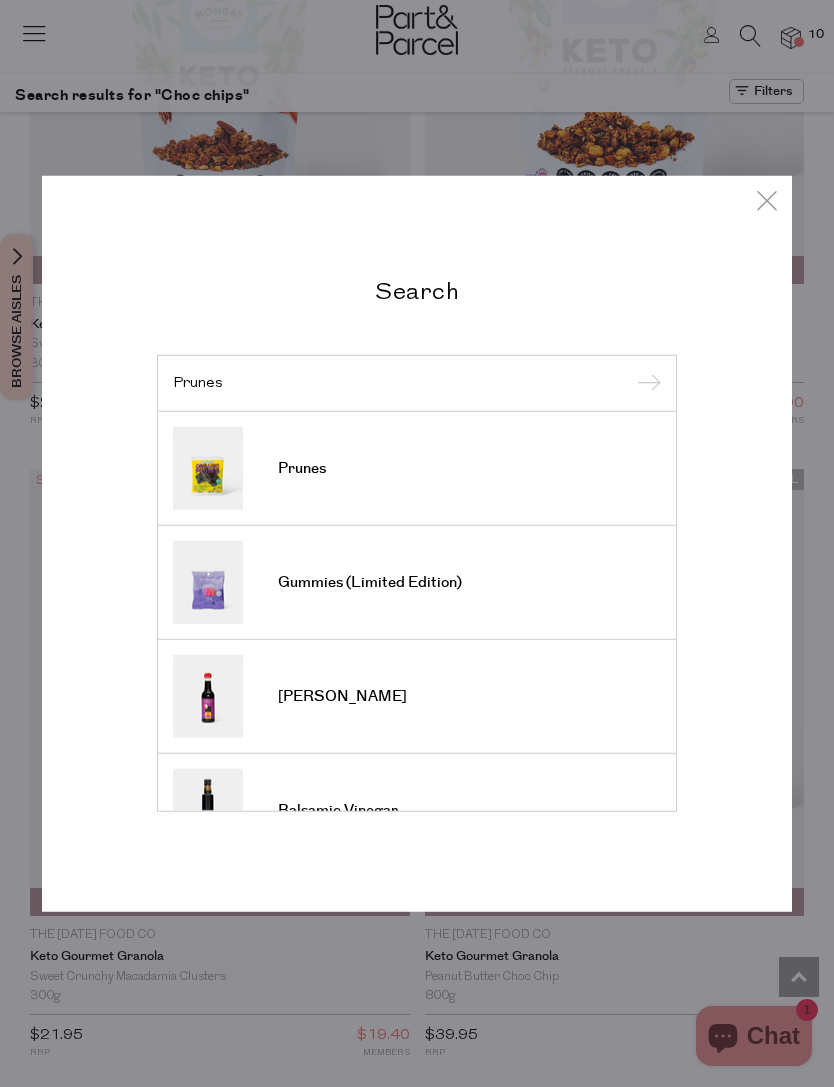 type on "Prunes" 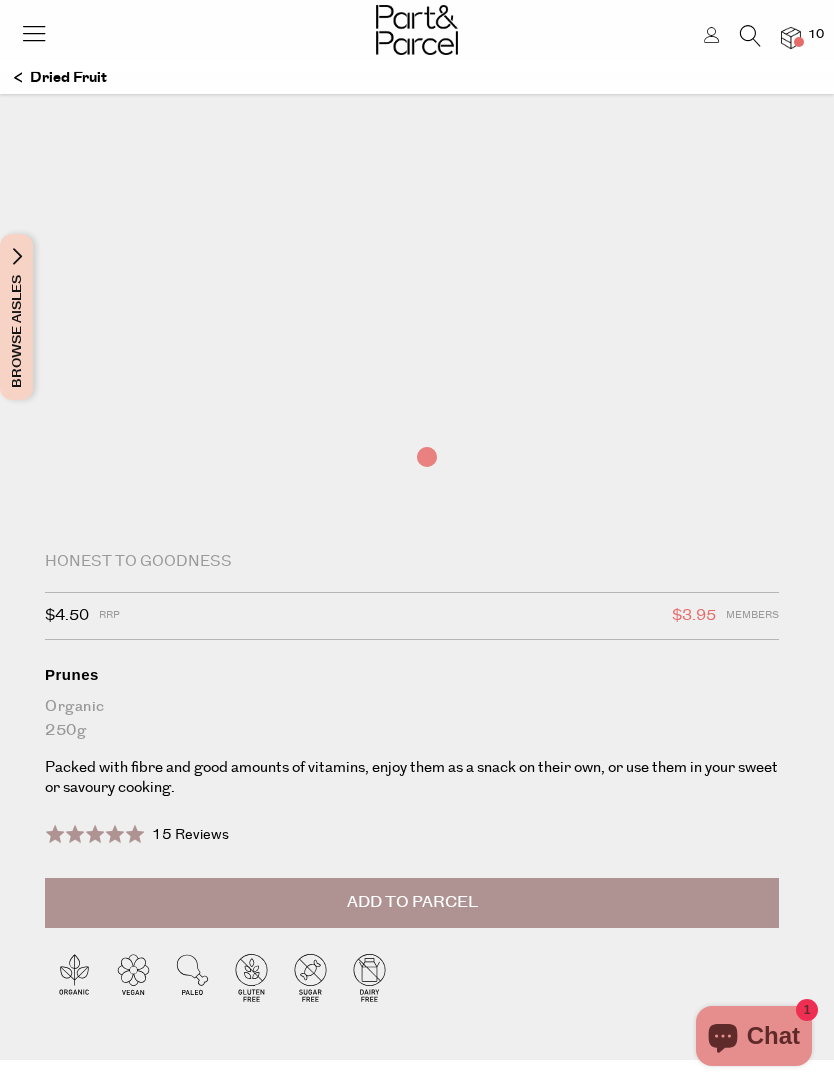 scroll, scrollTop: 0, scrollLeft: 0, axis: both 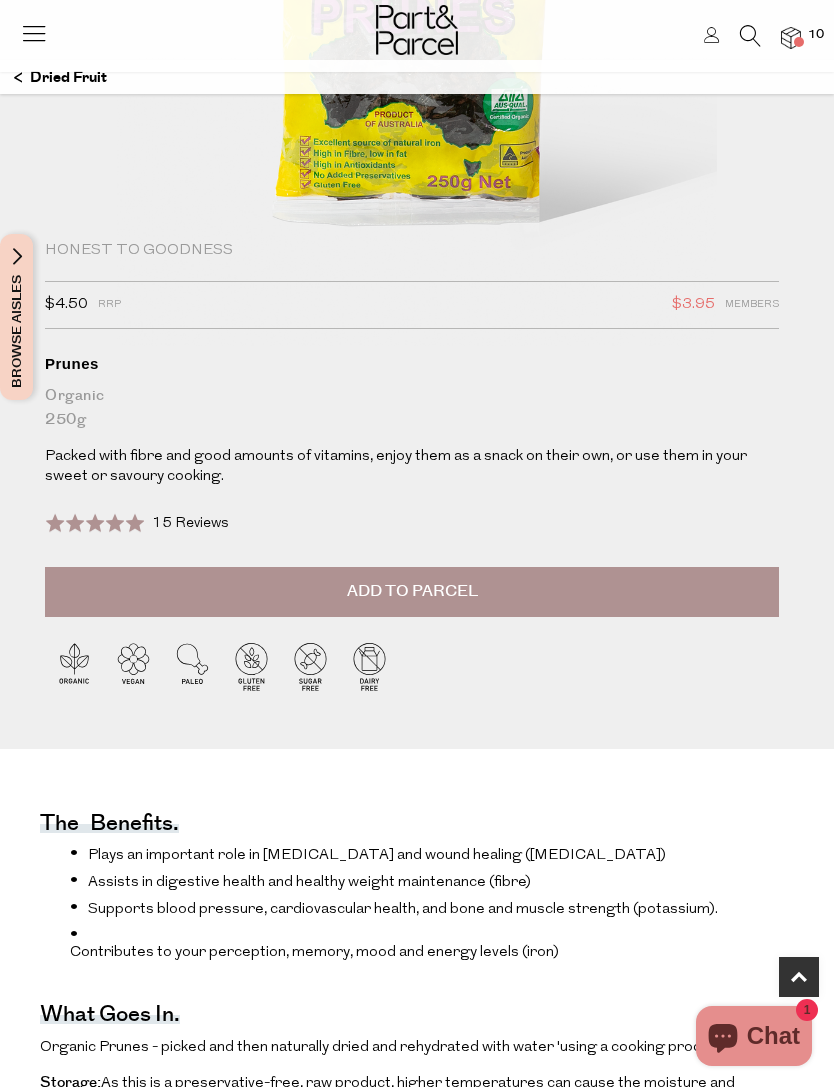 click on "Add to Parcel" at bounding box center (412, 592) 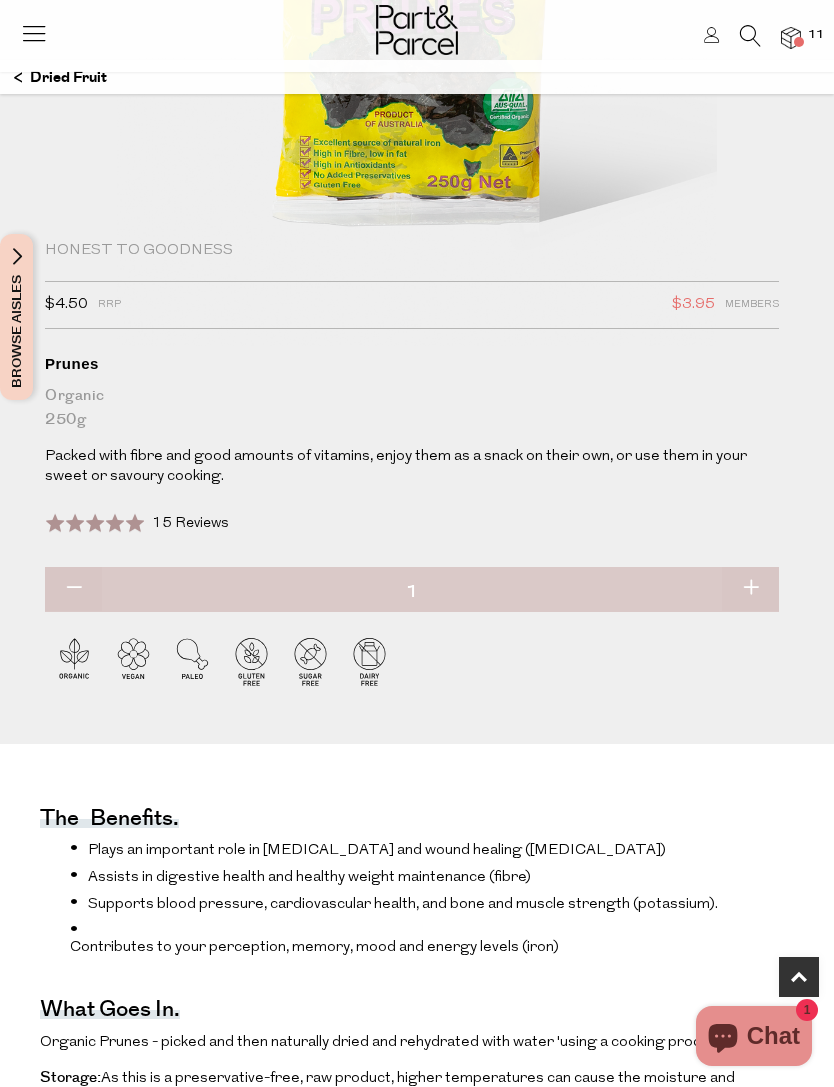 click at bounding box center [750, 589] 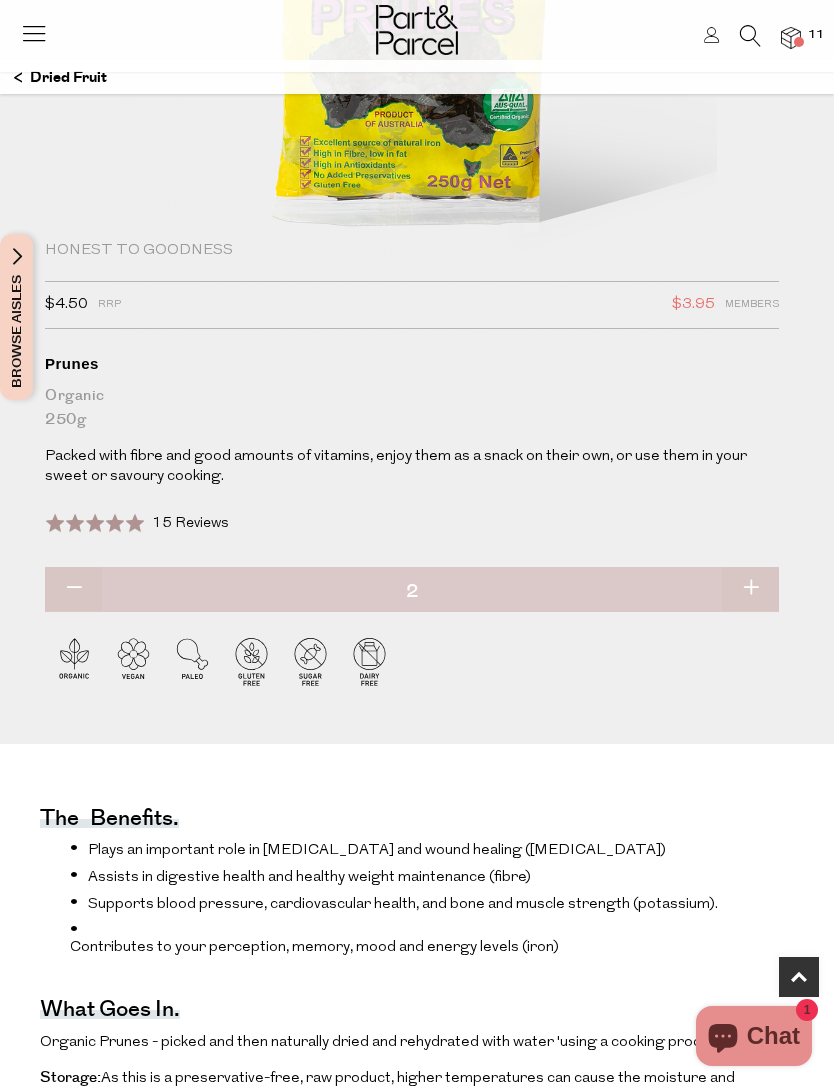 type on "2" 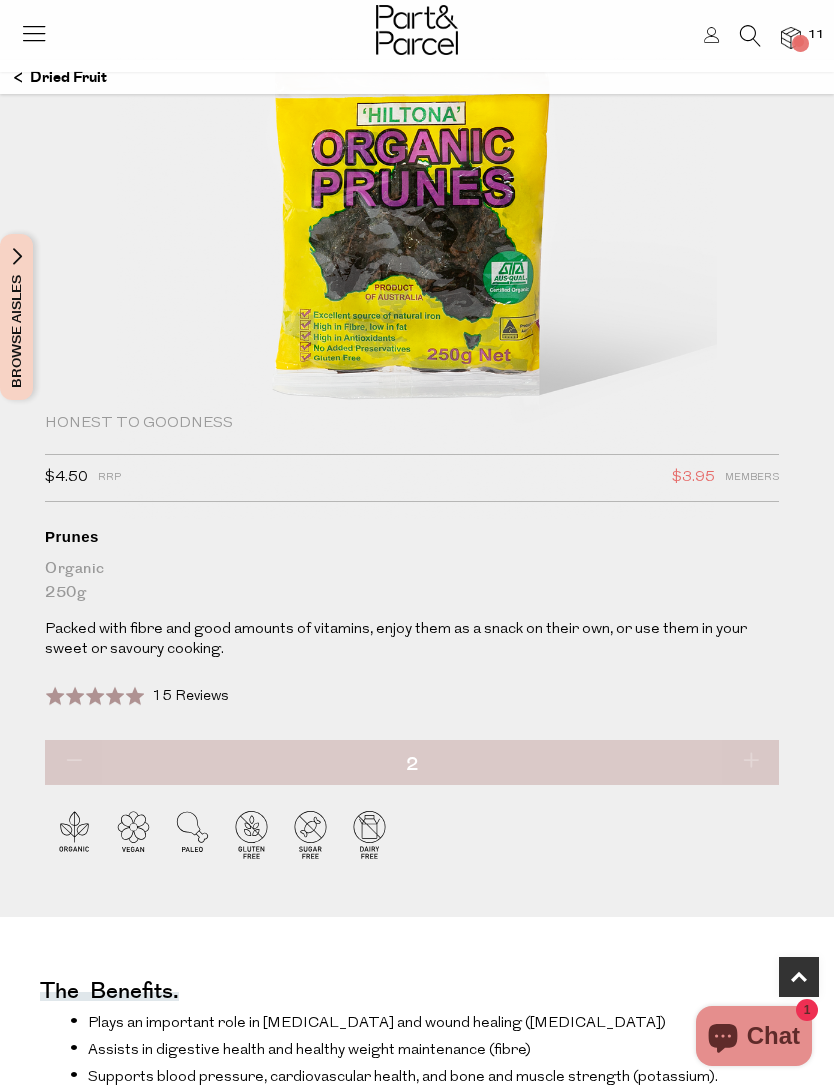 scroll, scrollTop: 0, scrollLeft: 0, axis: both 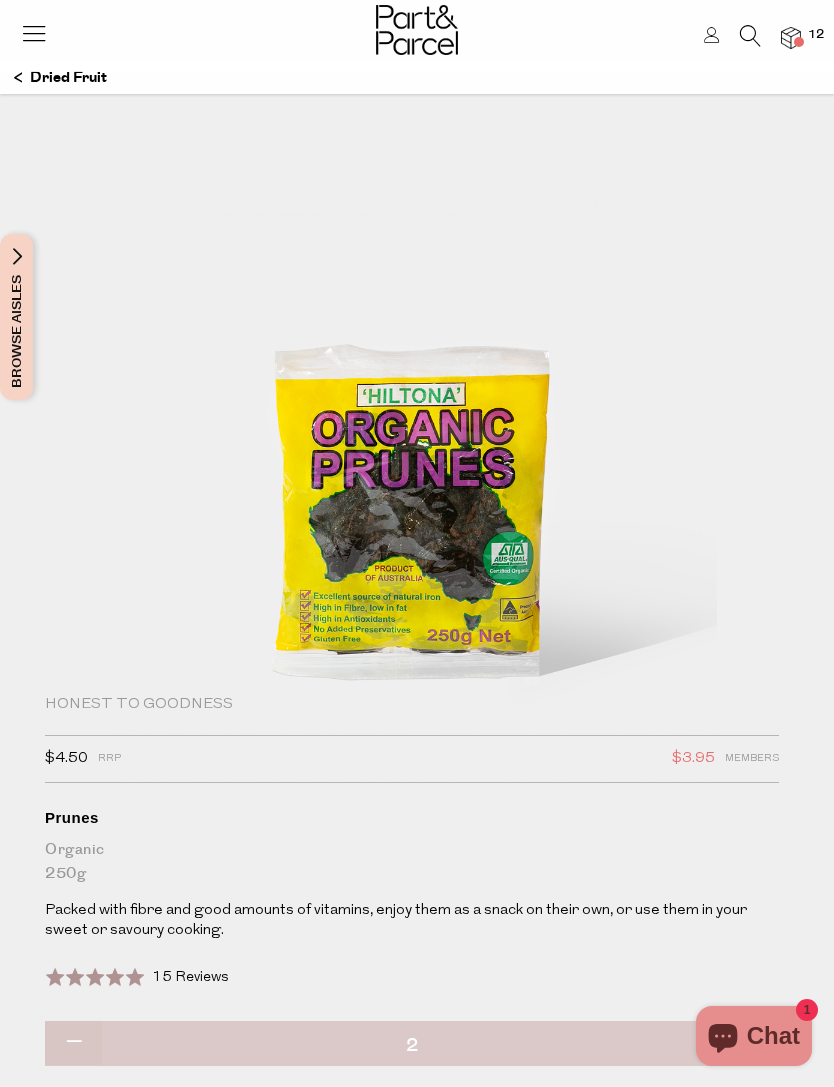 click at bounding box center [750, 36] 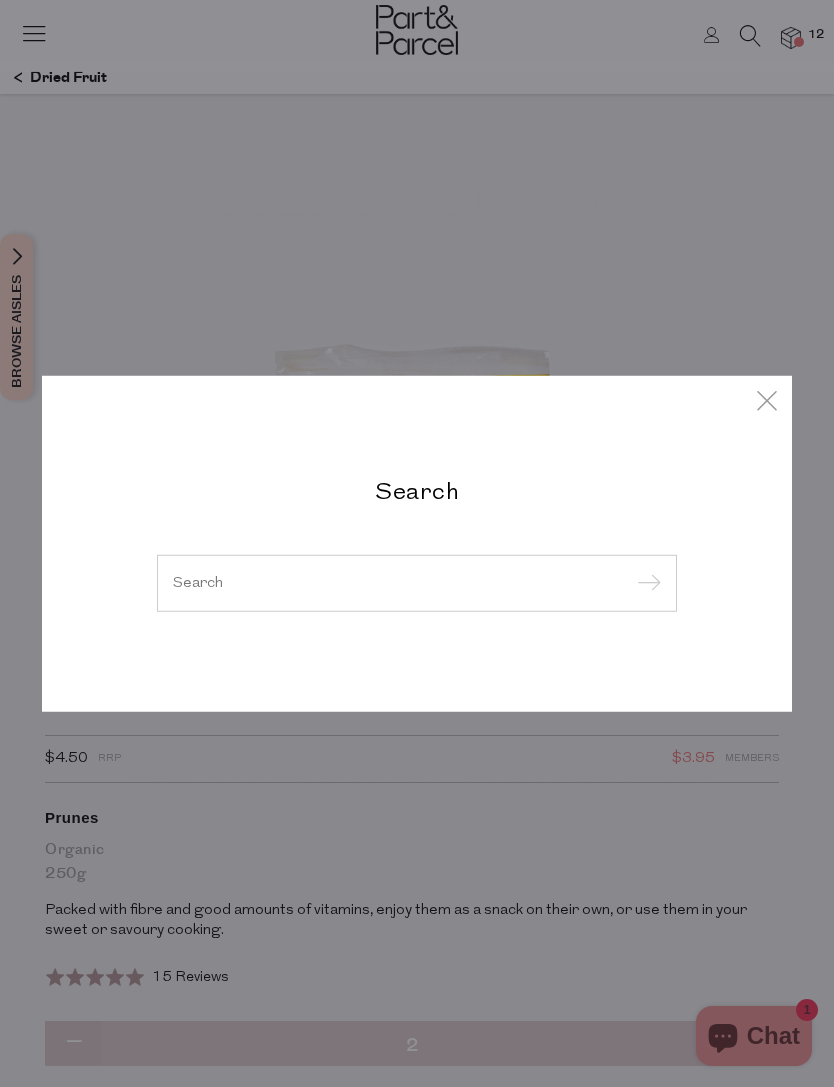 click at bounding box center [417, 582] 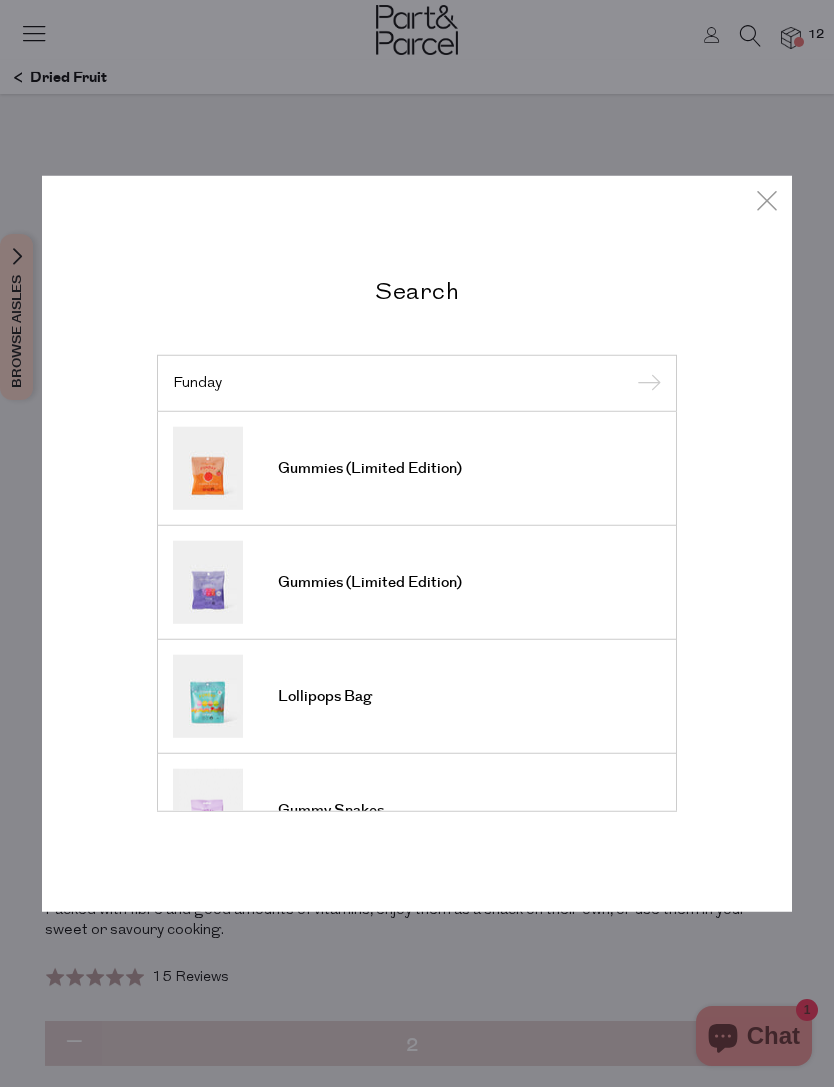 type on "Funday" 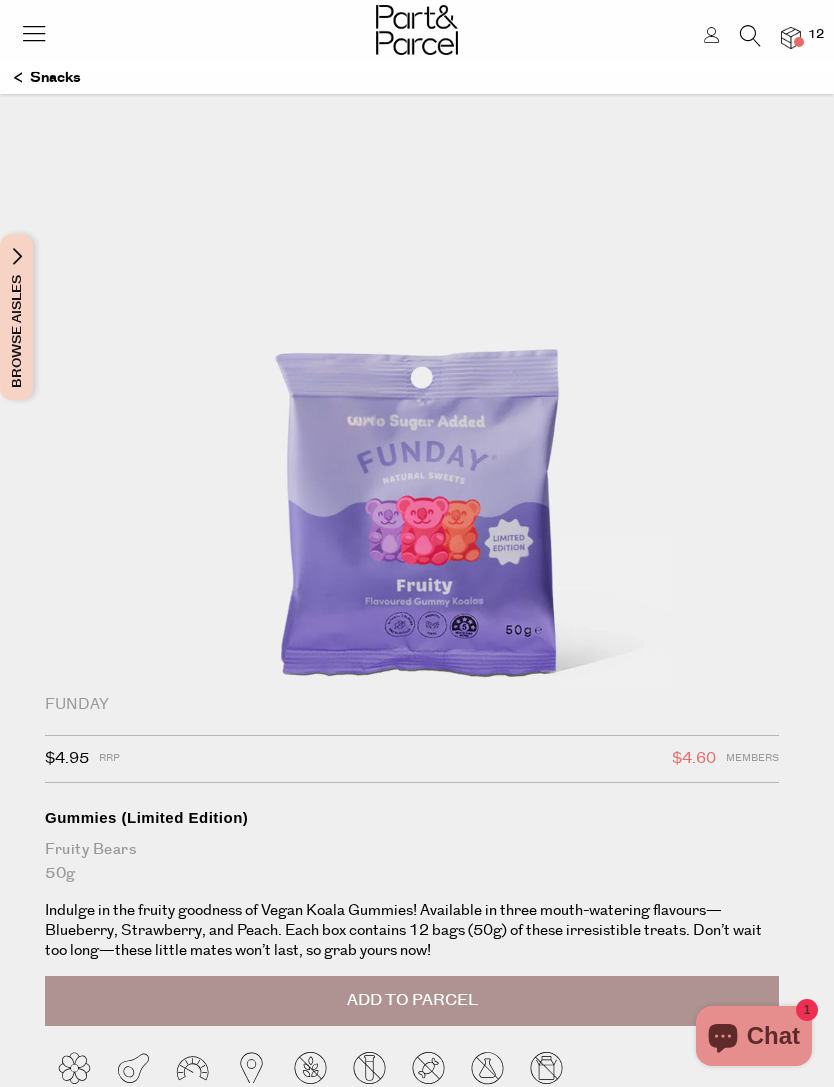 scroll, scrollTop: 0, scrollLeft: 0, axis: both 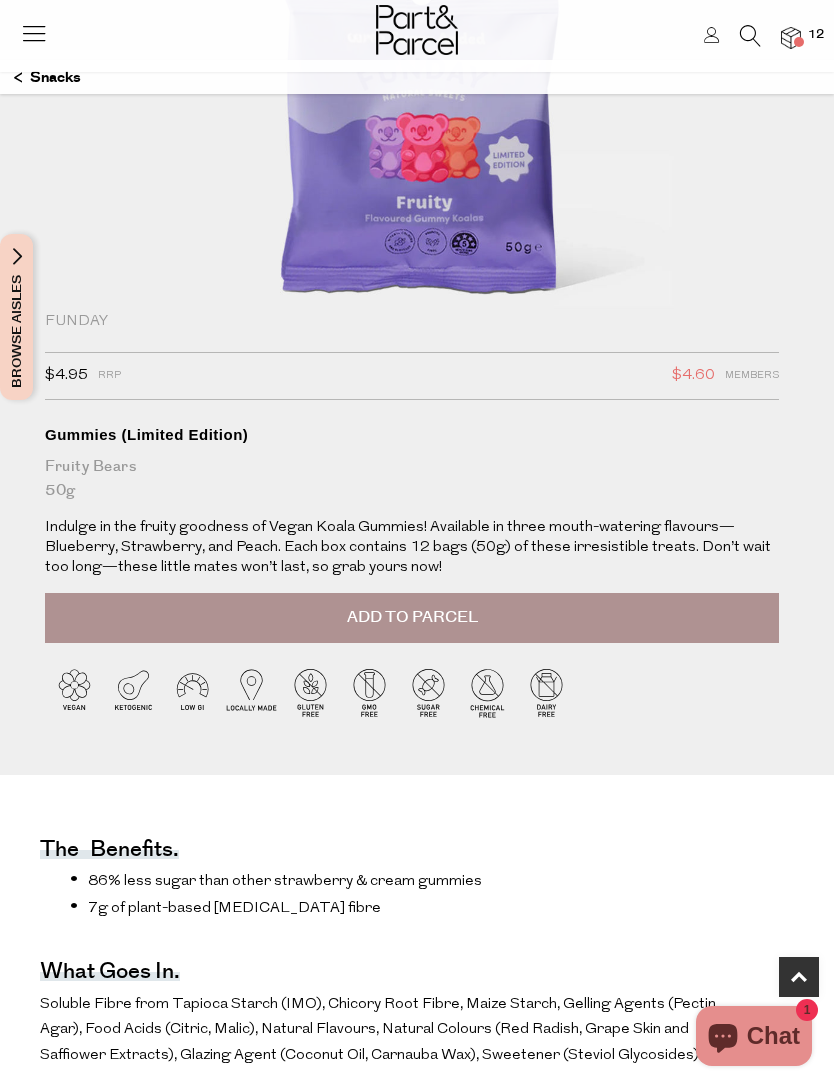 click on "Add to Parcel" at bounding box center (412, 618) 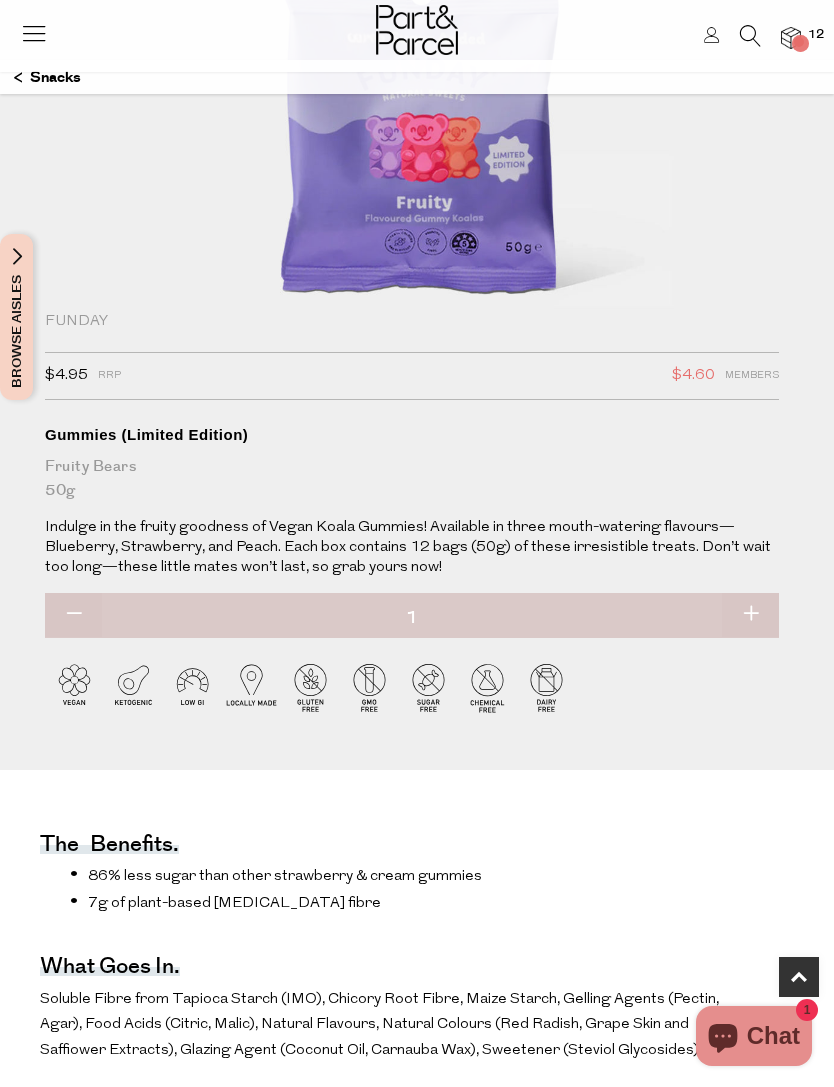 click at bounding box center [750, 615] 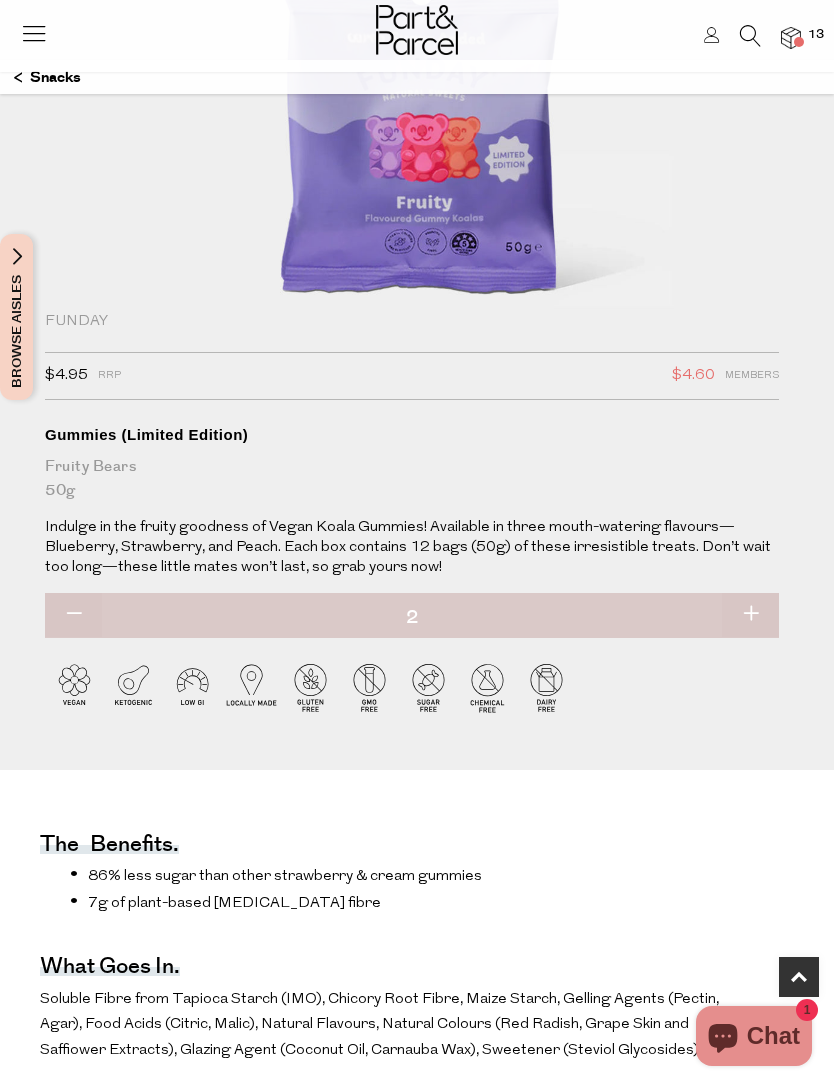 click at bounding box center (750, 615) 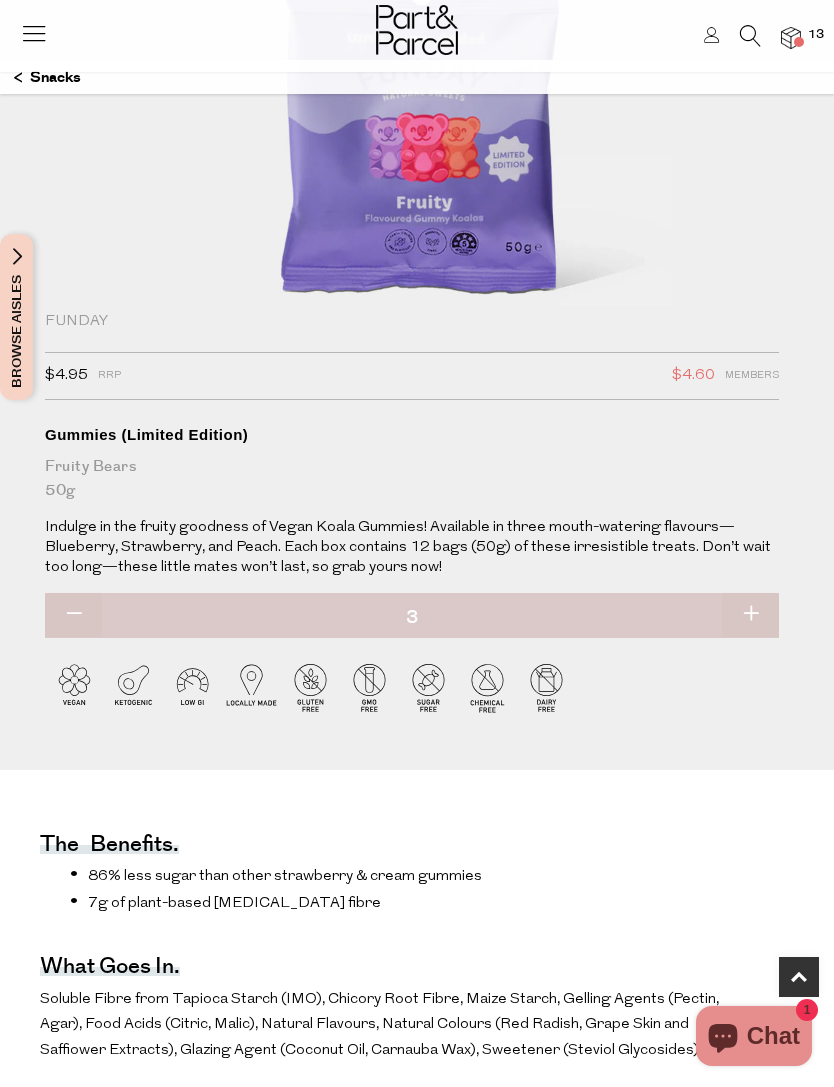 type on "2" 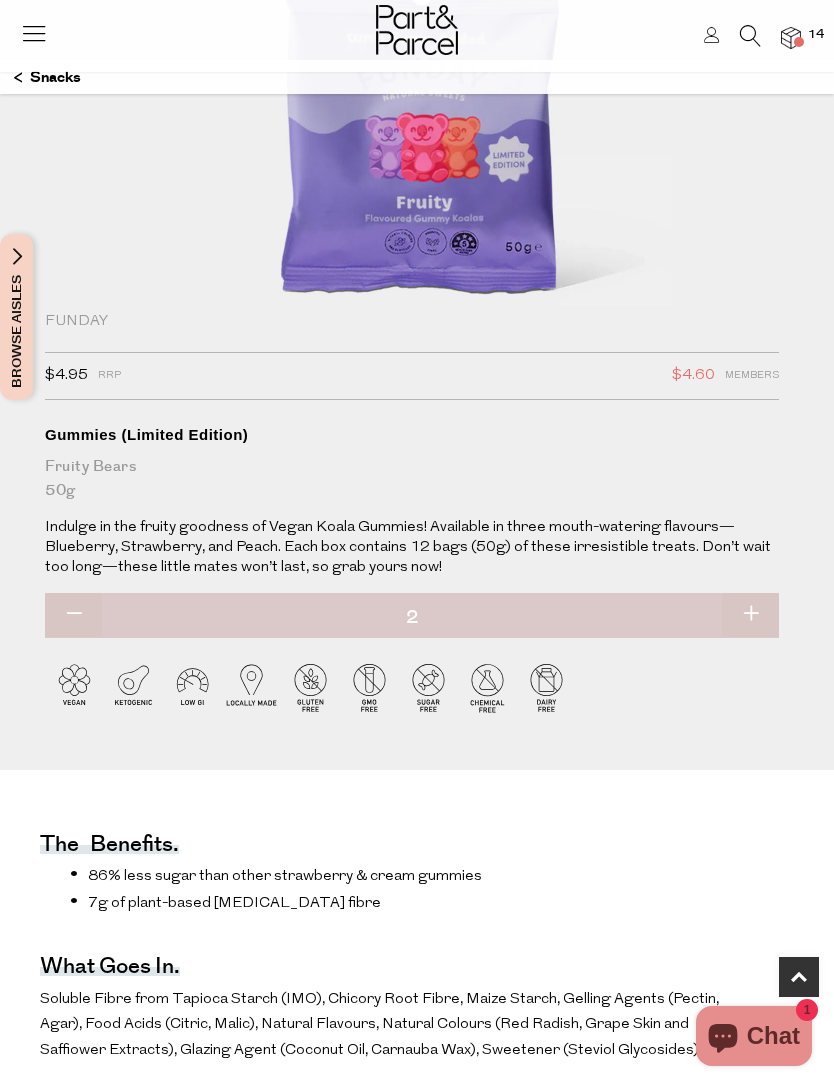 click at bounding box center [750, 615] 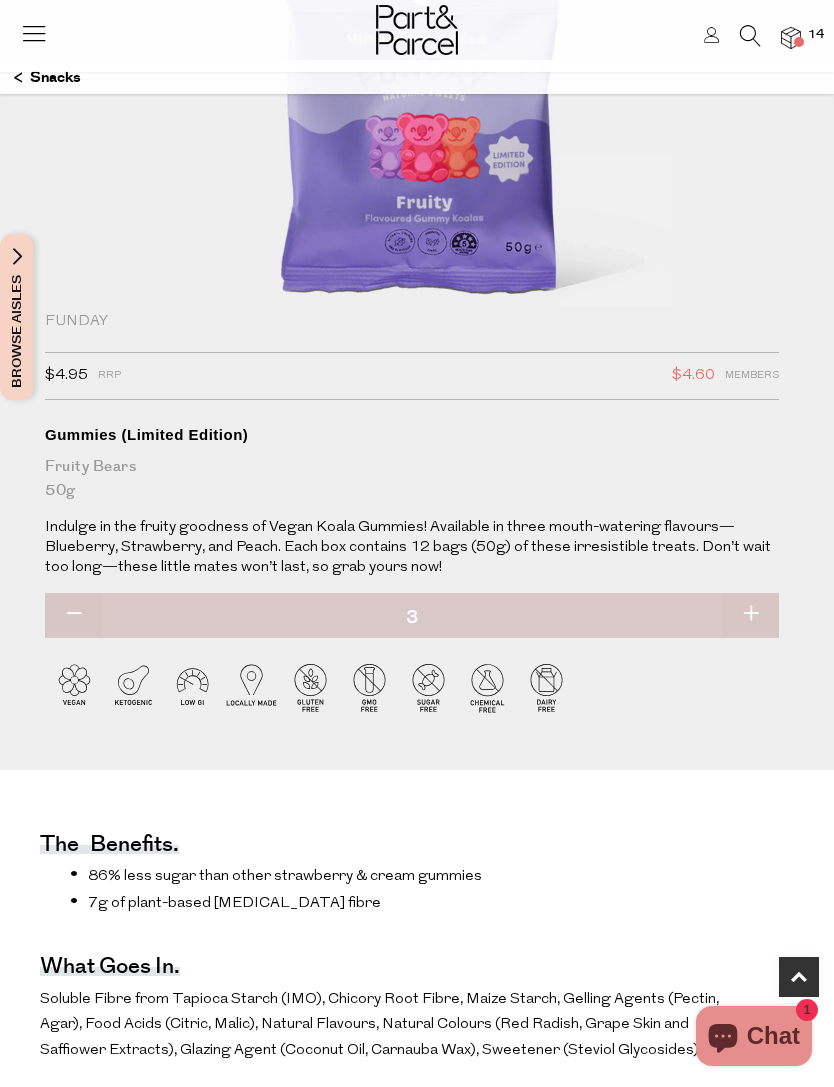 type on "3" 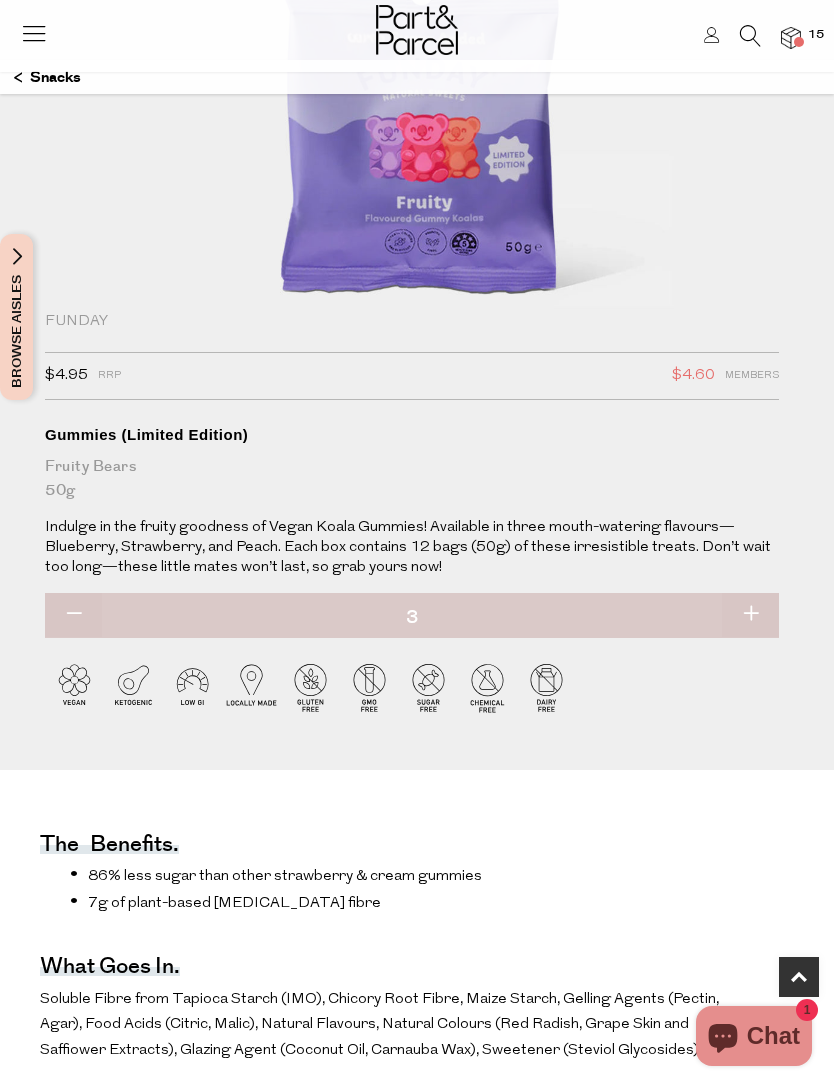 click at bounding box center [750, 615] 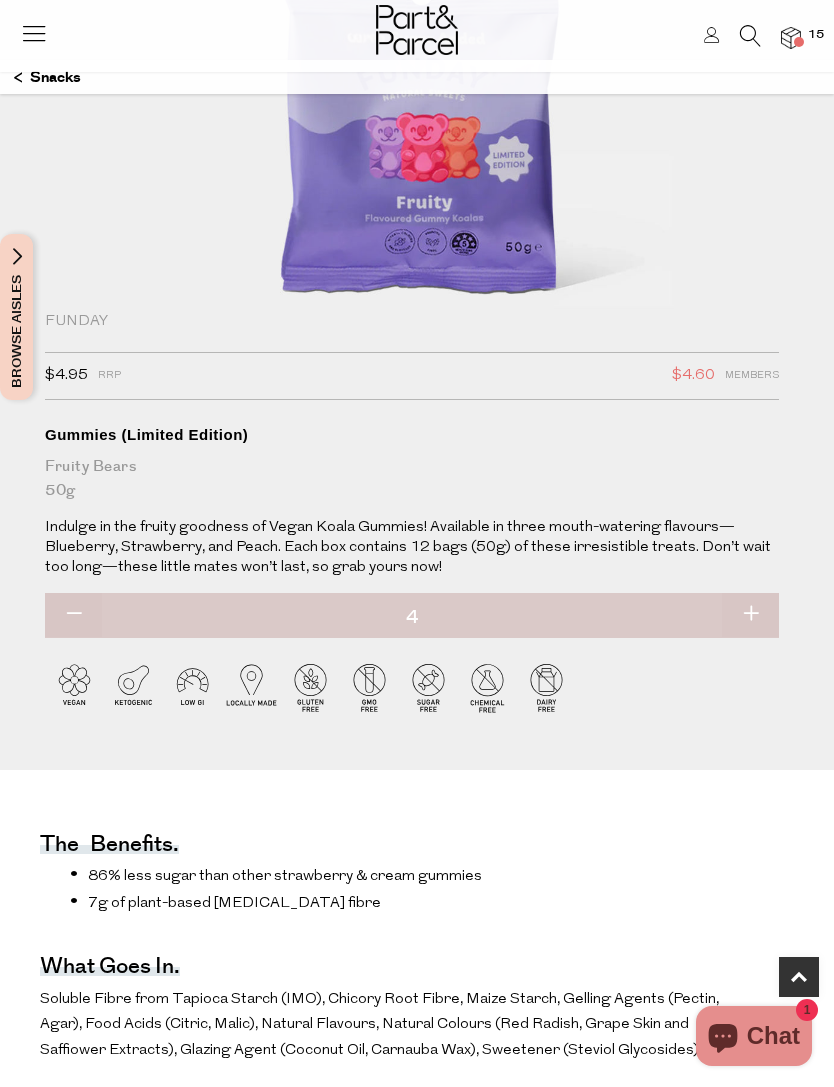 type on "4" 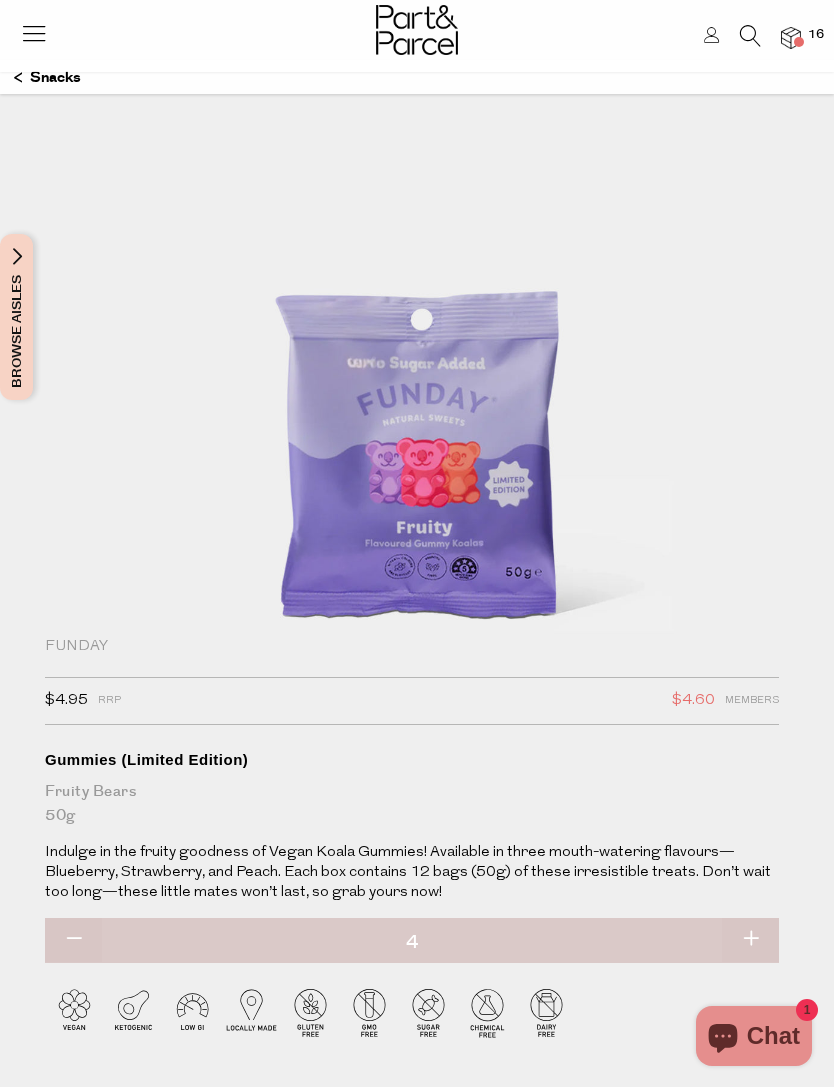 scroll, scrollTop: 56, scrollLeft: 0, axis: vertical 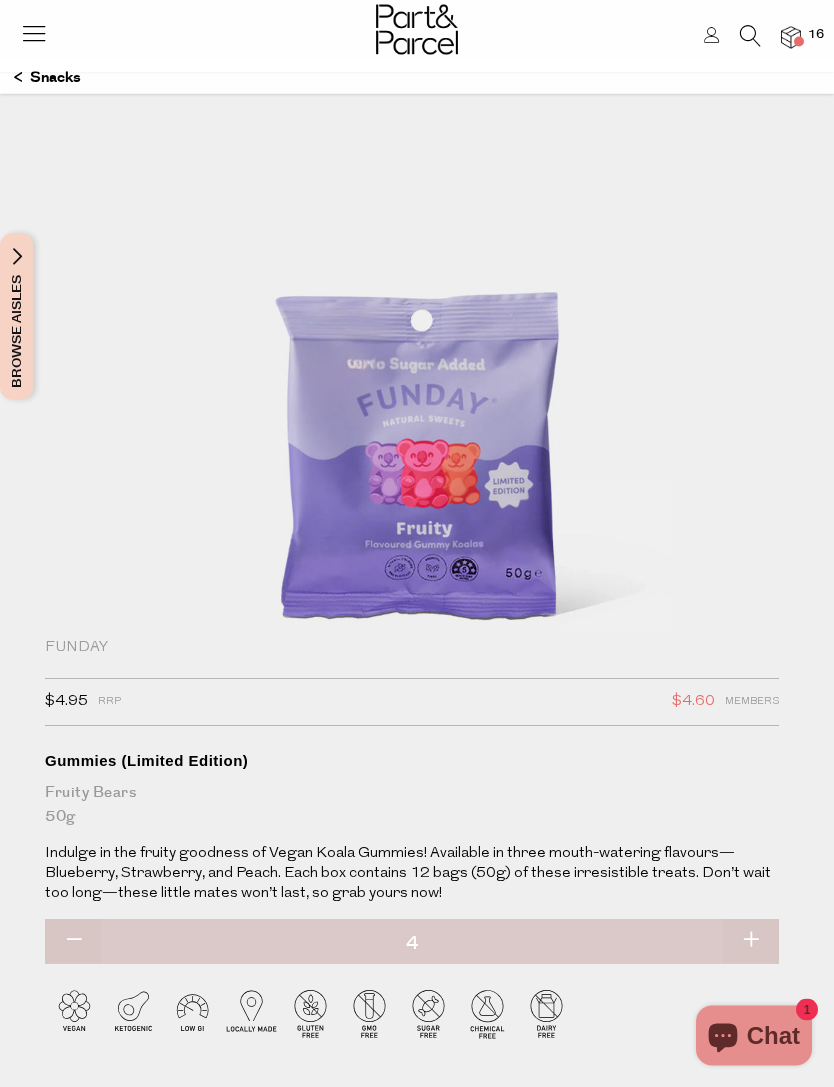 click on "Funday" at bounding box center (412, 649) 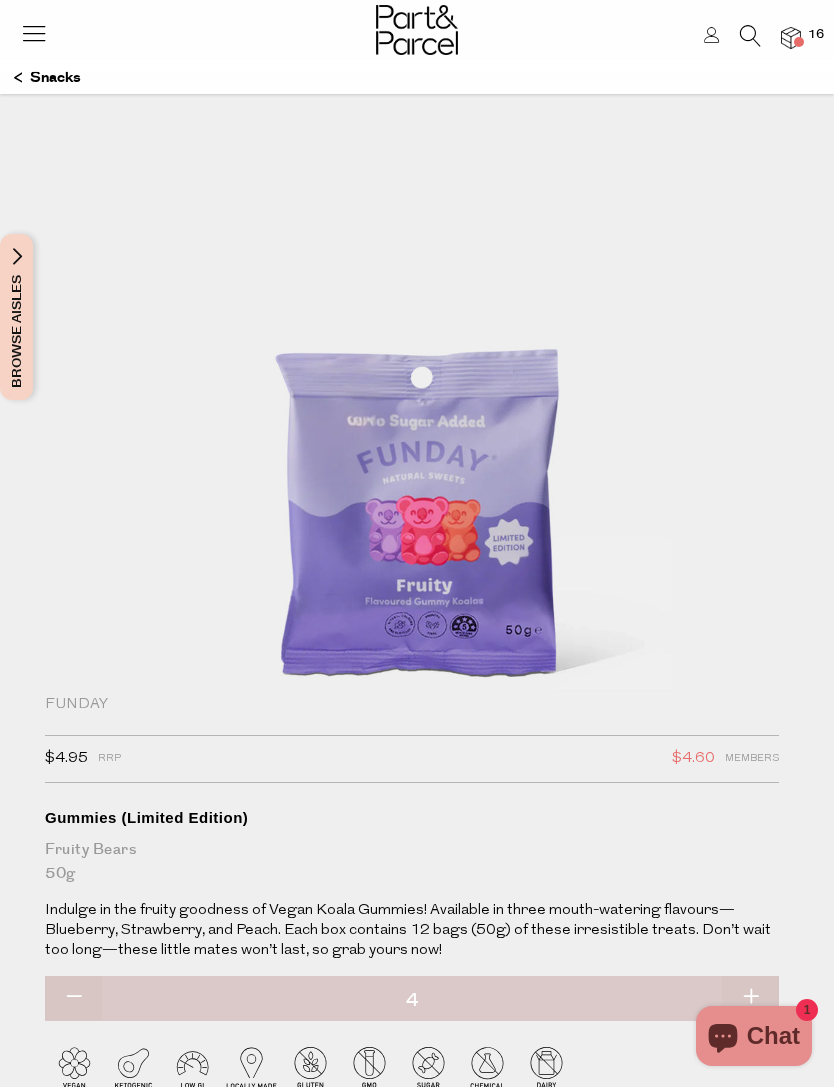 click on "Snacks" at bounding box center [47, 78] 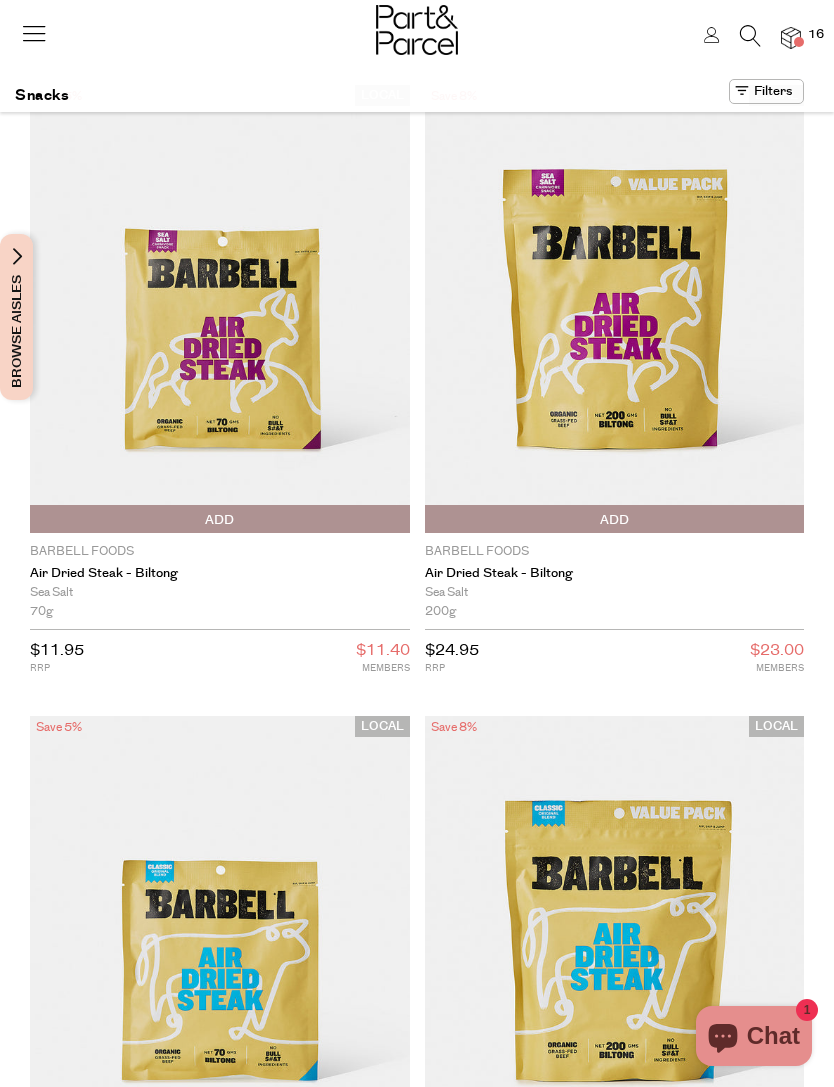 scroll, scrollTop: 0, scrollLeft: 0, axis: both 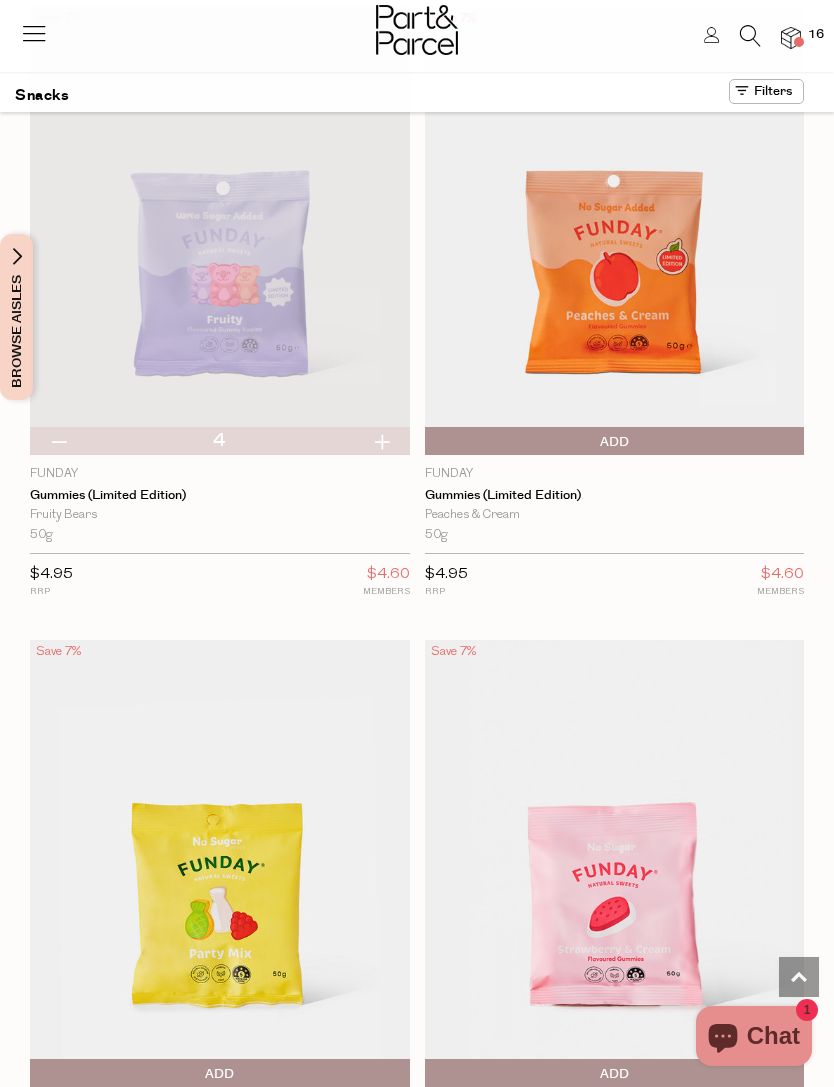 click on "Add To Parcel" at bounding box center [615, 442] 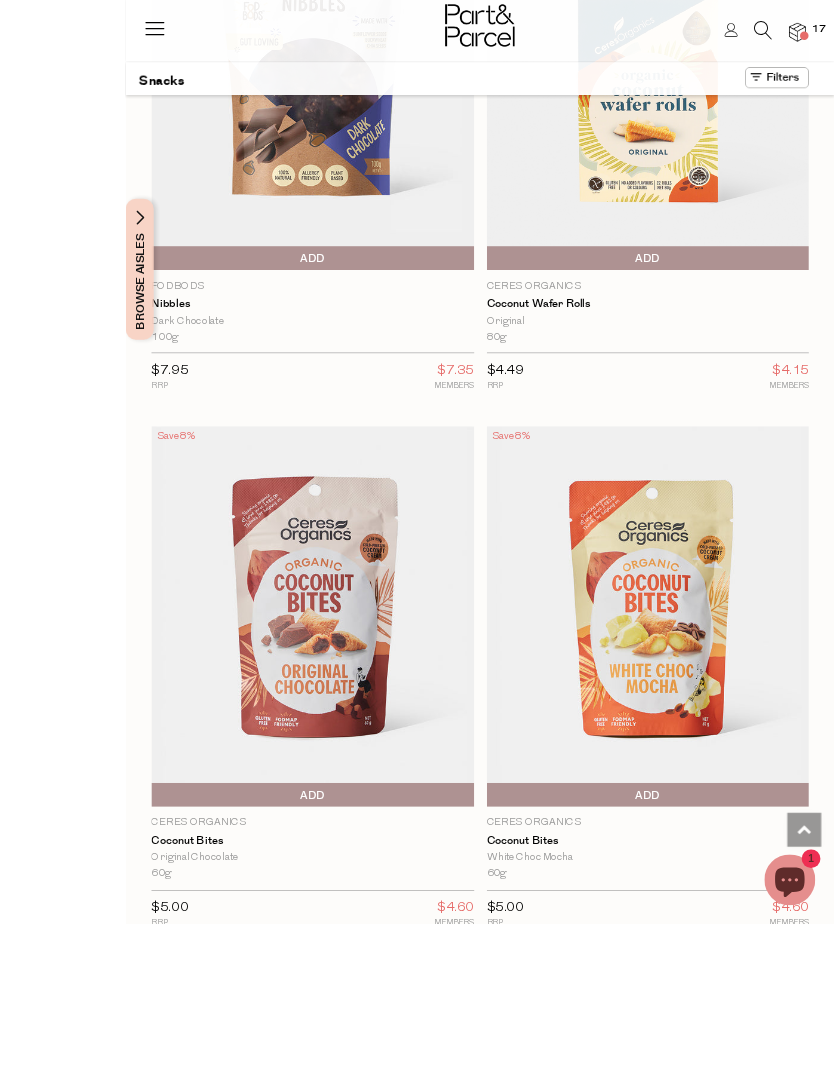 scroll, scrollTop: 9318, scrollLeft: 0, axis: vertical 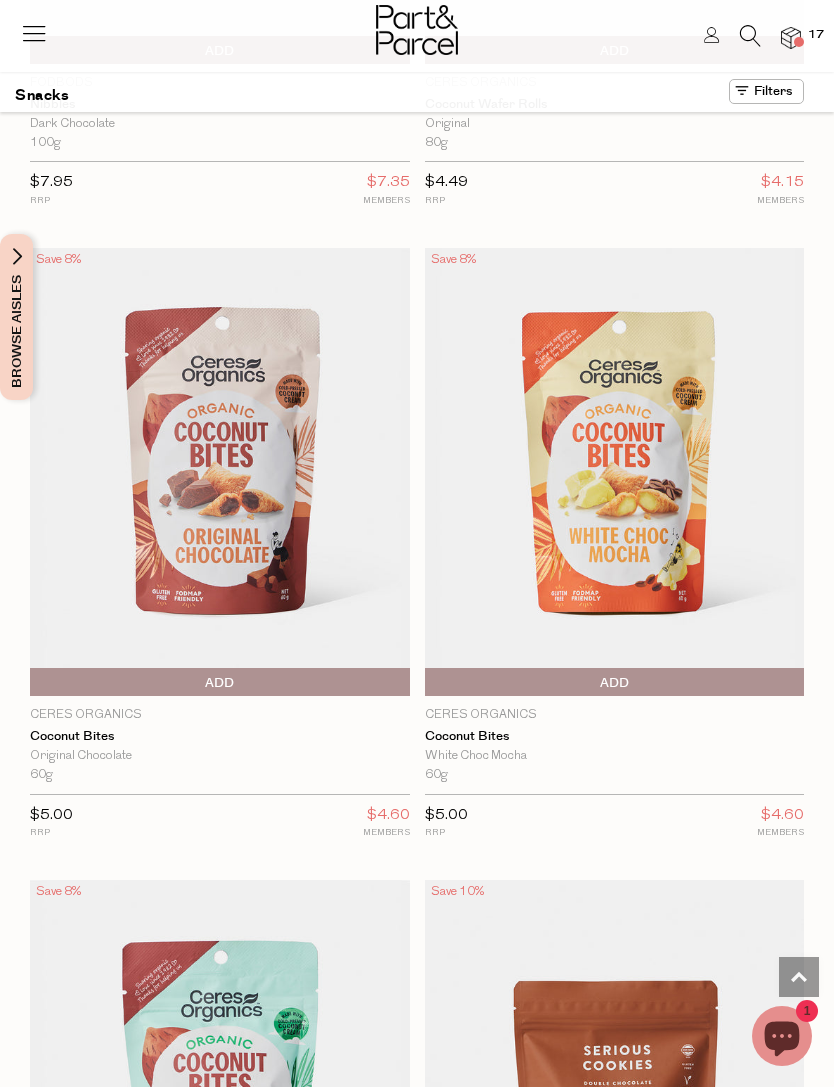 click on "Add To Parcel" at bounding box center (220, 683) 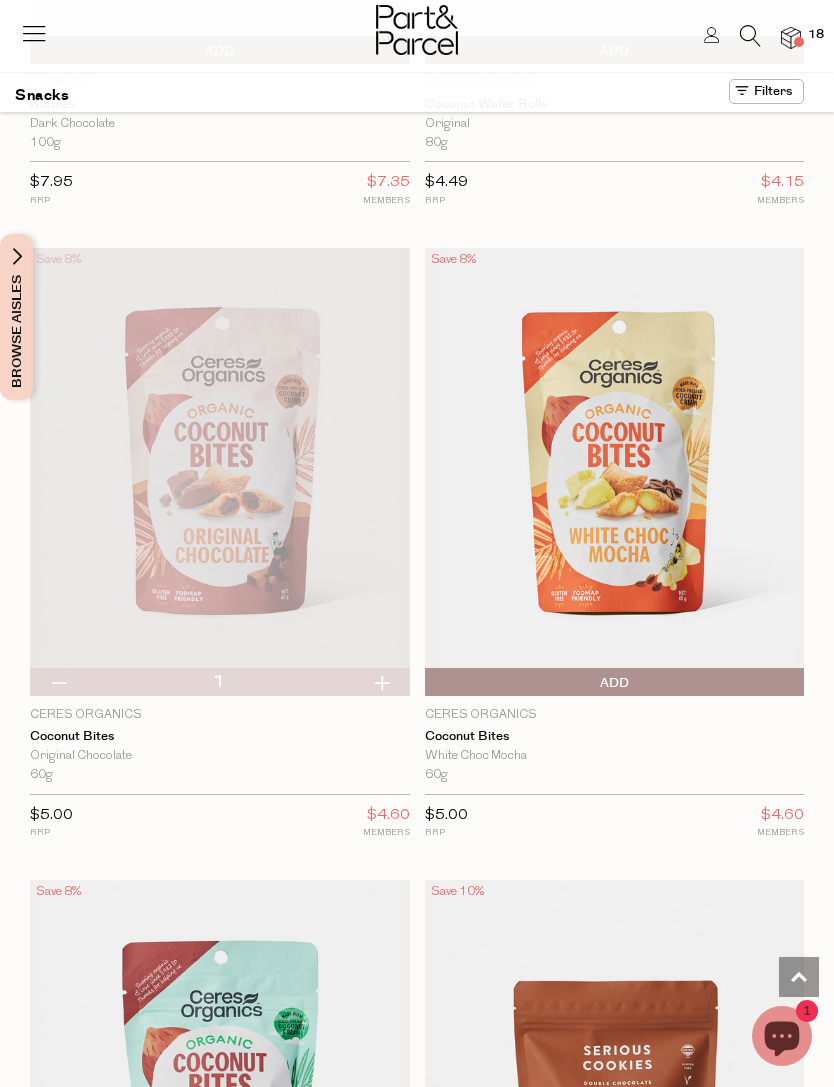 click at bounding box center (381, 682) 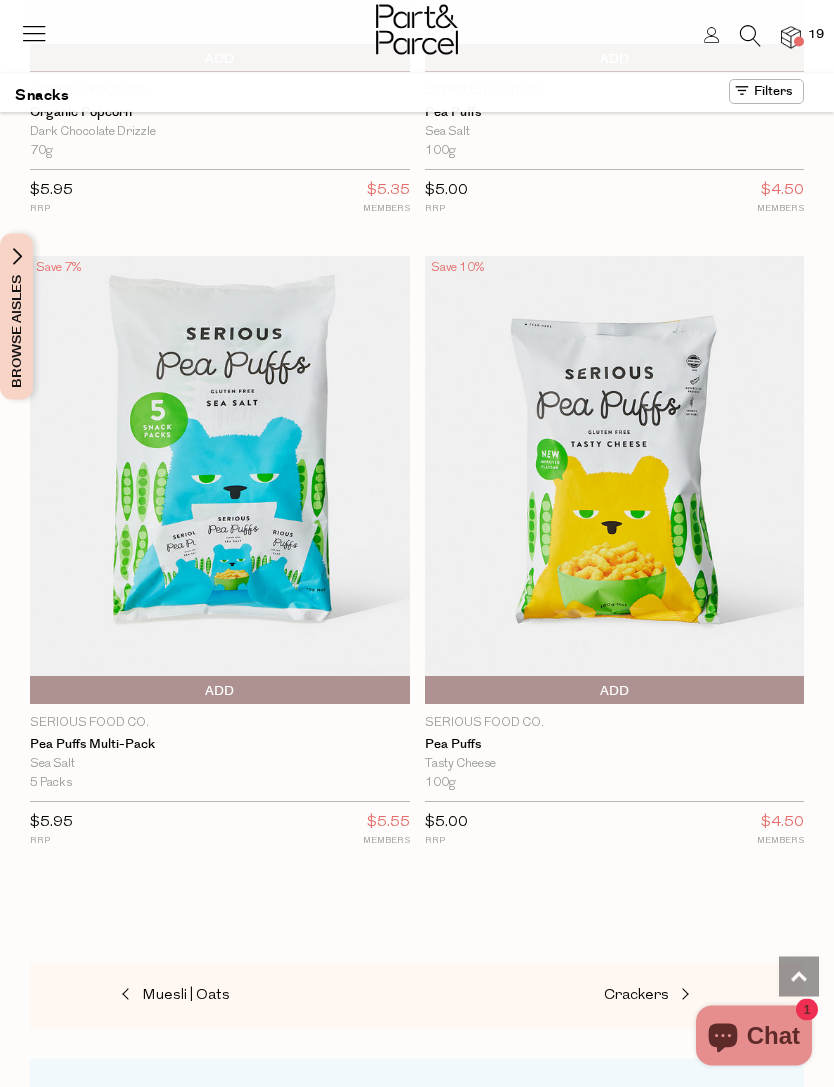 scroll, scrollTop: 15043, scrollLeft: 0, axis: vertical 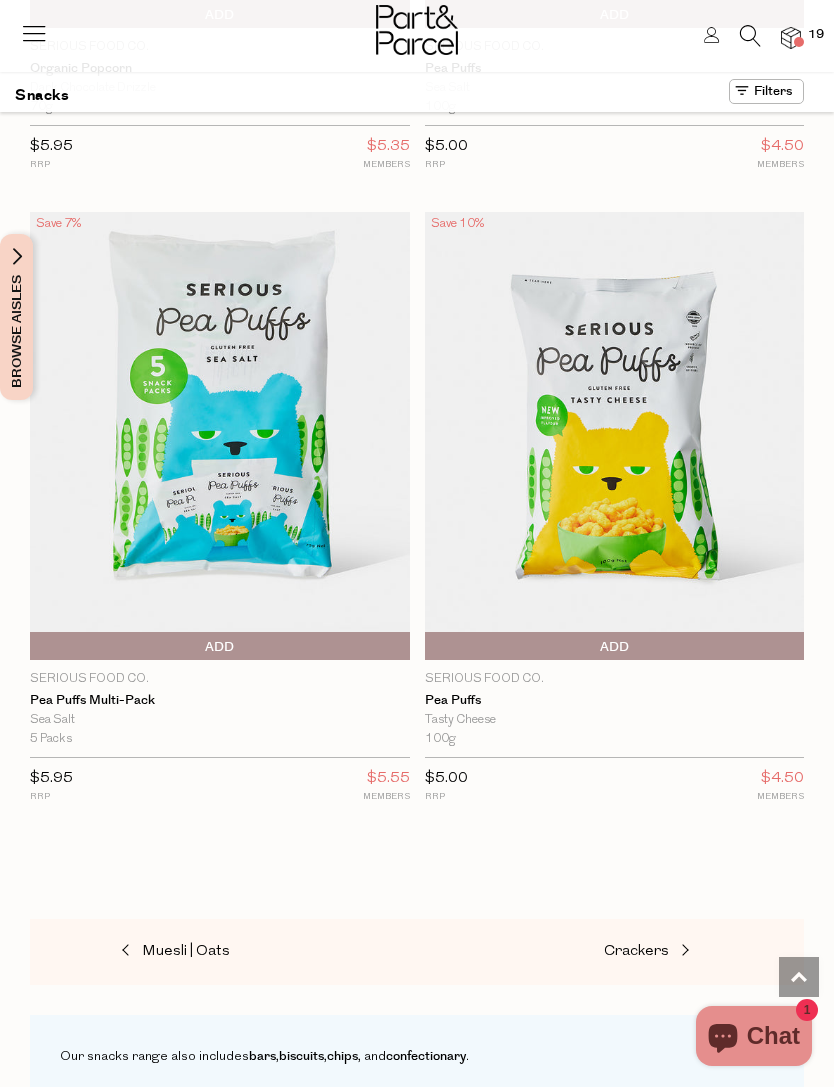 click on "Add To Parcel" at bounding box center (220, 647) 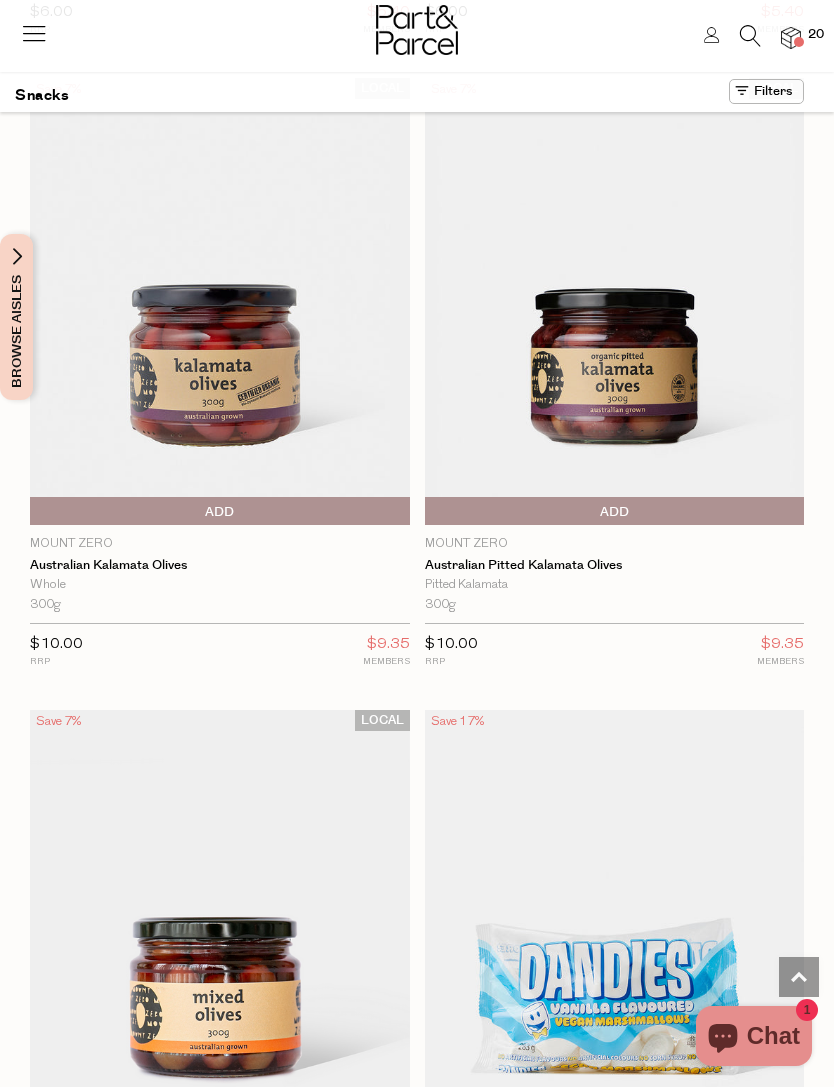 scroll, scrollTop: 20236, scrollLeft: 0, axis: vertical 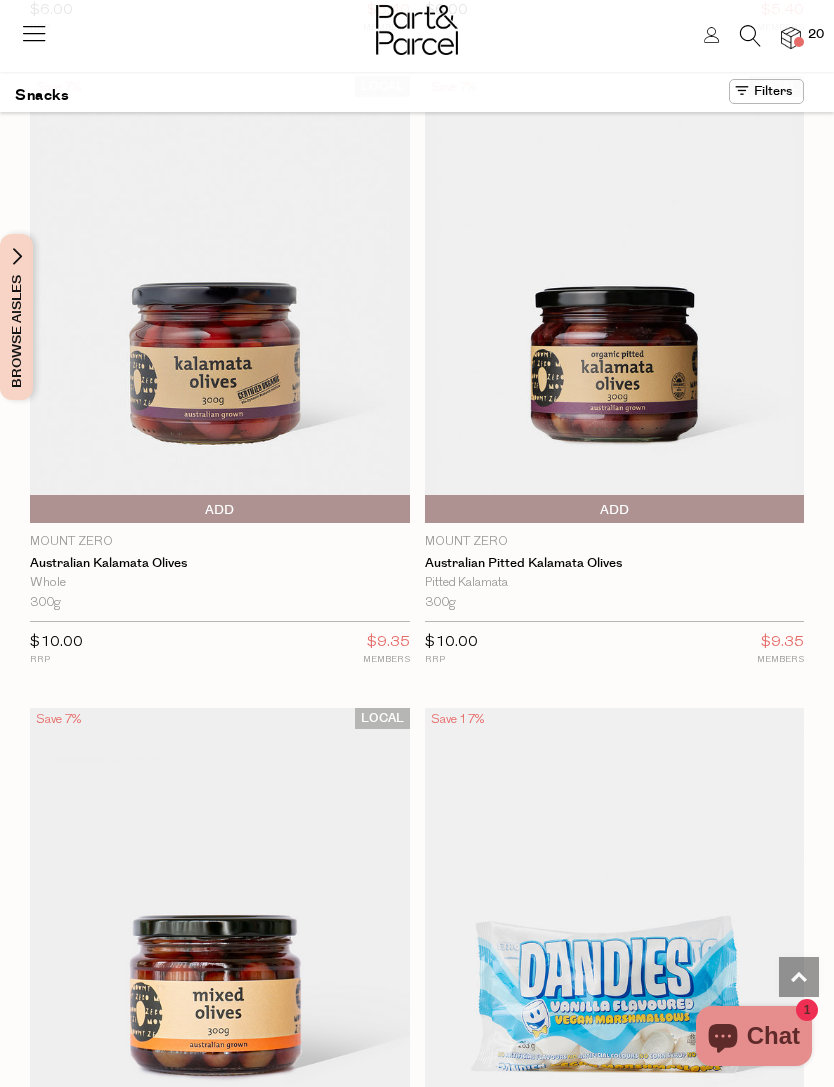 click on "Add To Parcel" at bounding box center (220, 510) 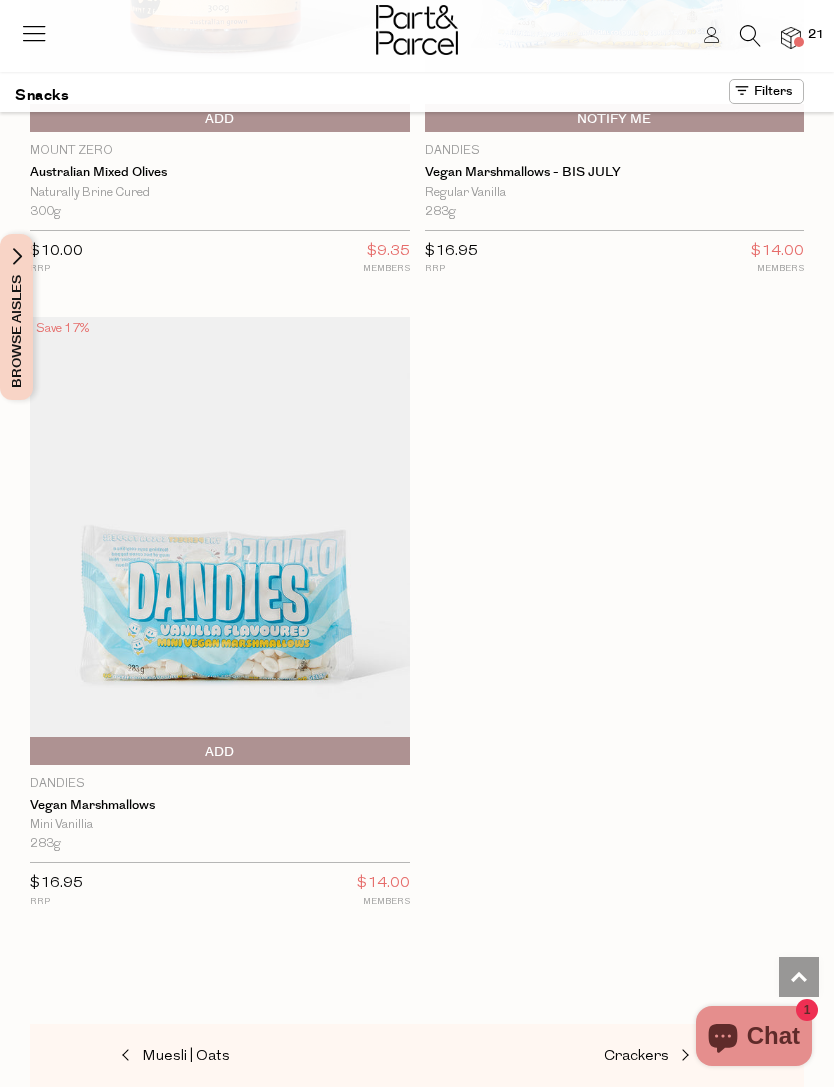 scroll, scrollTop: 21286, scrollLeft: 0, axis: vertical 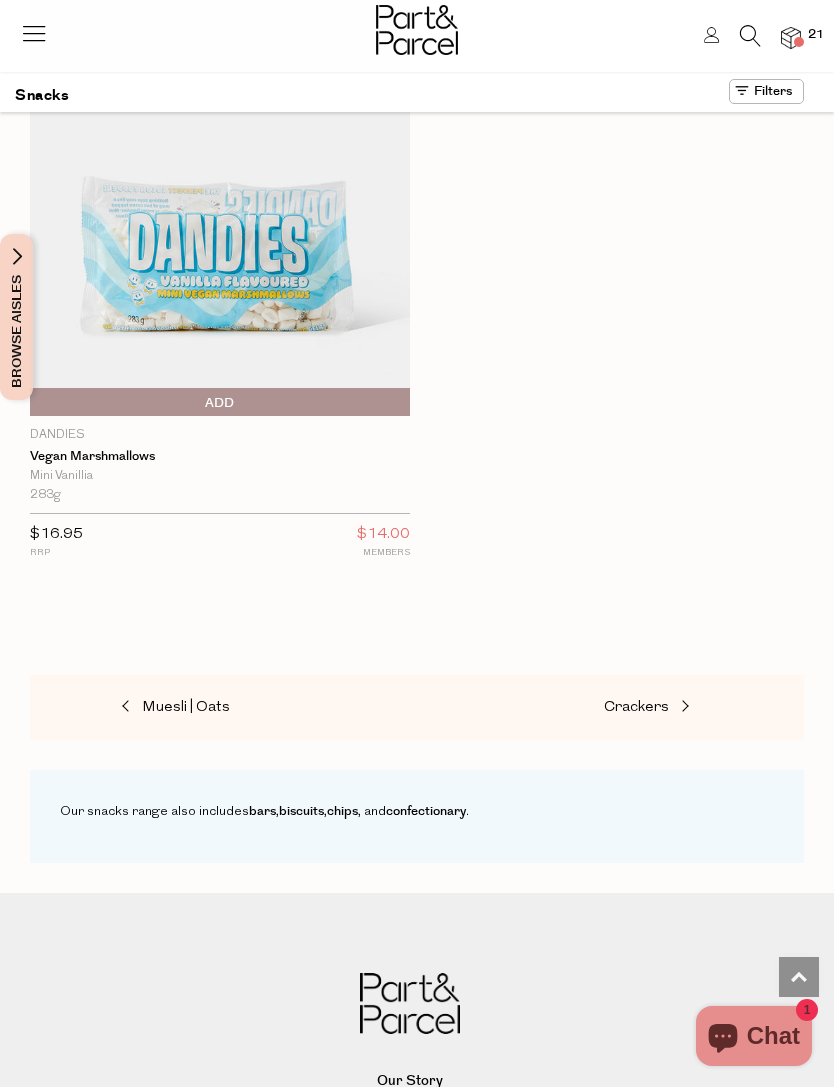 click at bounding box center (683, 707) 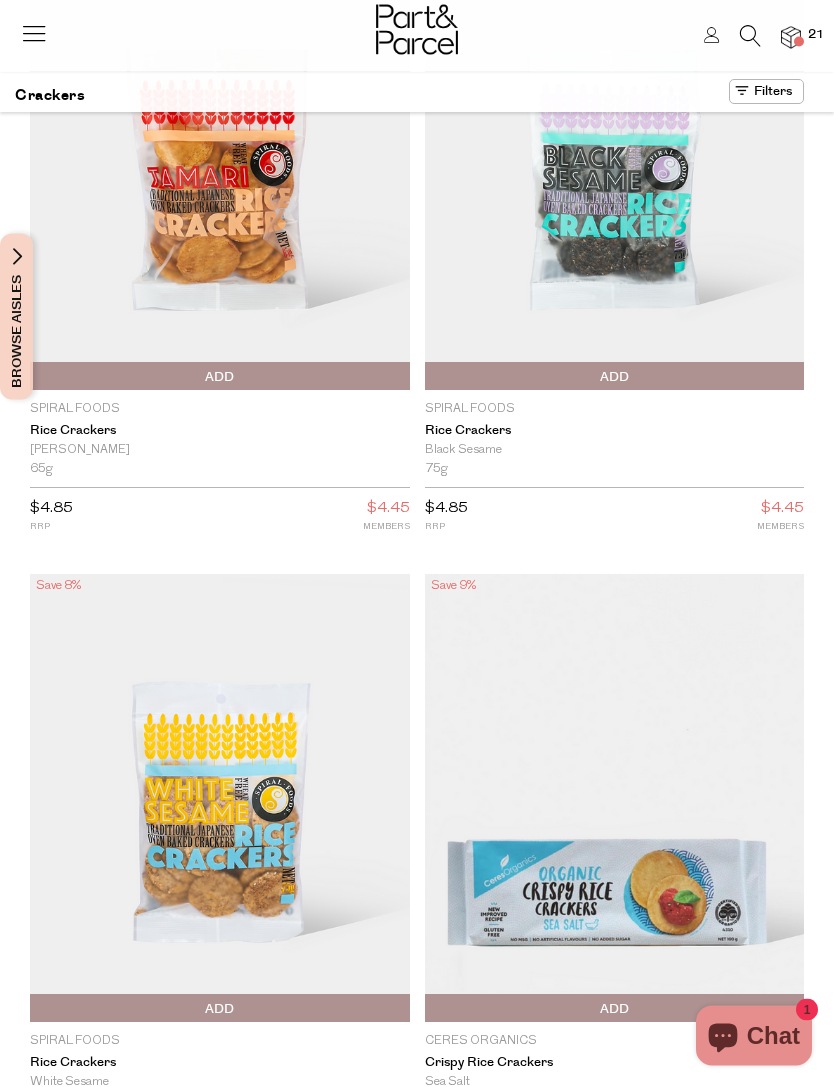 scroll, scrollTop: 143, scrollLeft: 0, axis: vertical 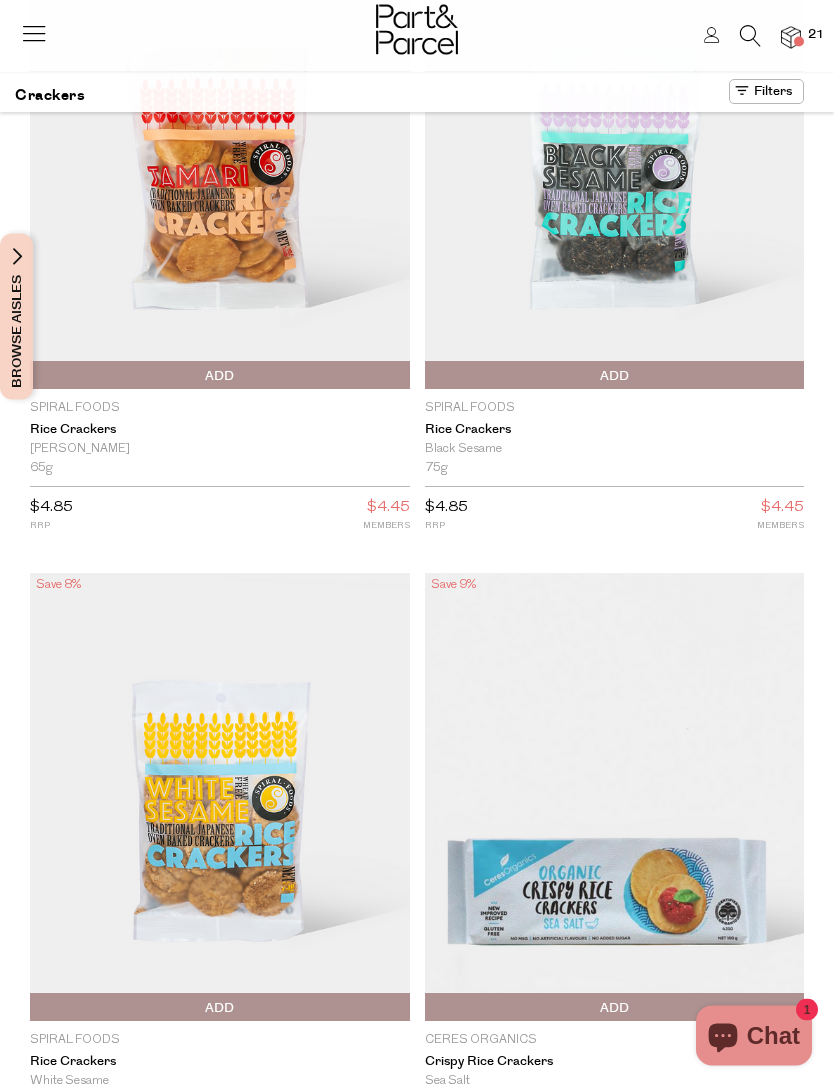 click on "Add To Parcel" at bounding box center (220, 377) 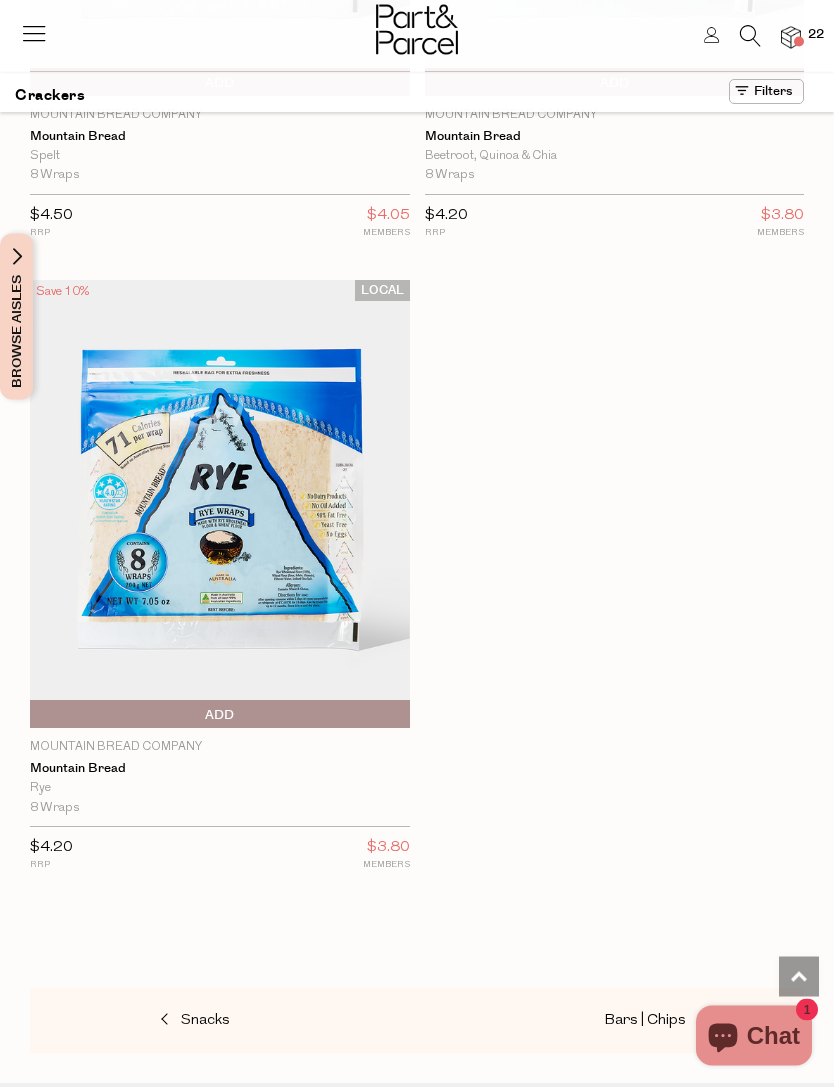 scroll, scrollTop: 11218, scrollLeft: 0, axis: vertical 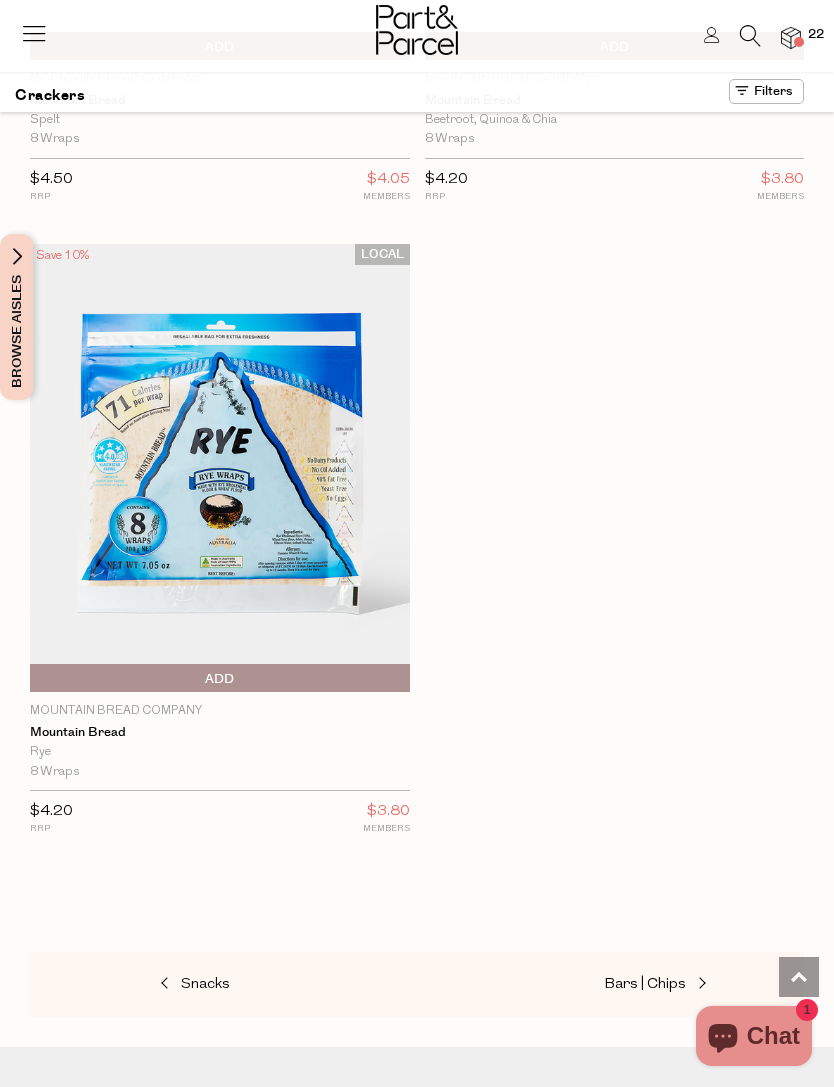 click on "Bars | Chips" at bounding box center [645, 984] 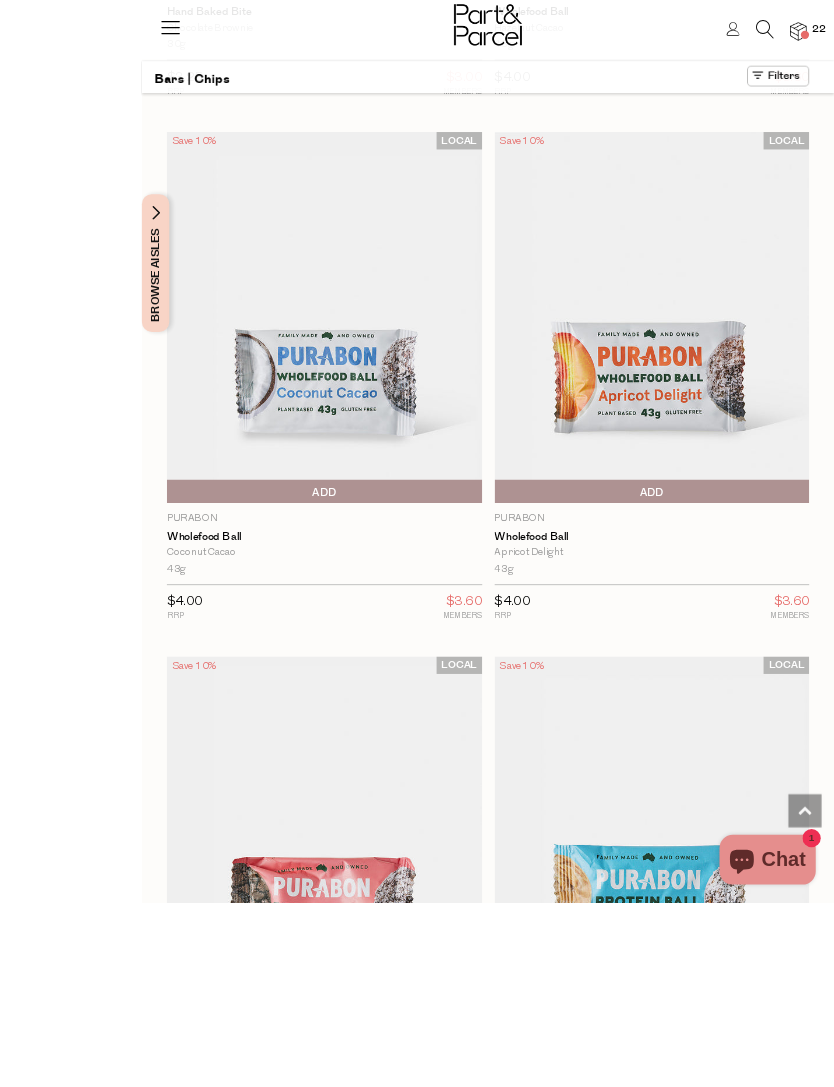 scroll, scrollTop: 12309, scrollLeft: 0, axis: vertical 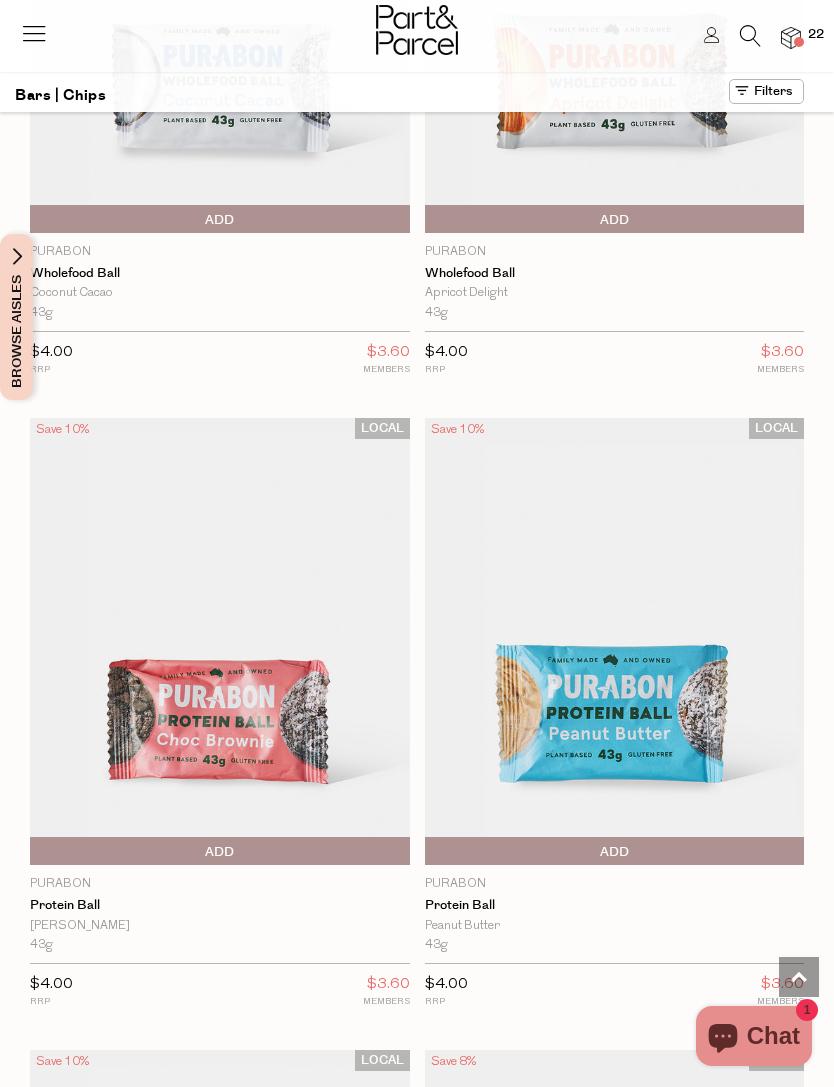 click at bounding box center [615, 642] 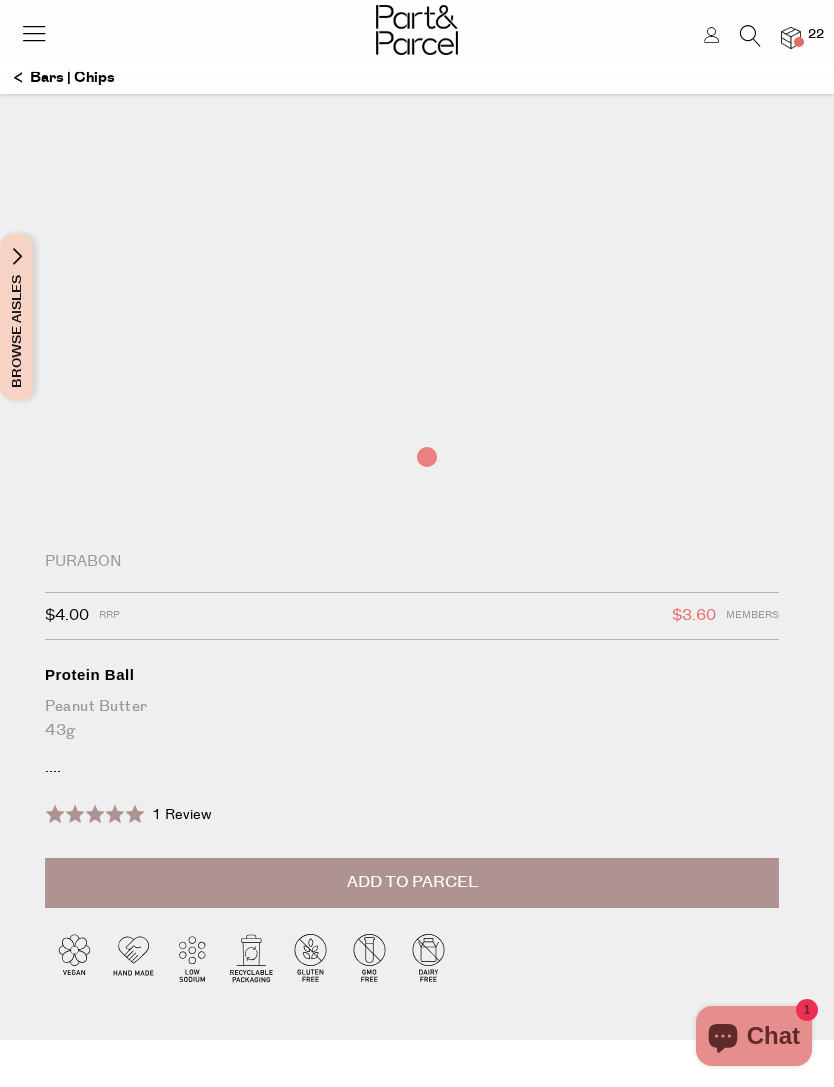 scroll, scrollTop: 0, scrollLeft: 0, axis: both 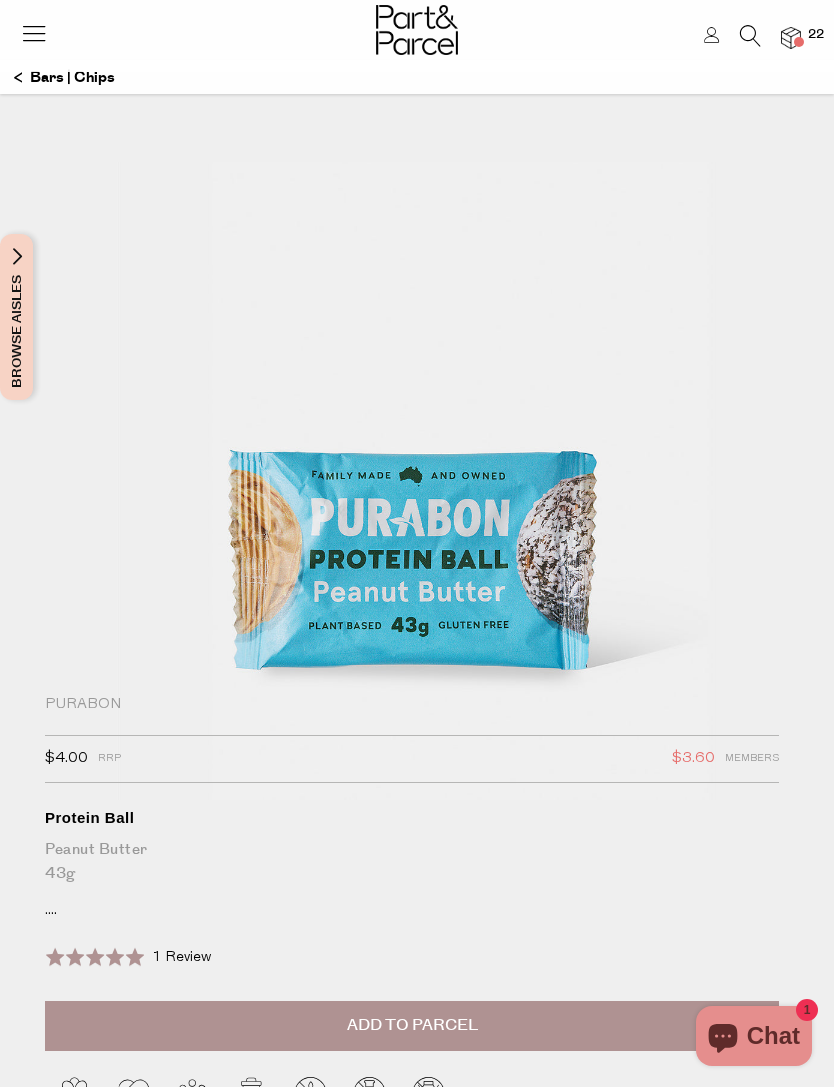 click on "Bars | Chips" at bounding box center (64, 78) 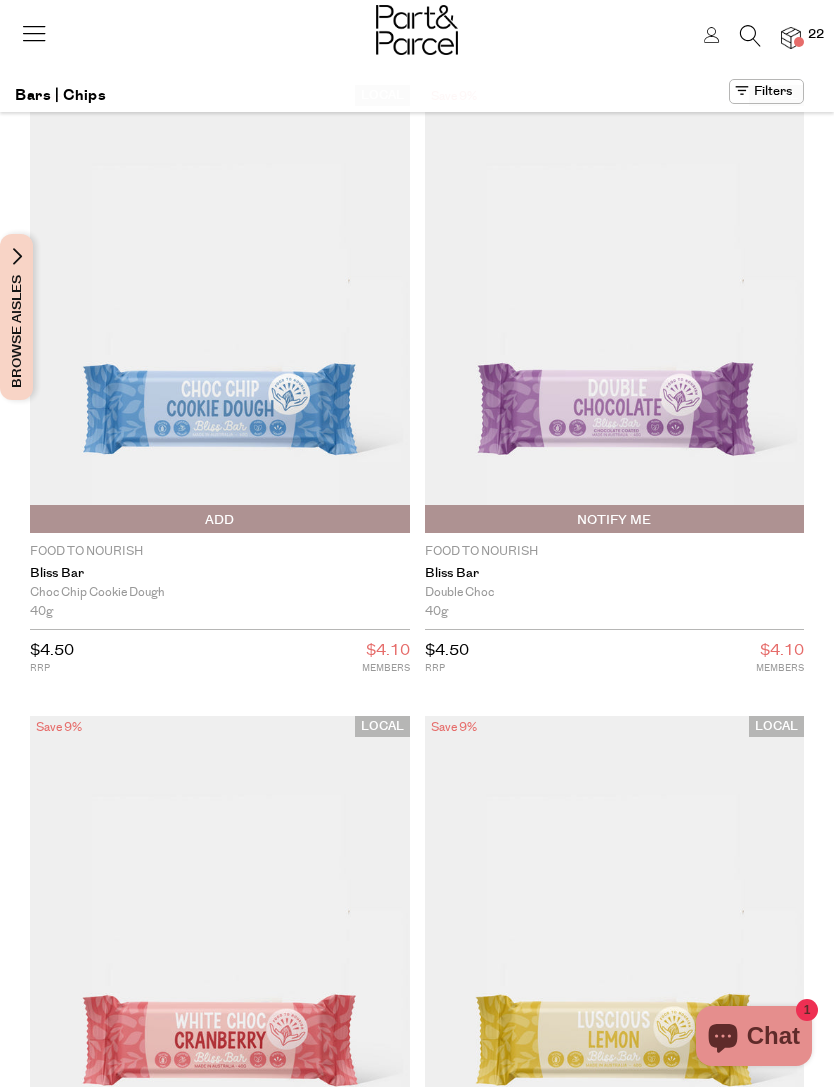 scroll, scrollTop: 0, scrollLeft: 0, axis: both 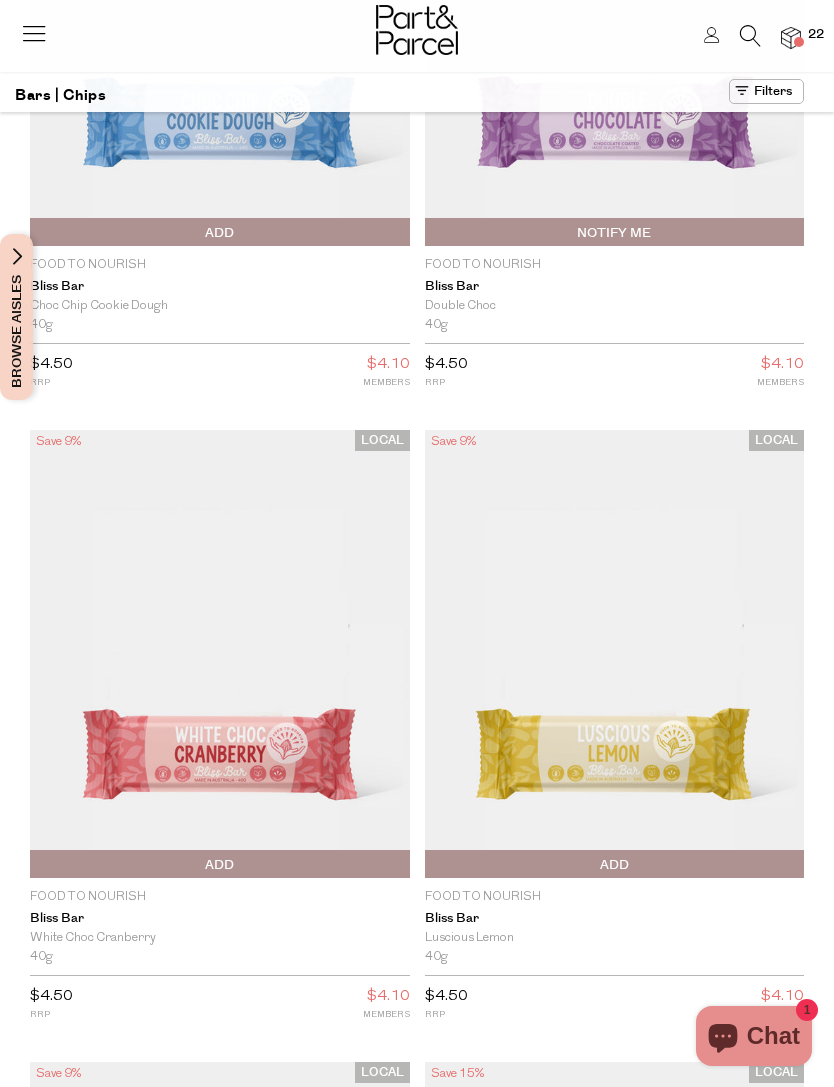 click at bounding box center [615, 654] 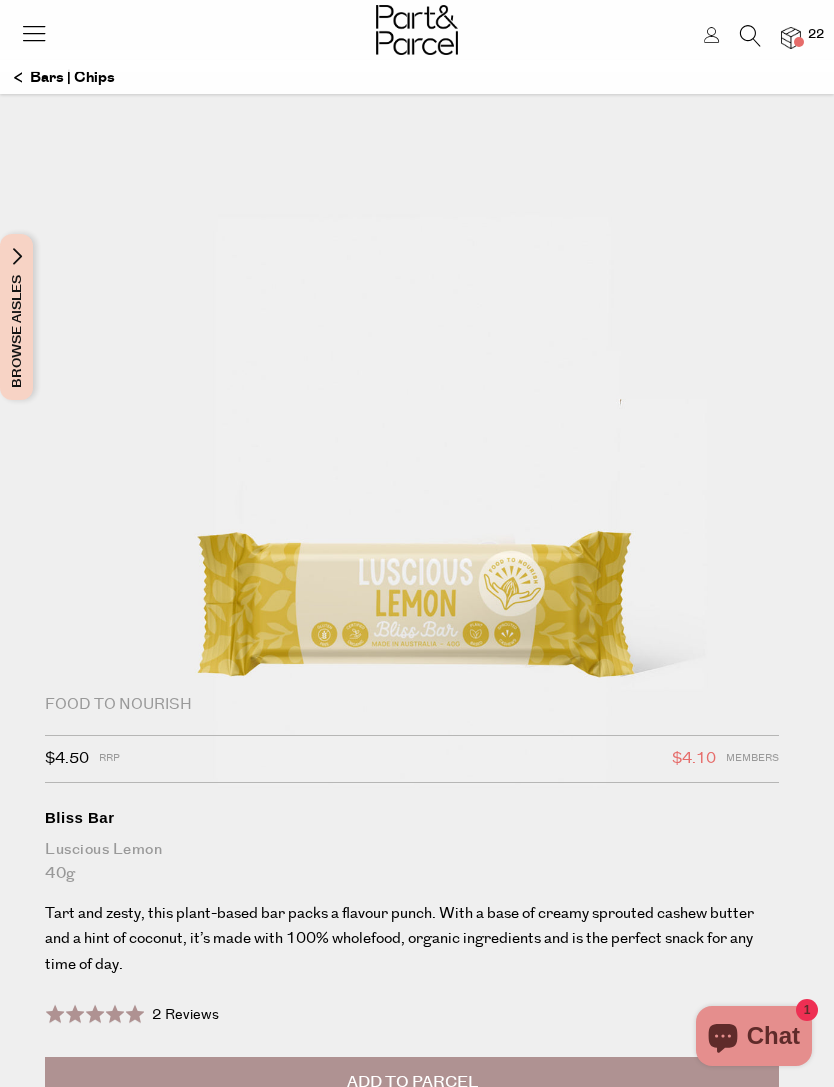 scroll, scrollTop: 0, scrollLeft: 0, axis: both 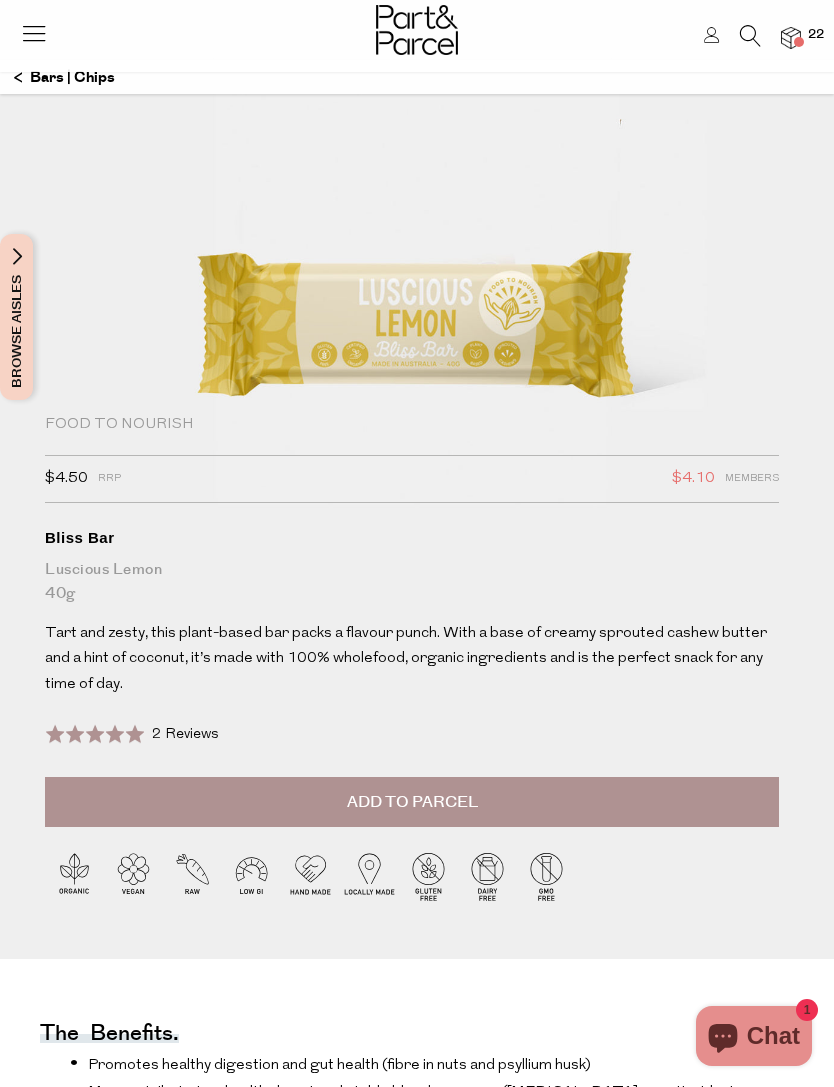 click on "Add to Parcel" at bounding box center (412, 802) 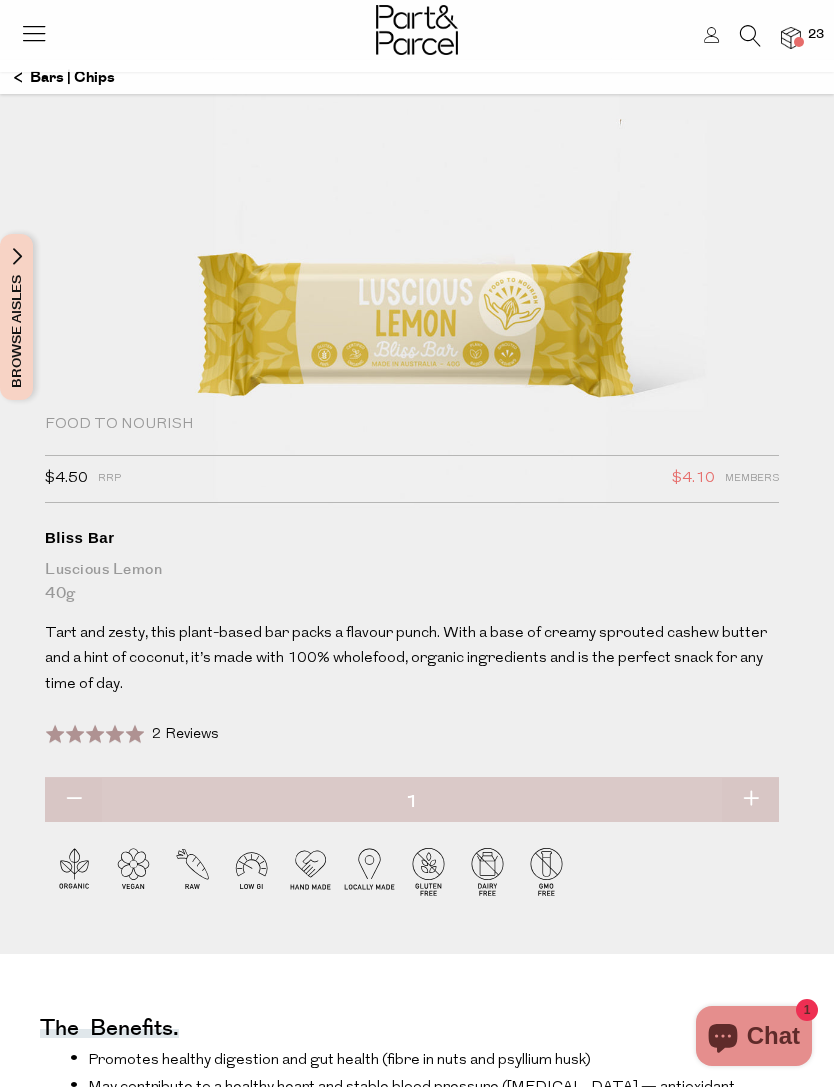 click at bounding box center [750, 800] 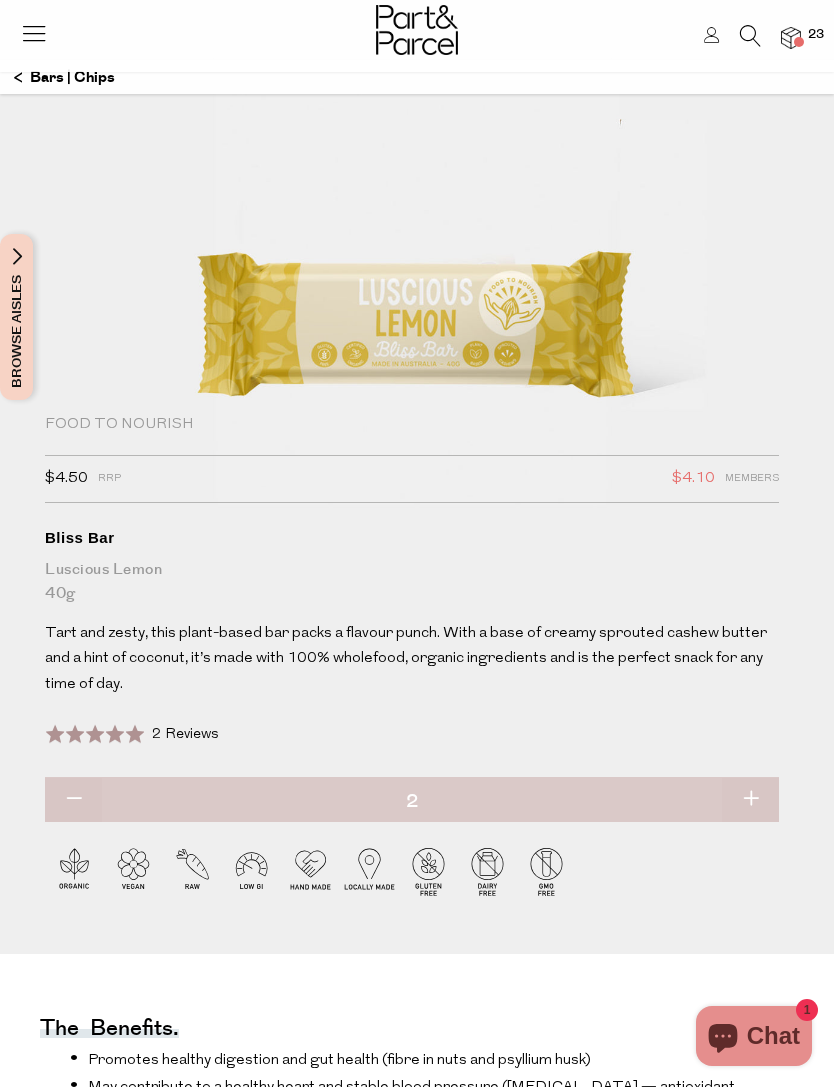 type on "2" 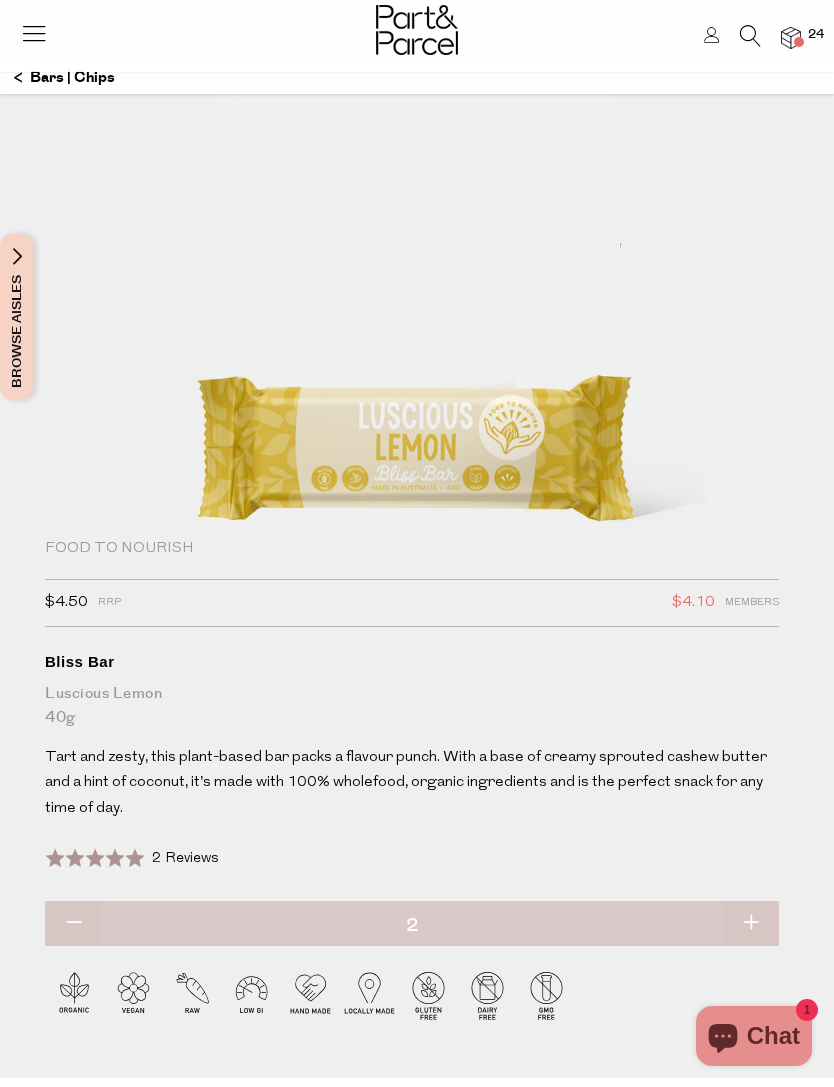 scroll, scrollTop: 0, scrollLeft: 0, axis: both 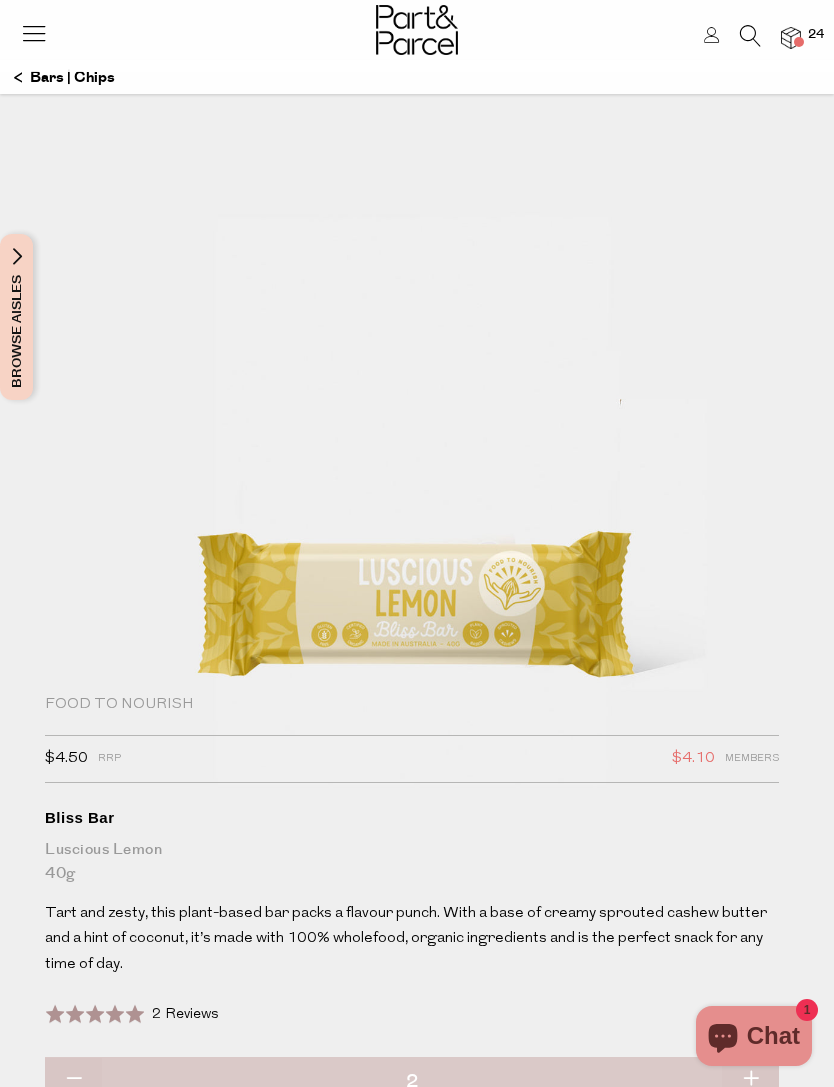 click on "Bars | Chips" at bounding box center (64, 78) 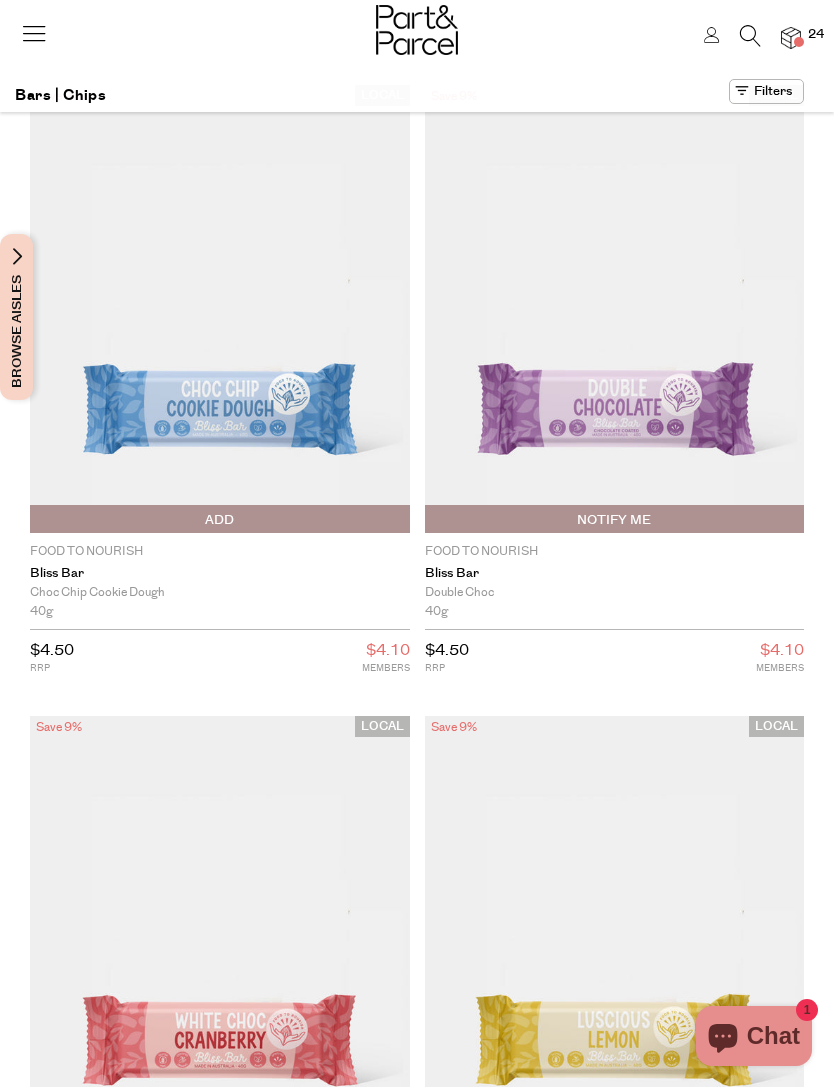 scroll, scrollTop: 0, scrollLeft: 0, axis: both 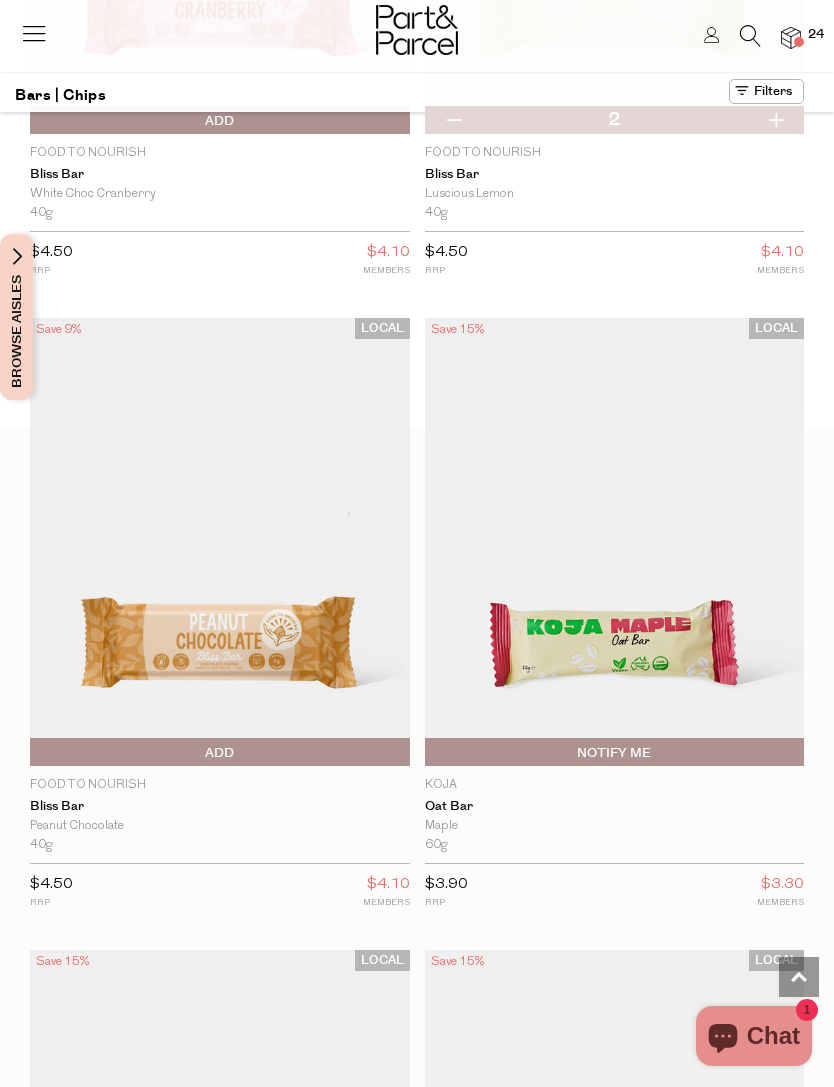 click at bounding box center [220, 542] 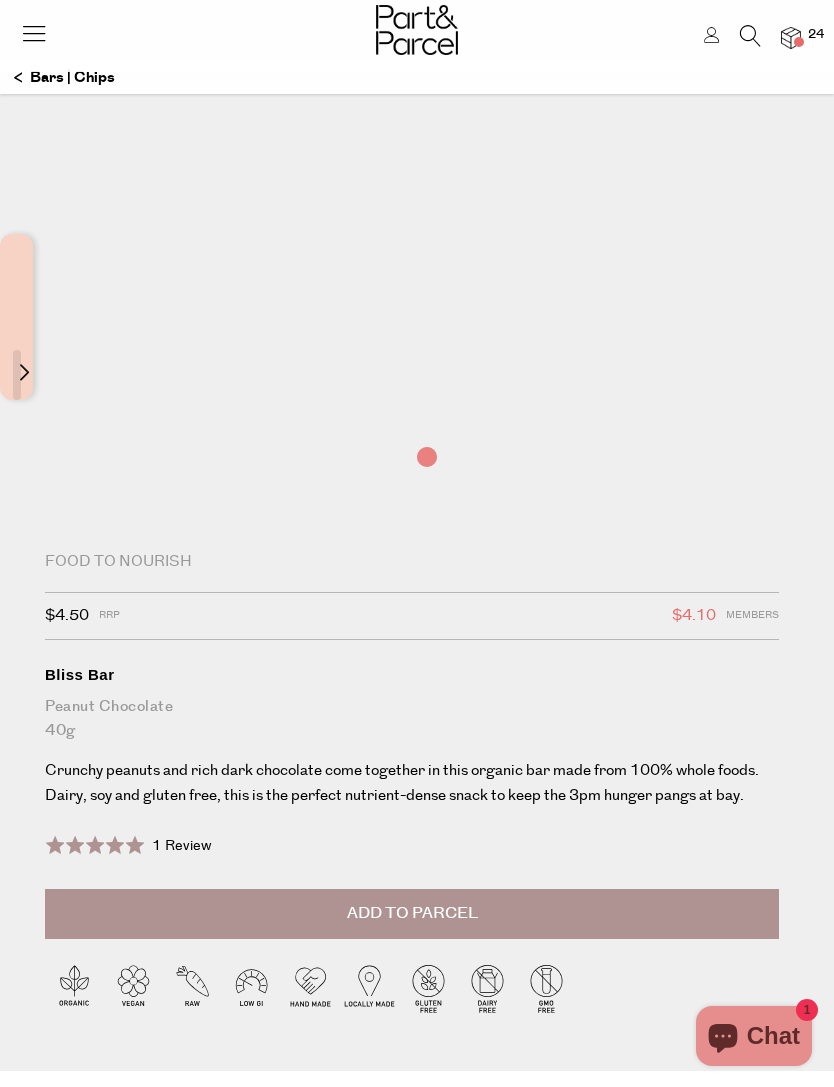 scroll, scrollTop: 0, scrollLeft: 0, axis: both 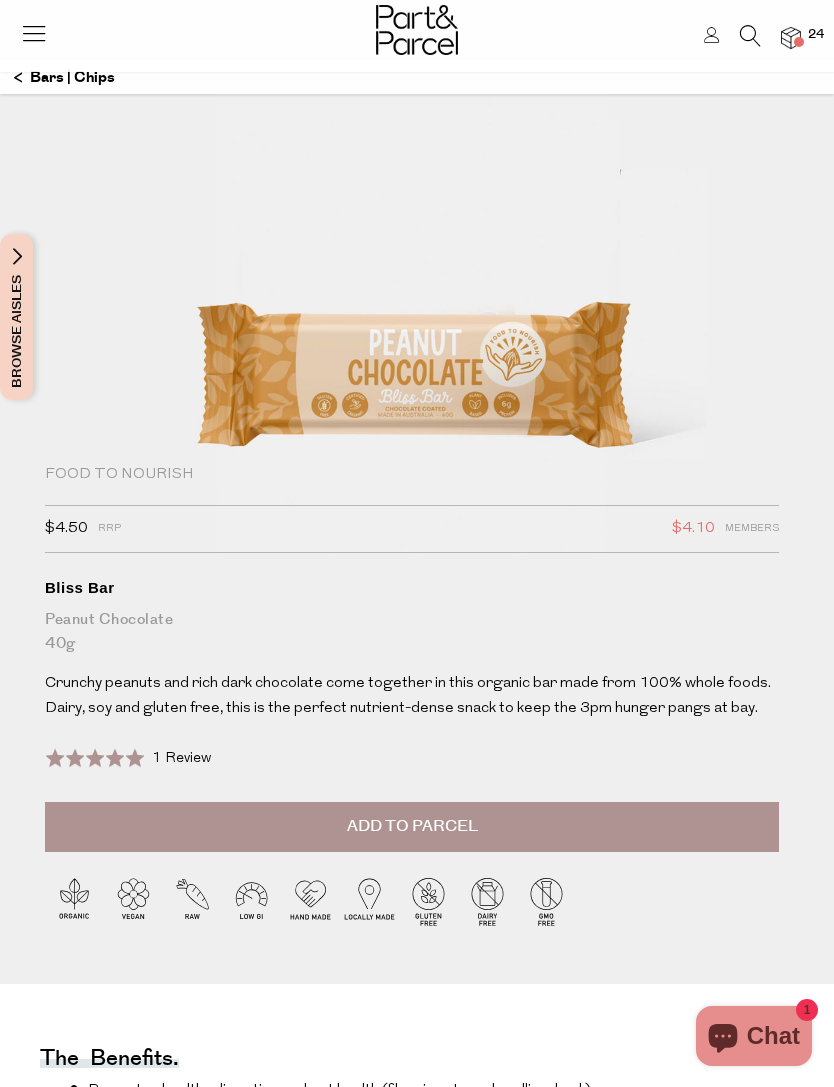 click on "Add to Parcel" at bounding box center (412, 827) 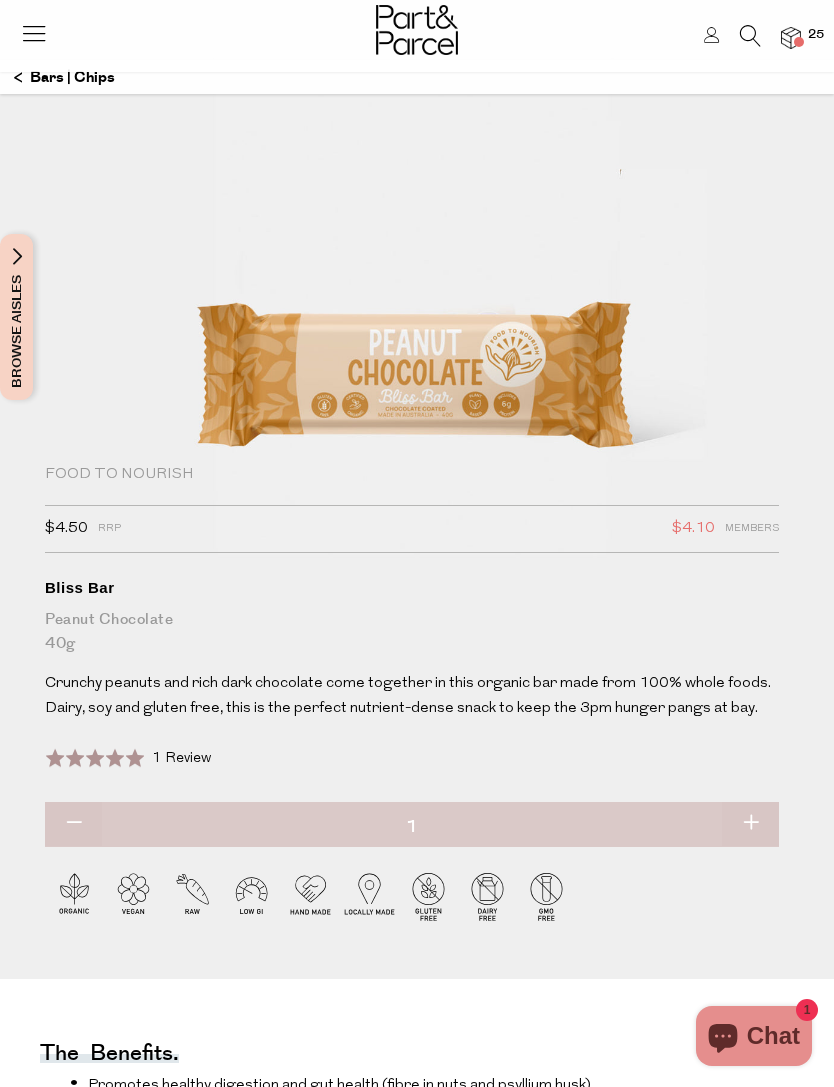 click on "Bars | Chips" at bounding box center (64, 78) 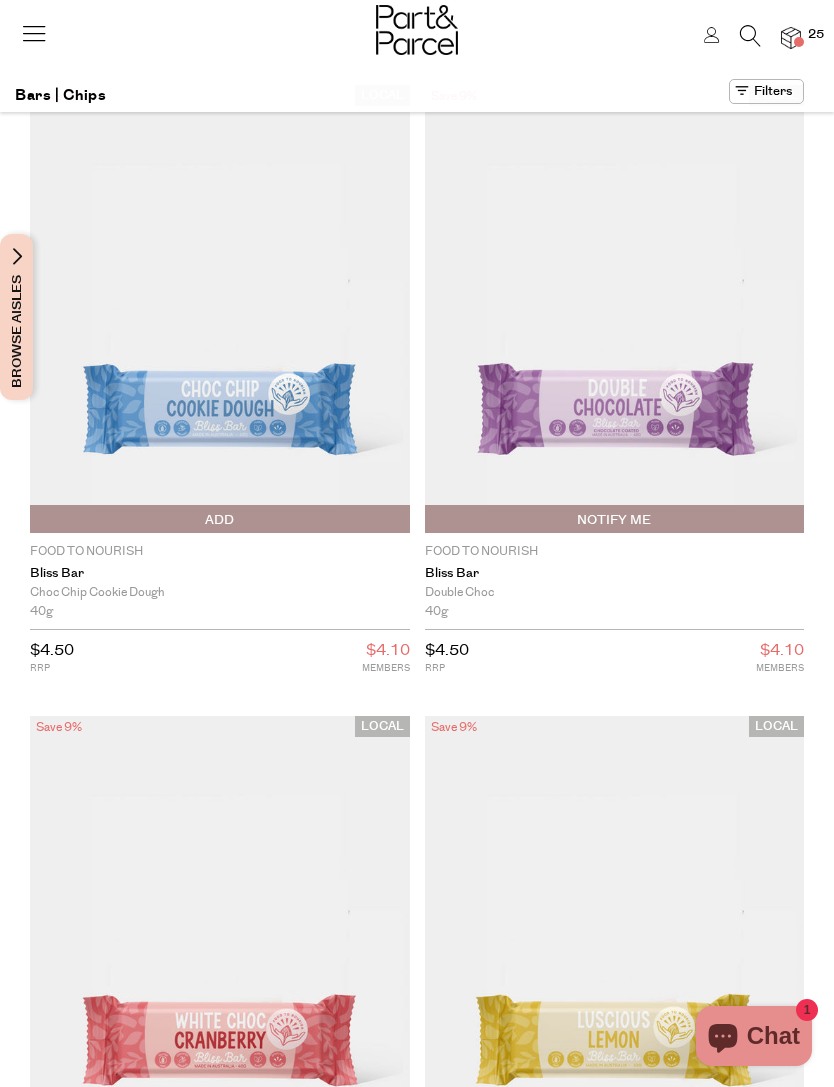 scroll, scrollTop: 0, scrollLeft: 0, axis: both 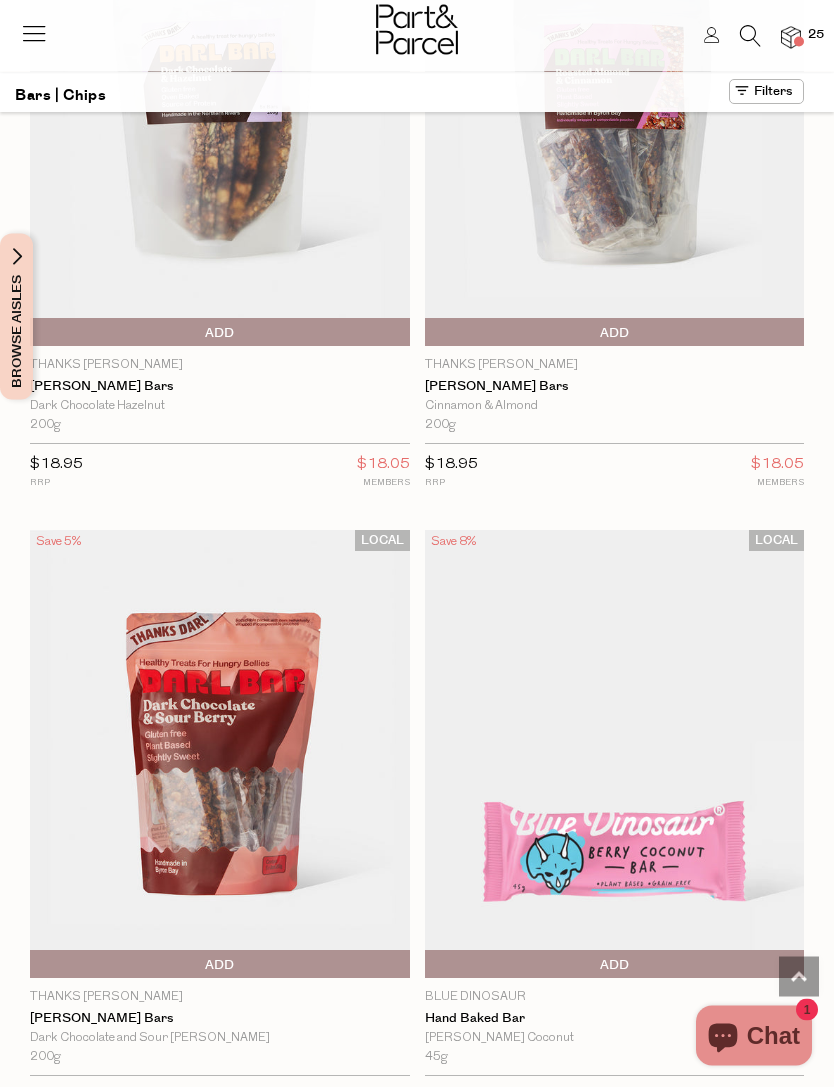 click at bounding box center [34, 33] 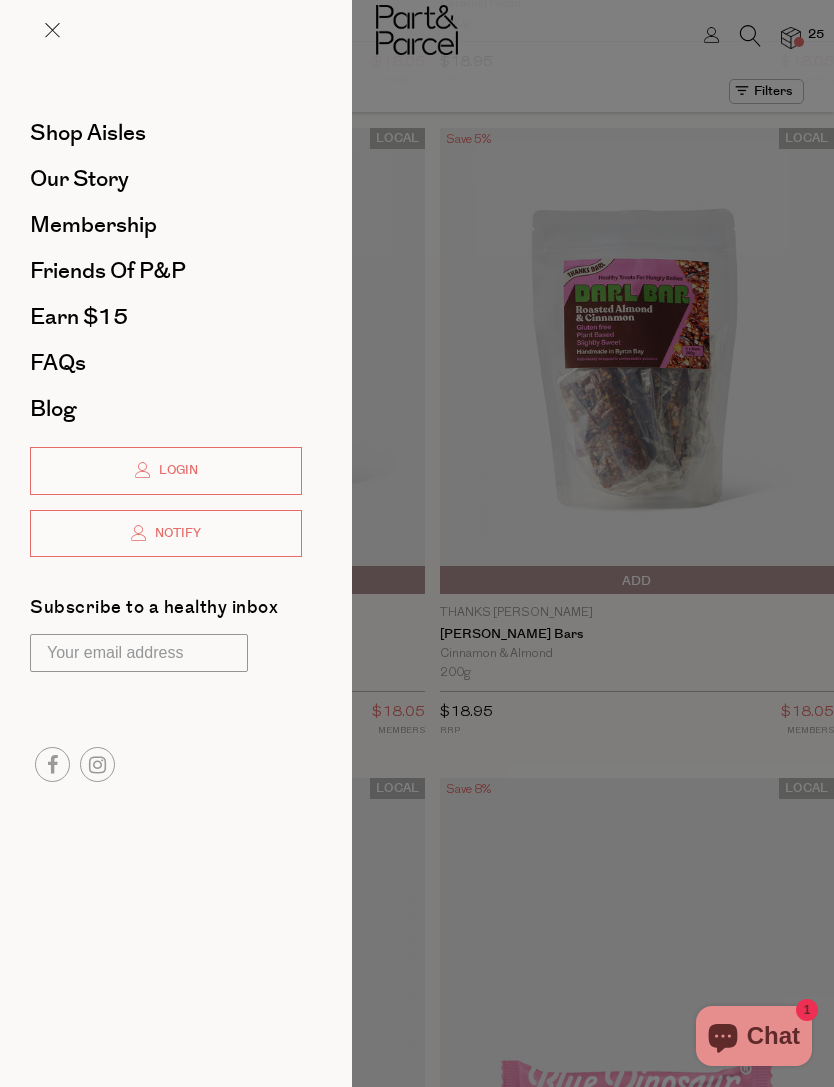 click on "Shop Aisles" at bounding box center [88, 133] 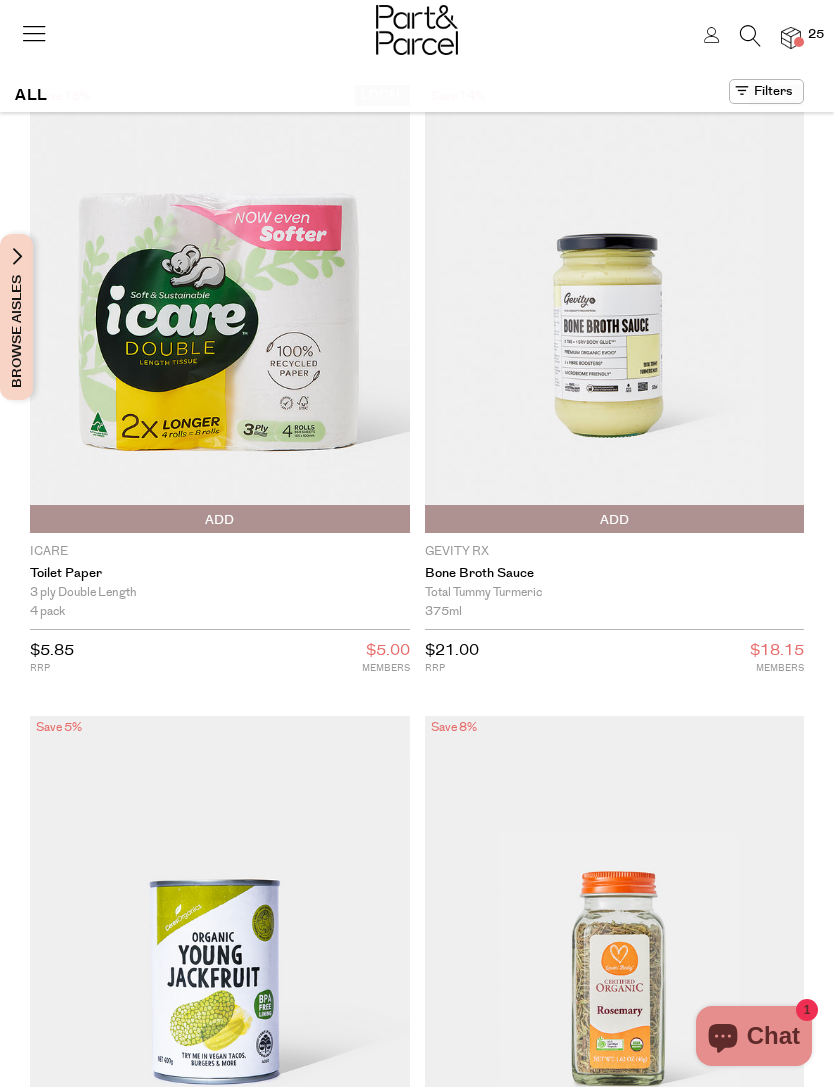 scroll, scrollTop: 0, scrollLeft: 0, axis: both 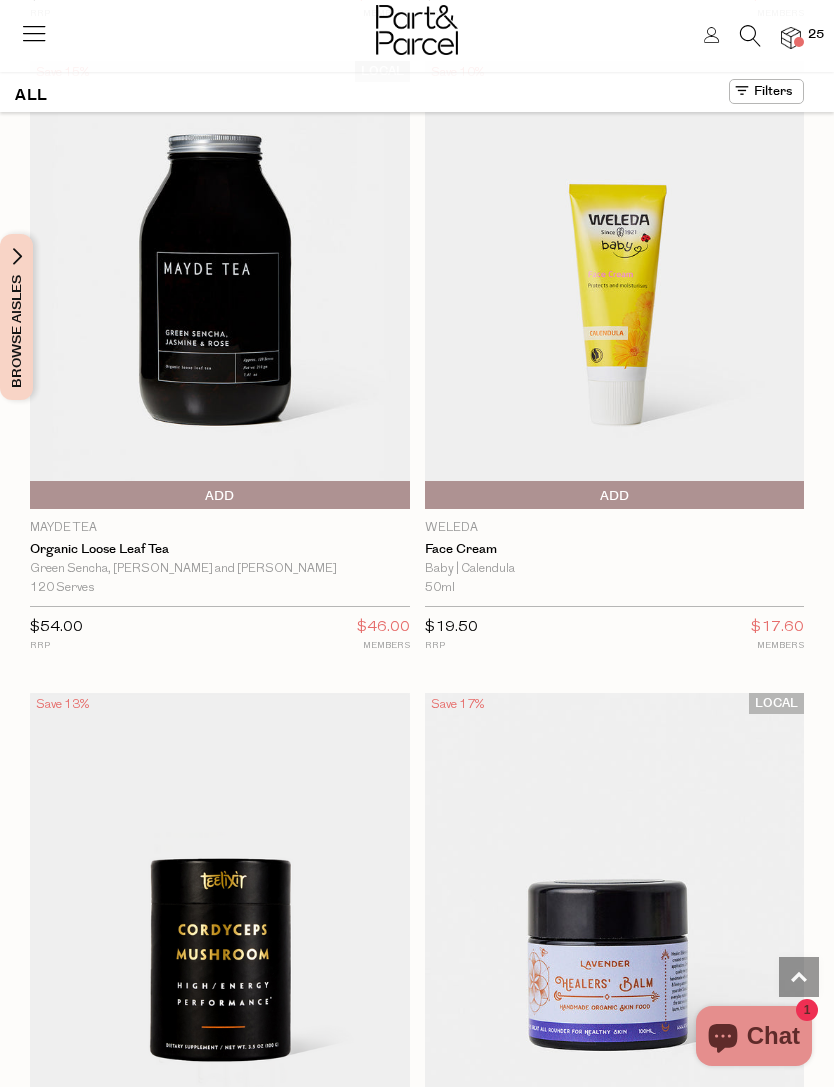 type on "2" 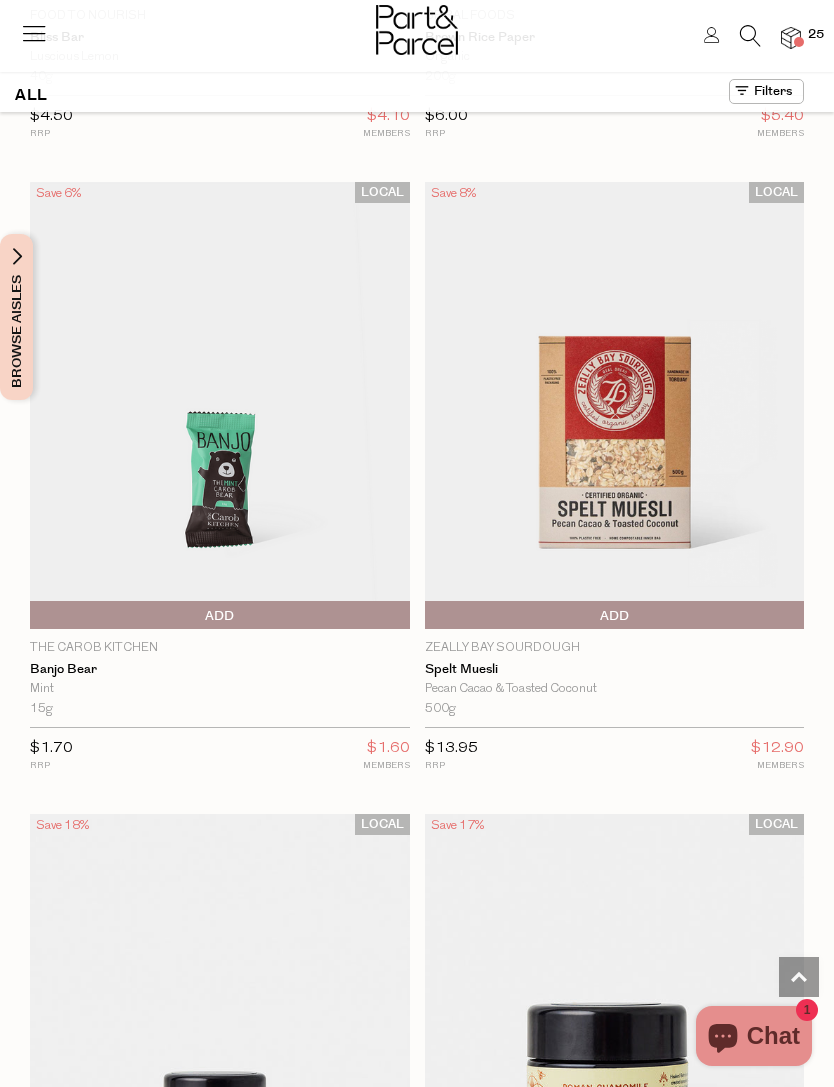 scroll, scrollTop: 28320, scrollLeft: 0, axis: vertical 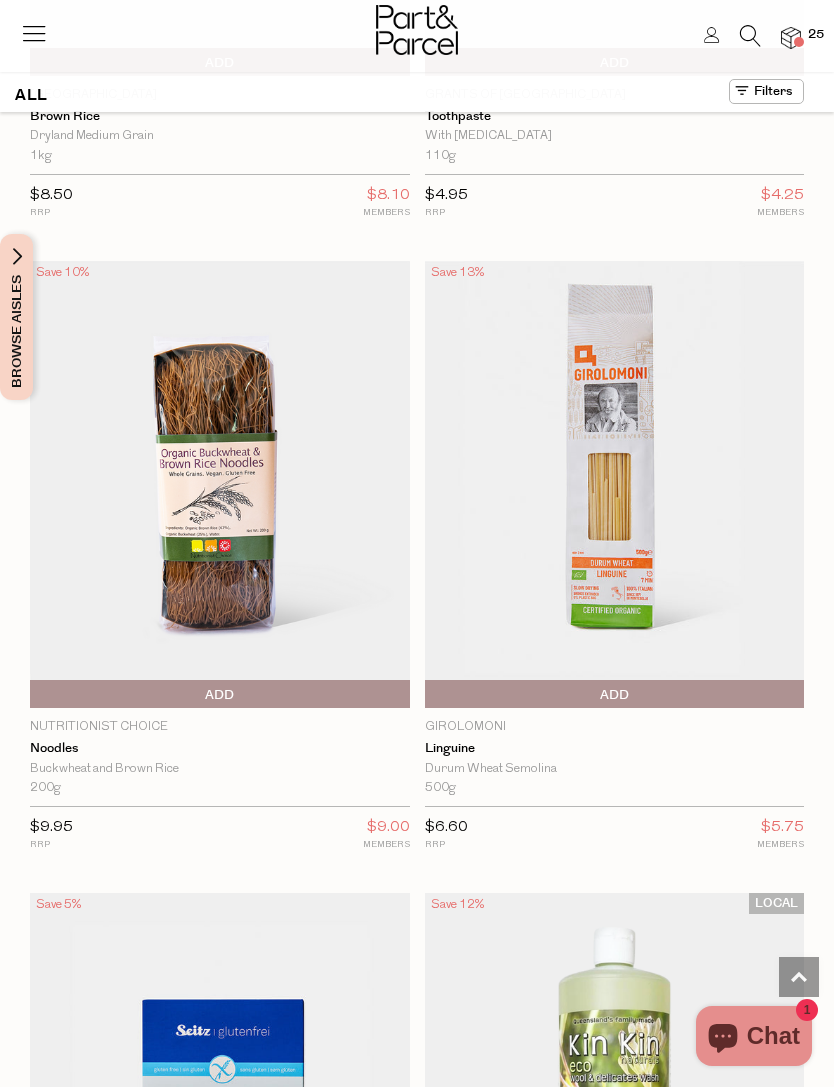 click on "Add To Parcel" at bounding box center [615, 695] 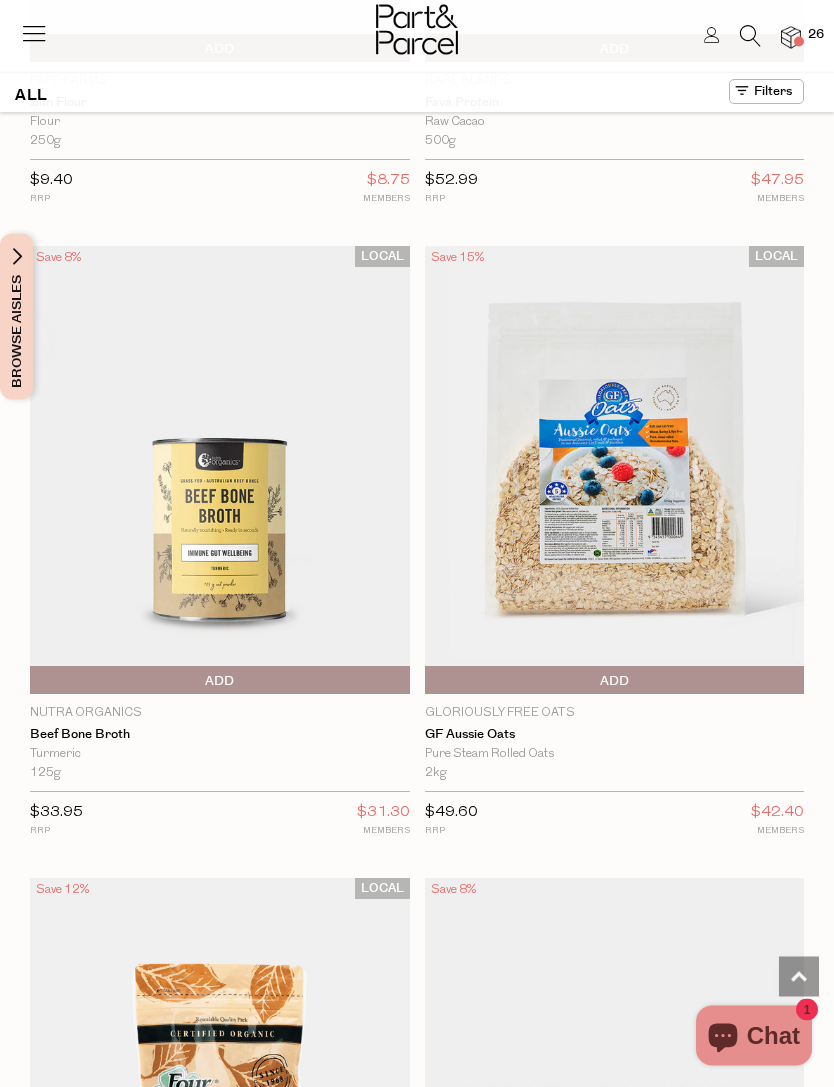scroll, scrollTop: 39028, scrollLeft: 0, axis: vertical 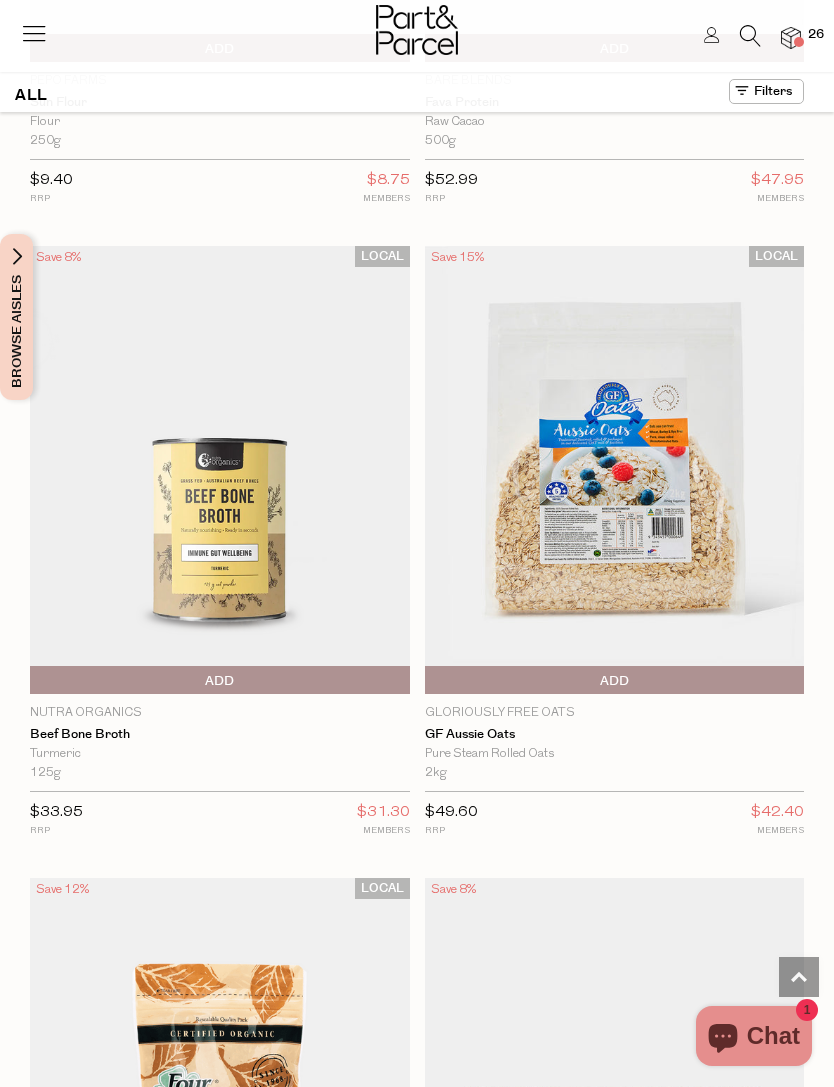 click on "Add To Parcel" at bounding box center [615, 681] 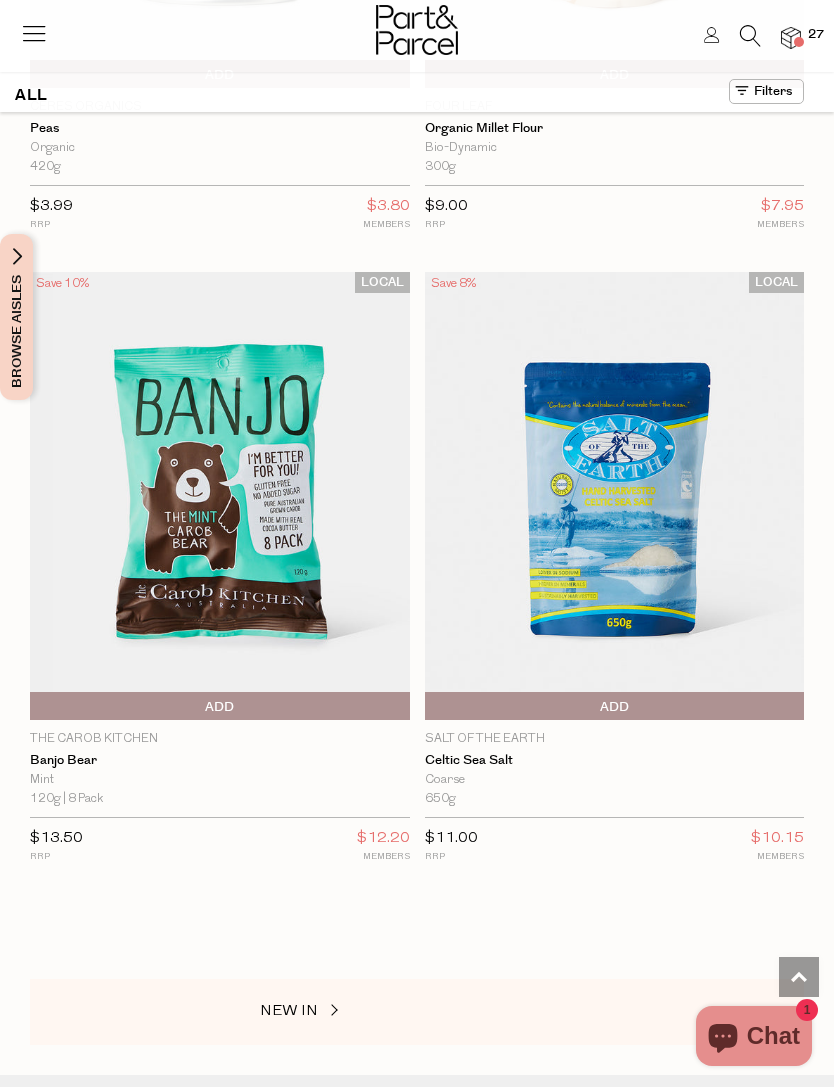 scroll, scrollTop: 46588, scrollLeft: 0, axis: vertical 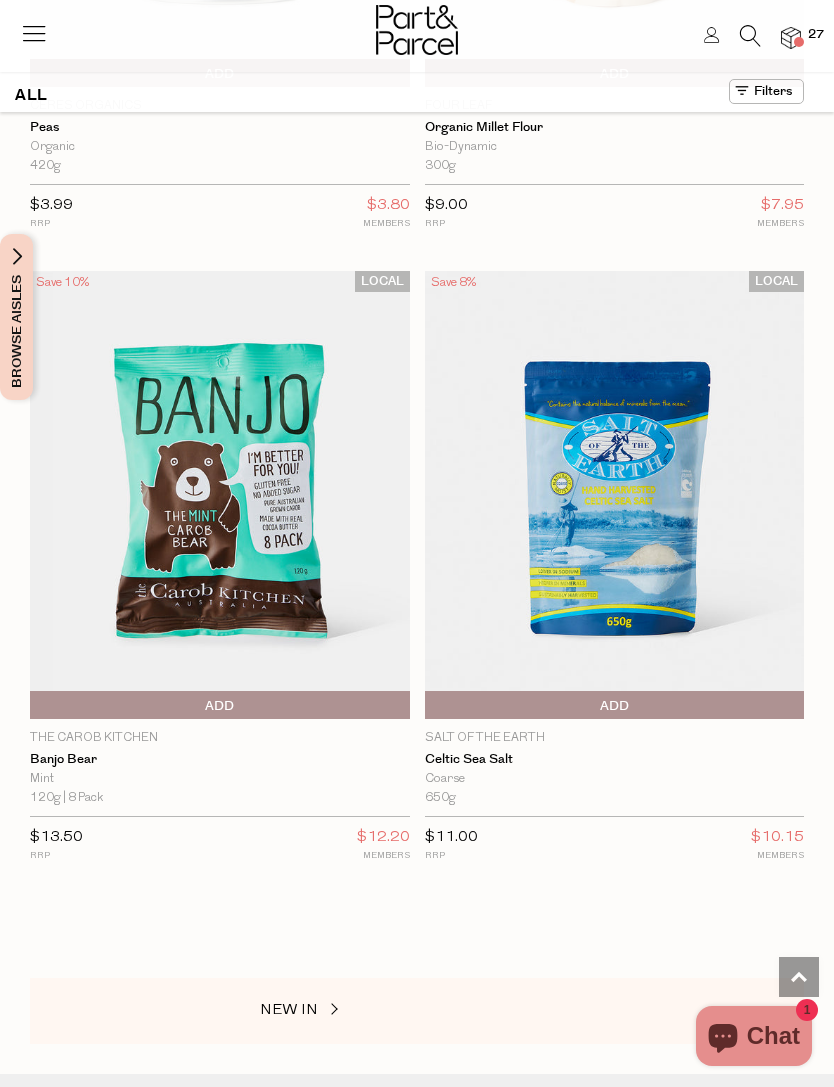 click at bounding box center [750, 36] 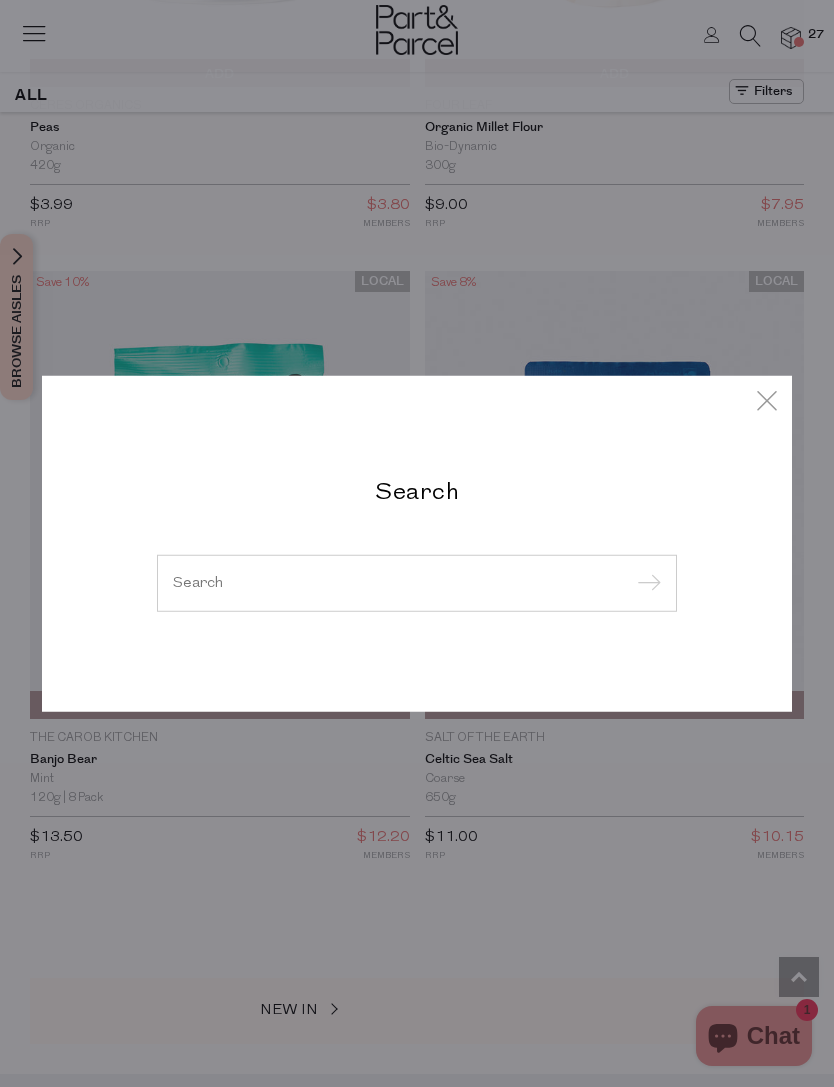 click at bounding box center [417, 582] 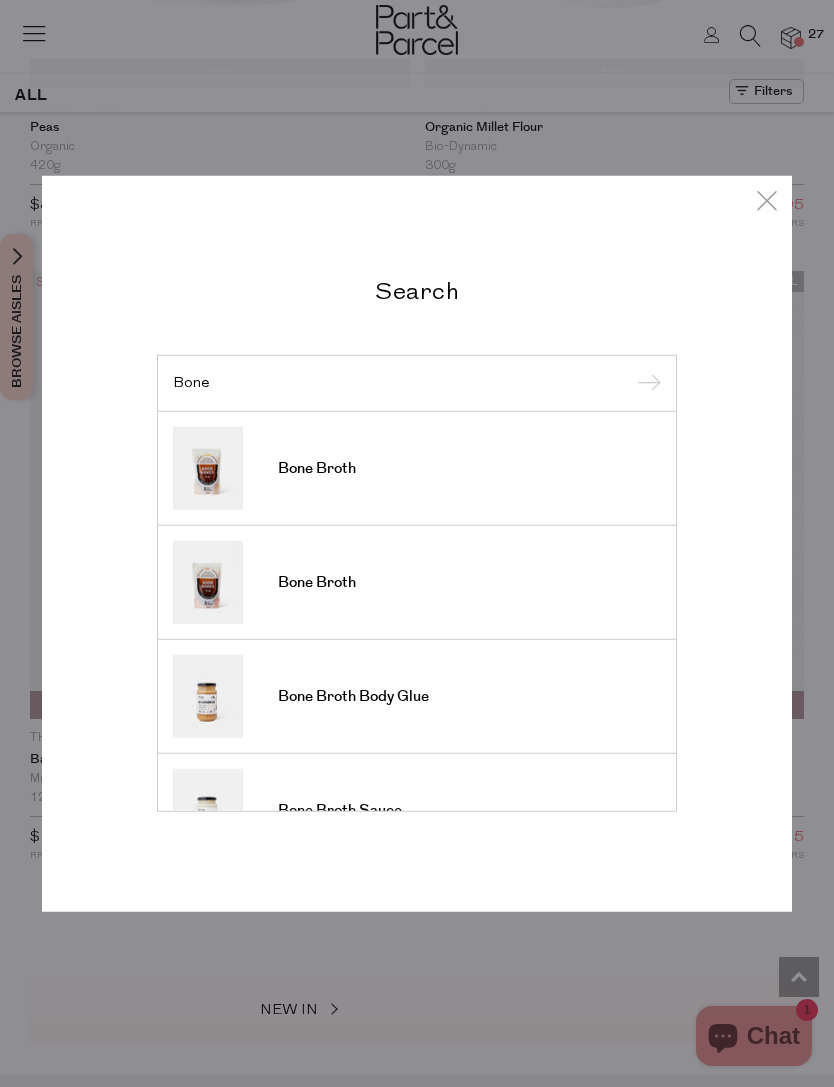 type on "Bone" 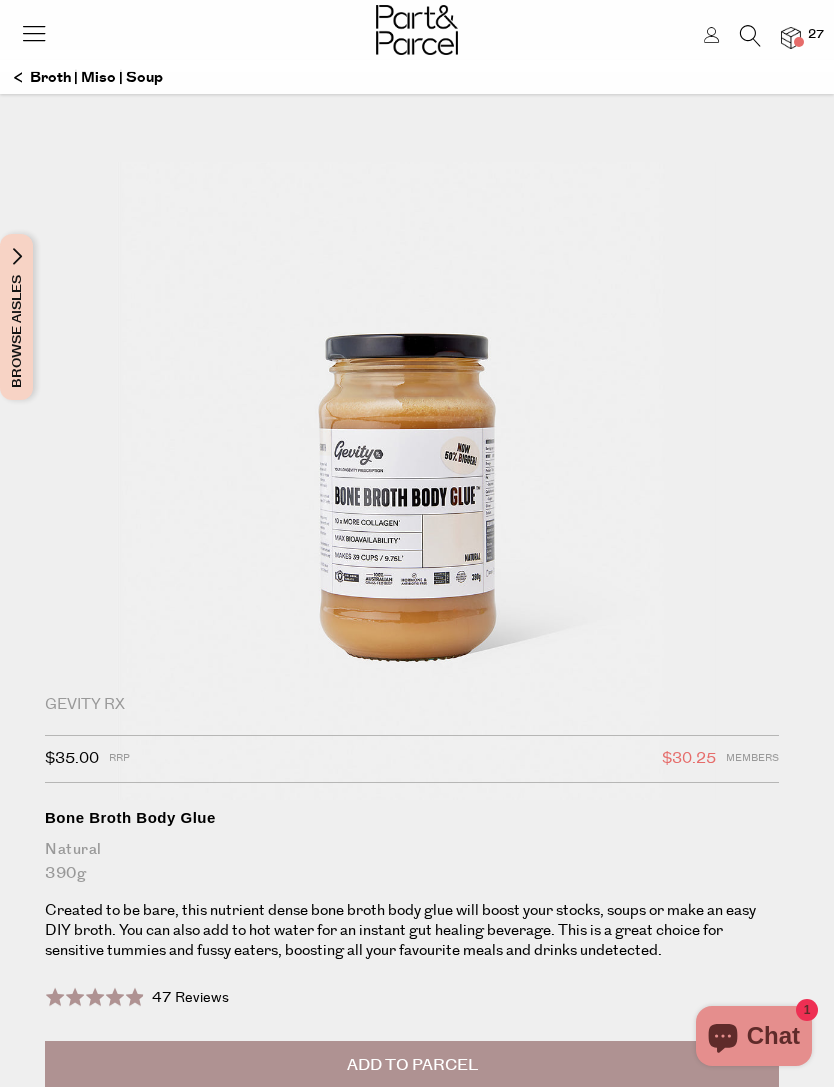 scroll, scrollTop: 0, scrollLeft: 0, axis: both 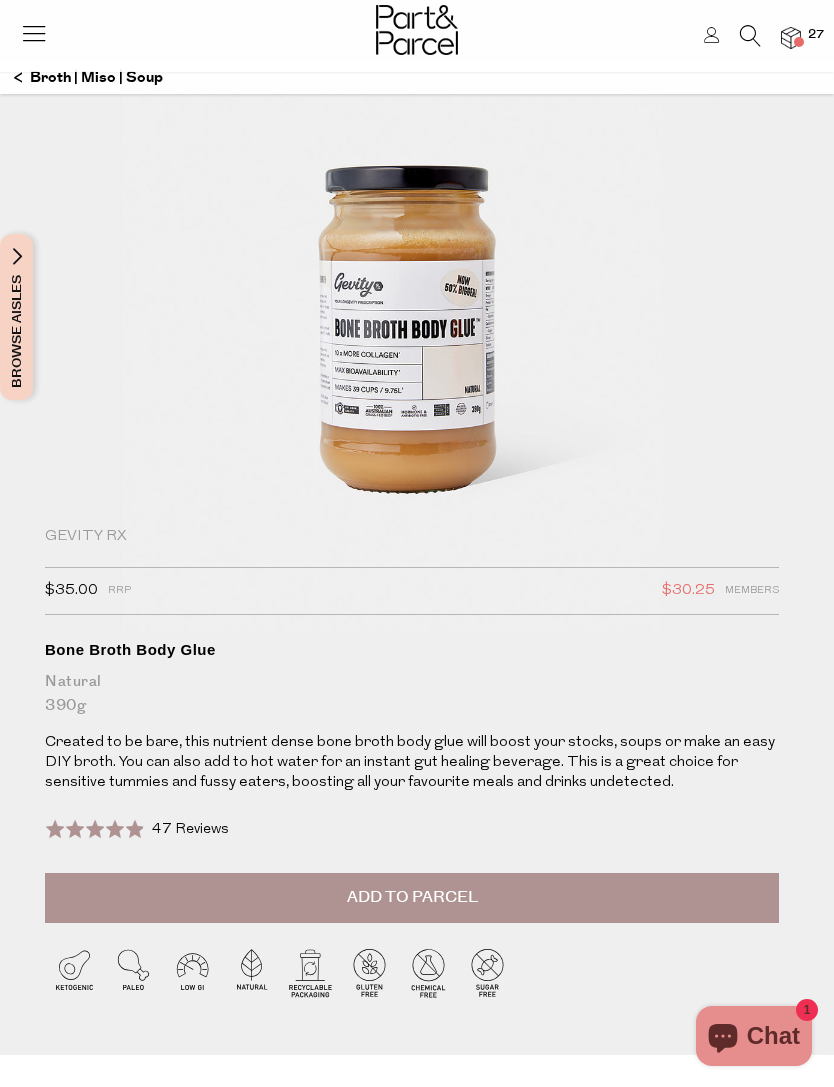 click on "Add to Parcel" at bounding box center (412, 898) 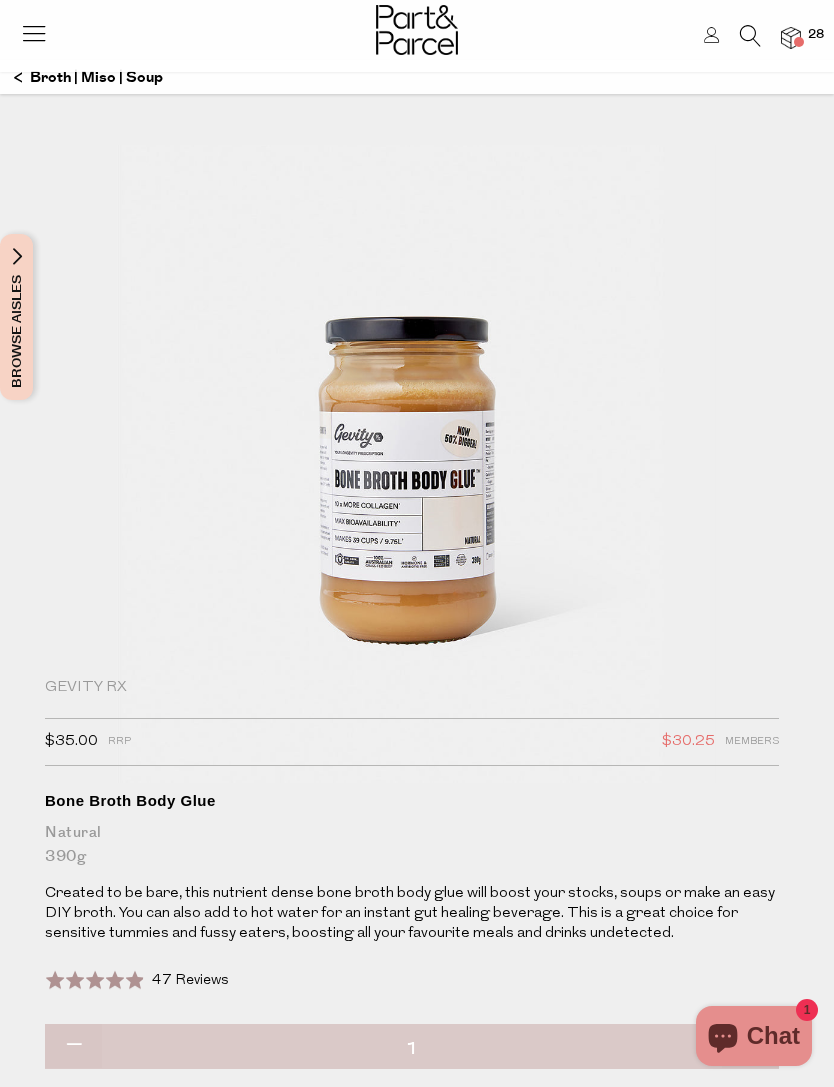 scroll, scrollTop: 0, scrollLeft: 0, axis: both 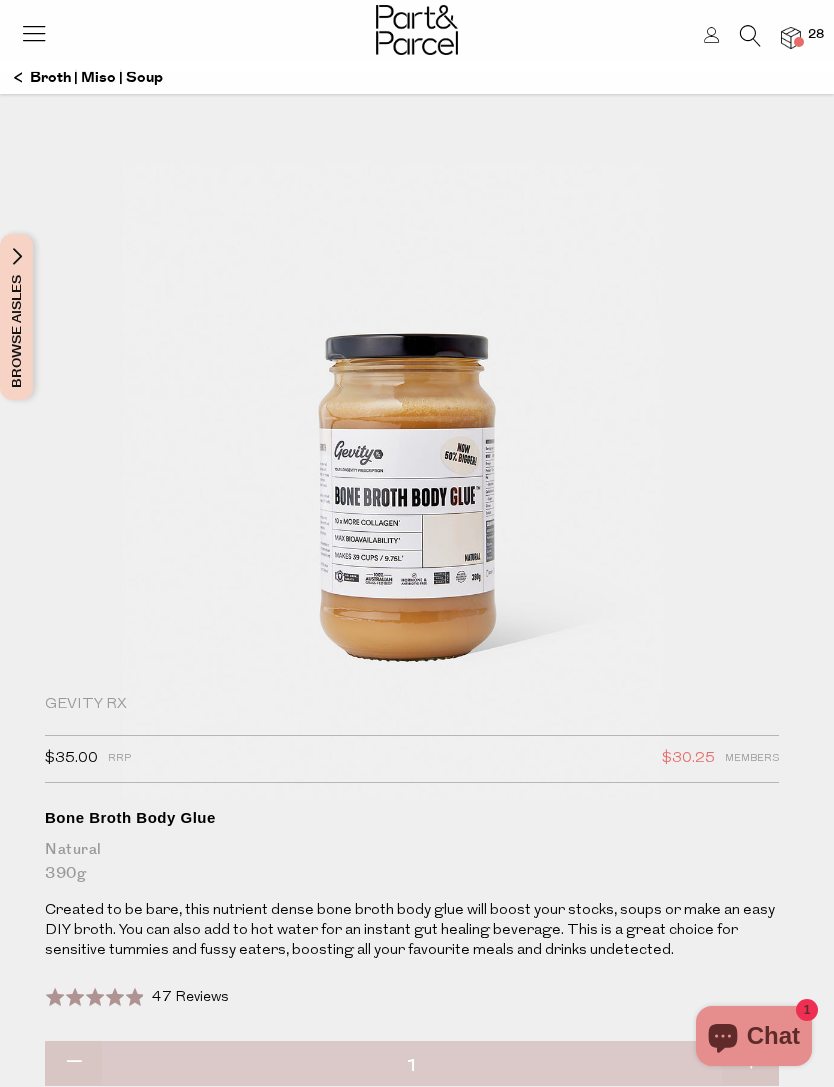 click on "28" at bounding box center [781, 38] 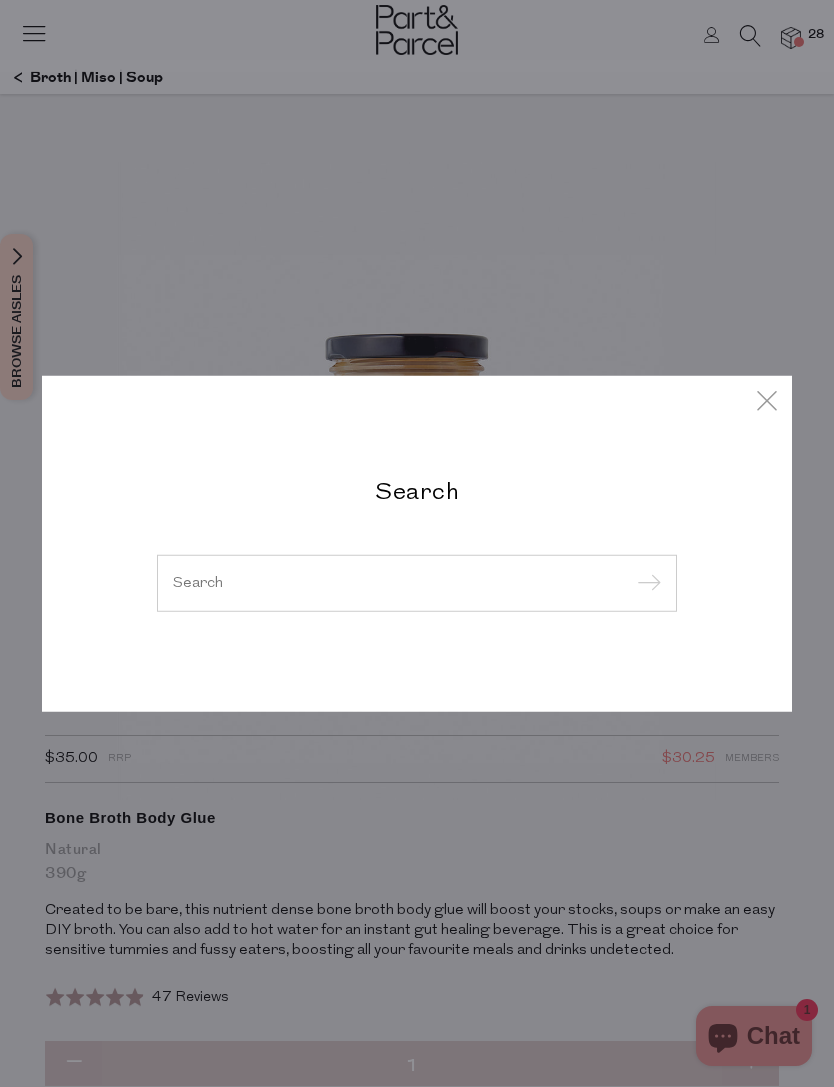 click at bounding box center (417, 582) 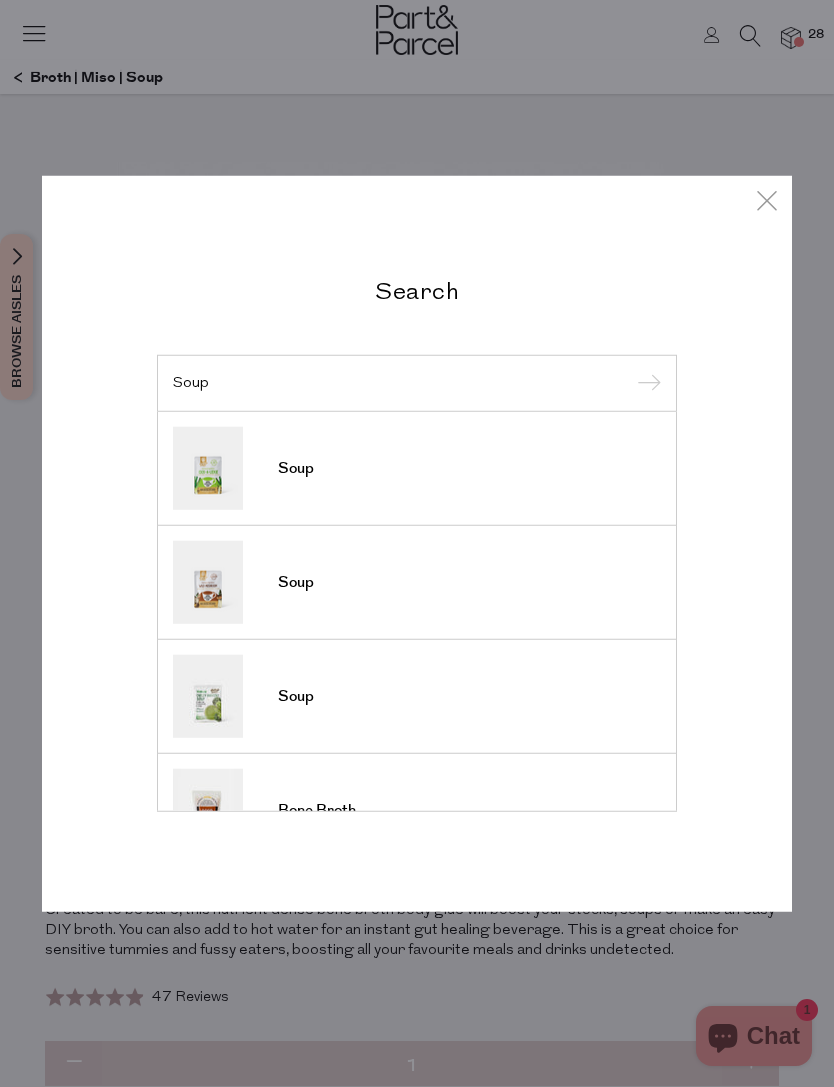 type on "Soup" 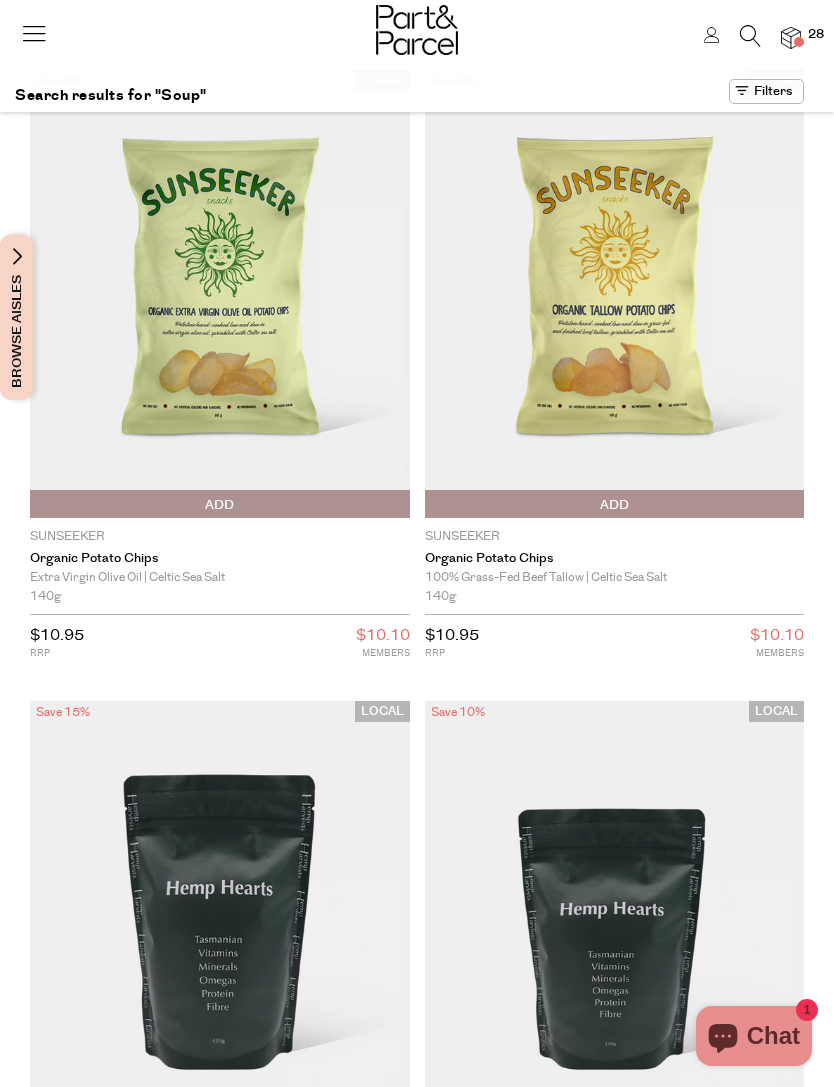 scroll, scrollTop: 0, scrollLeft: 0, axis: both 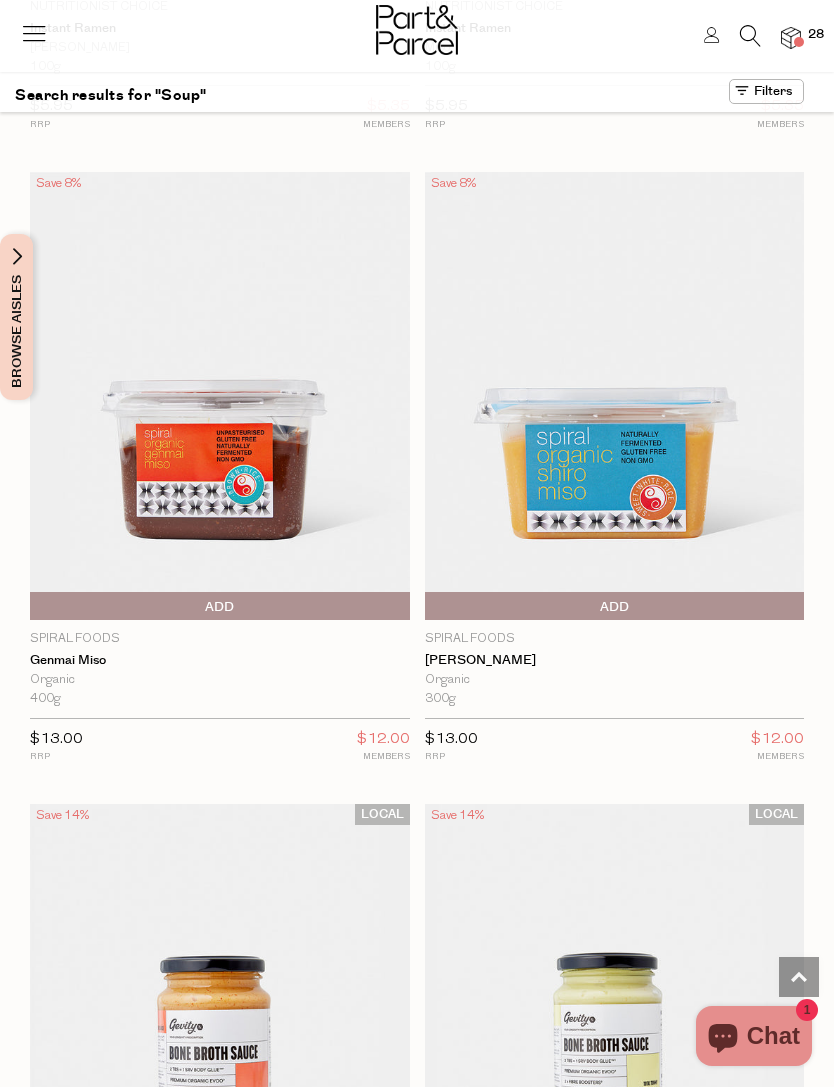 click on "Add To Parcel" at bounding box center [615, 607] 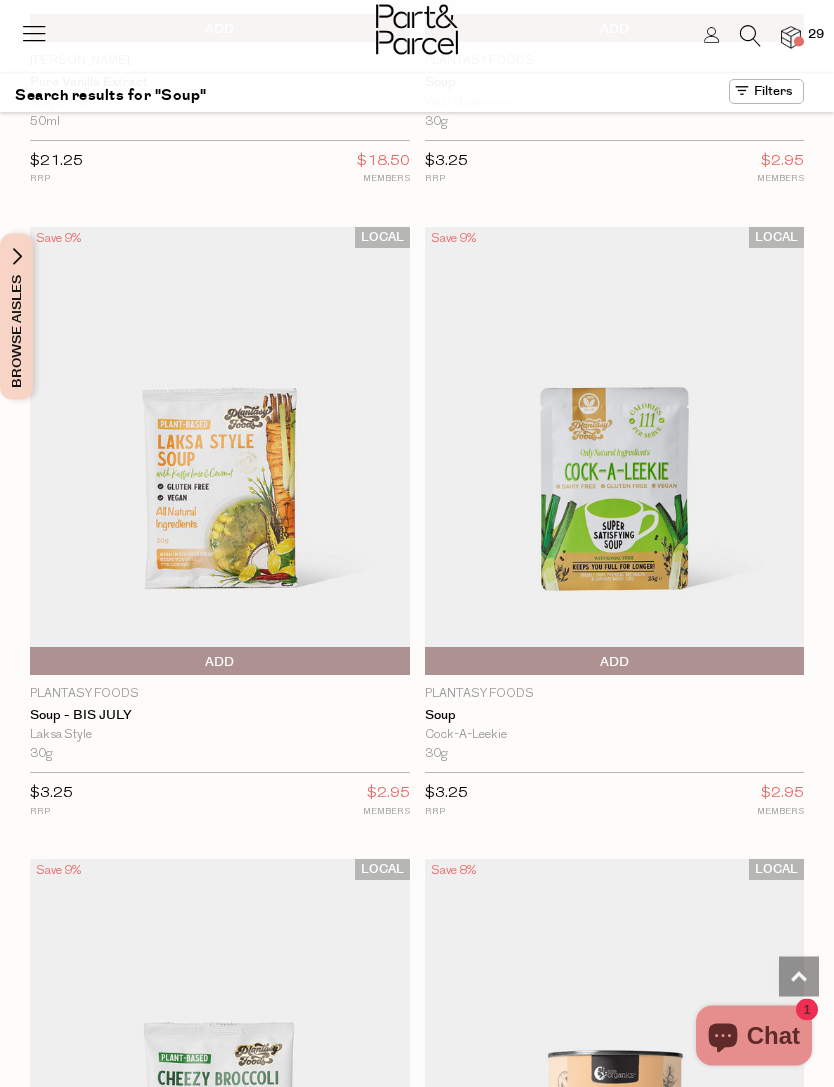 scroll, scrollTop: 13822, scrollLeft: 0, axis: vertical 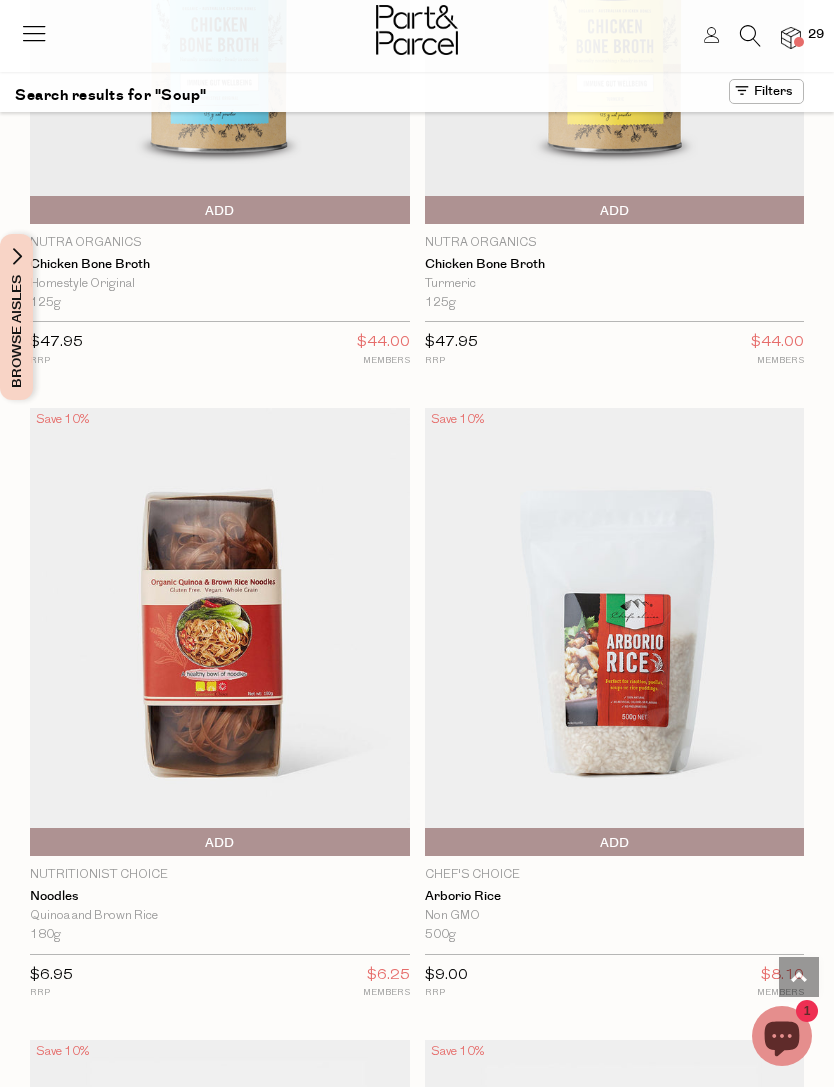 click on "Add To Parcel" at bounding box center [615, 843] 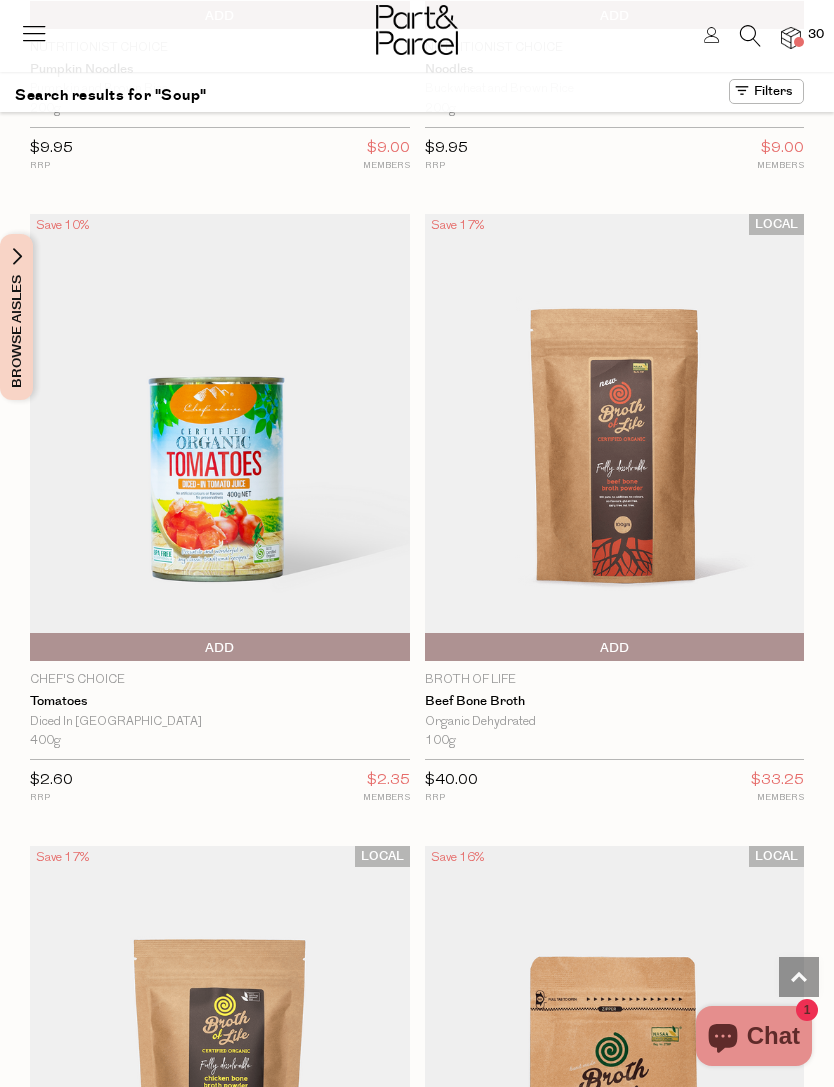 scroll, scrollTop: 20092, scrollLeft: 0, axis: vertical 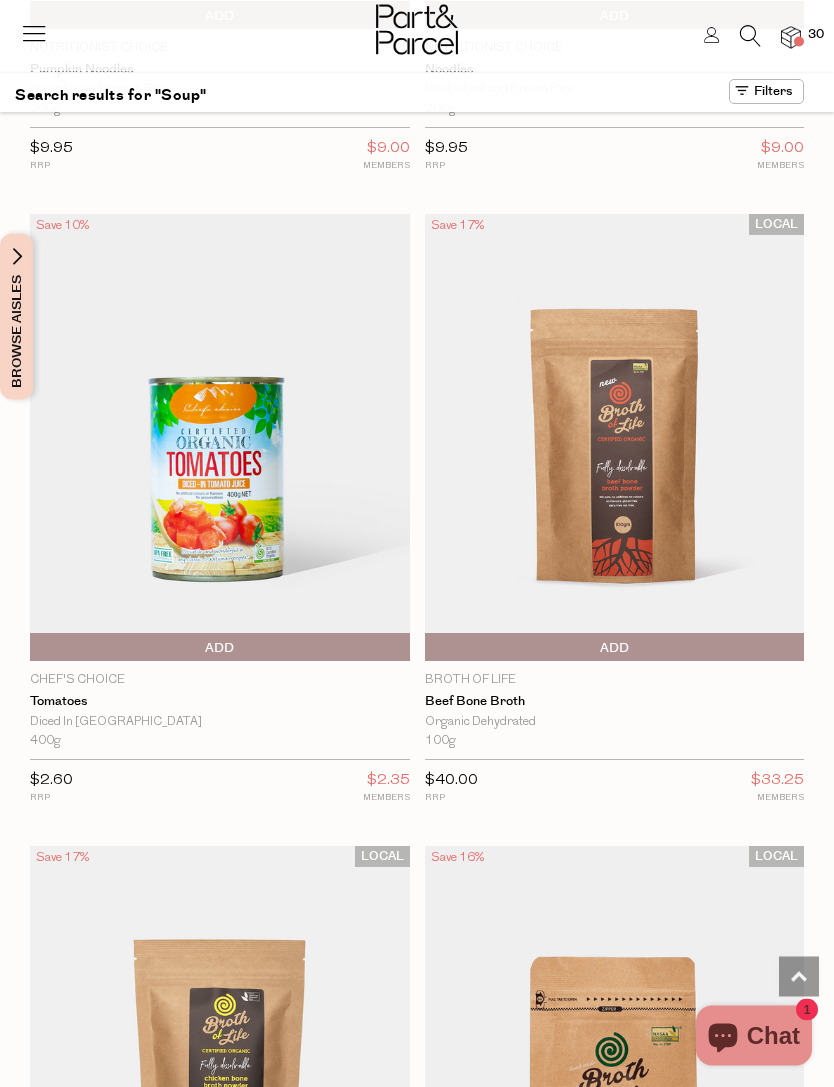 click on "Add To Parcel" at bounding box center [220, 649] 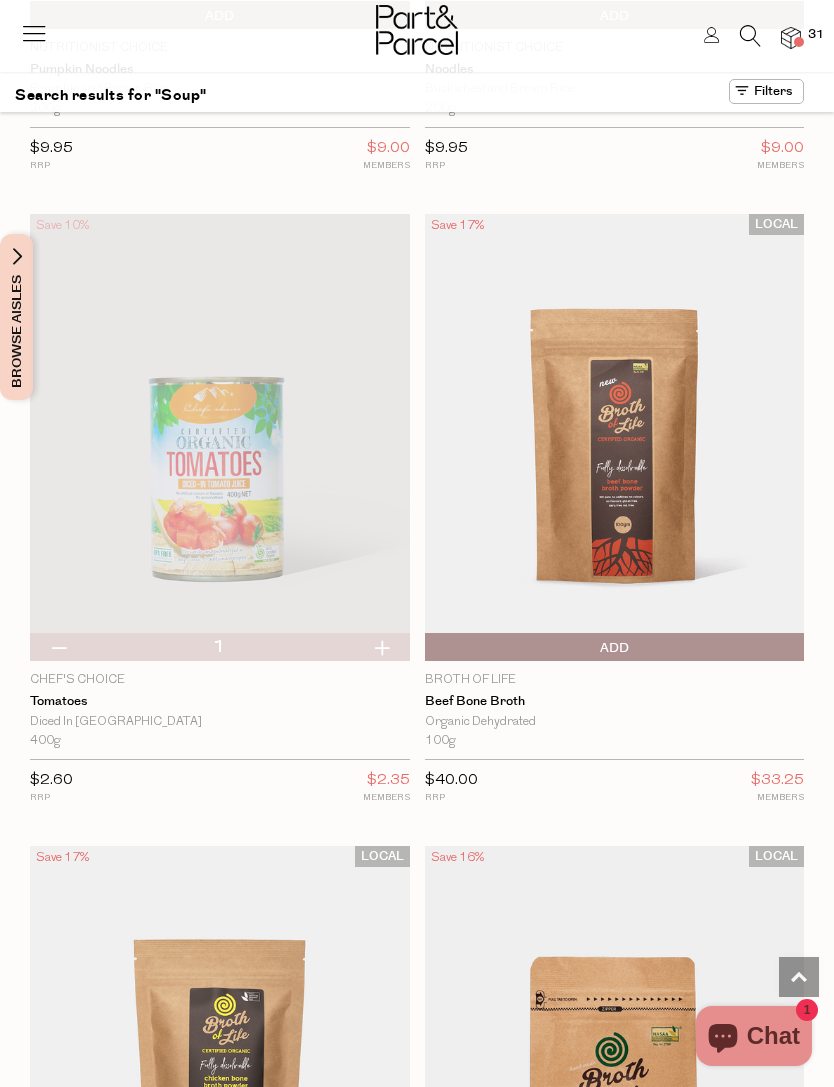 click at bounding box center [381, 647] 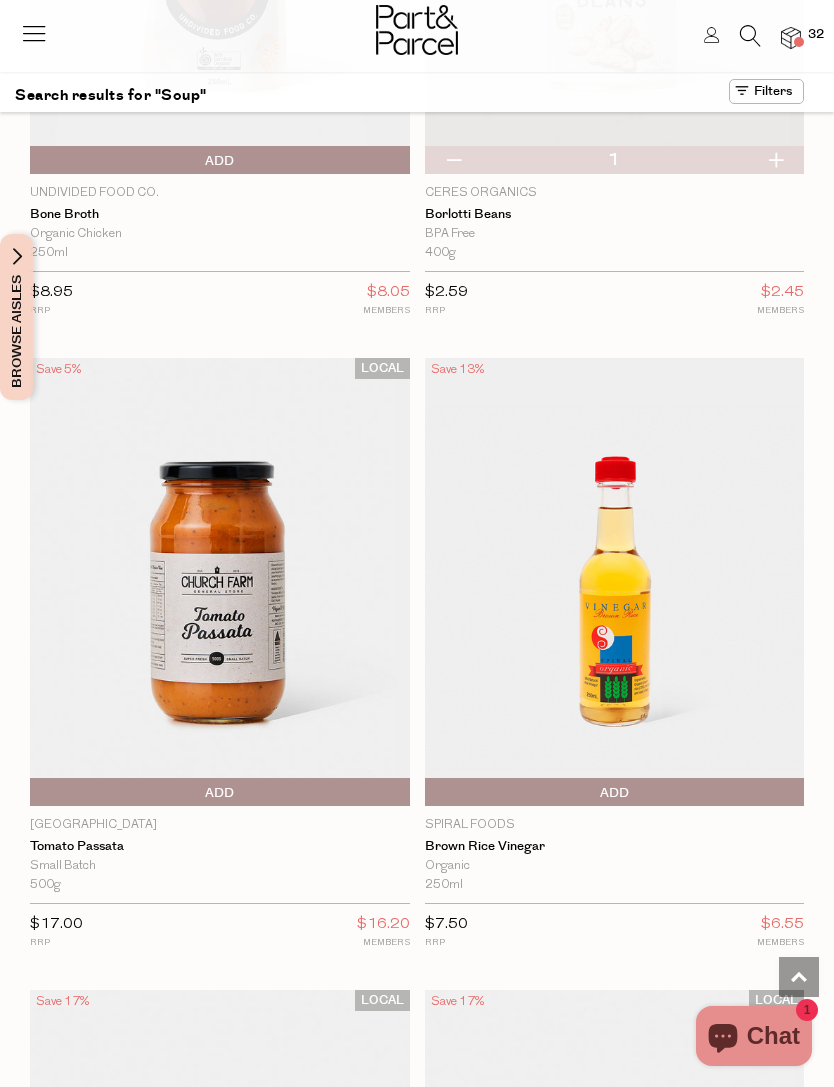scroll, scrollTop: 6032, scrollLeft: 0, axis: vertical 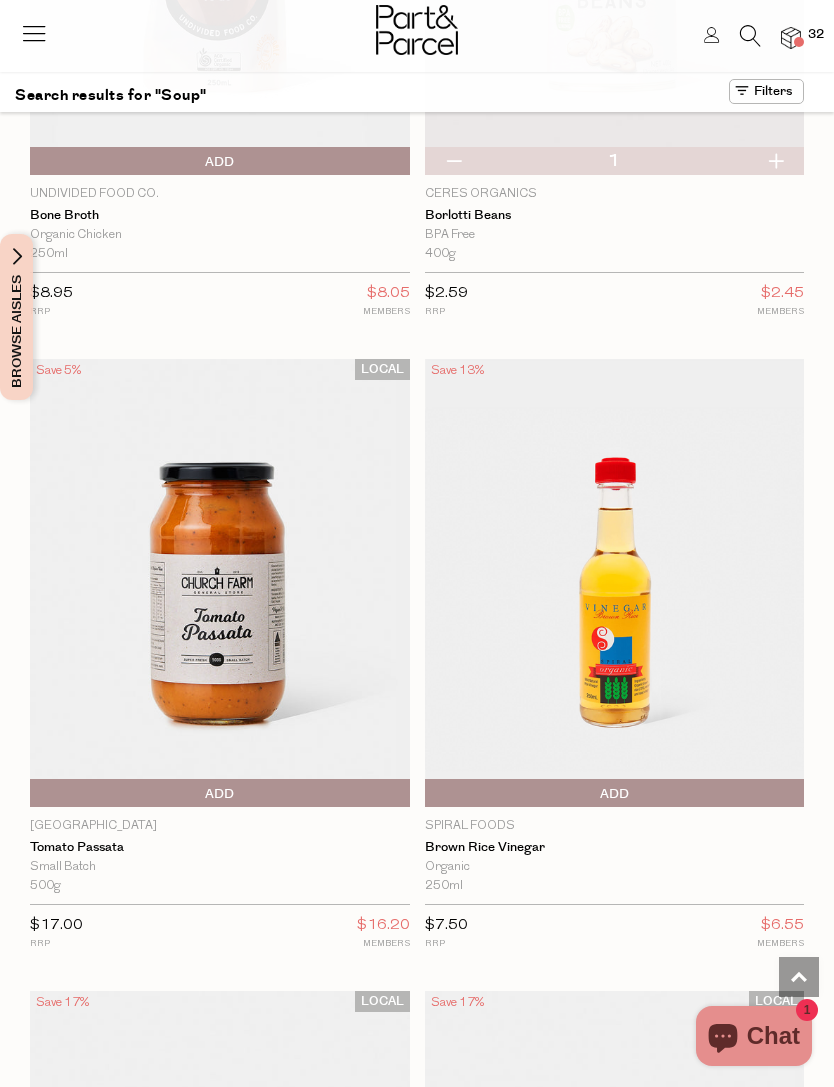 click at bounding box center [615, 583] 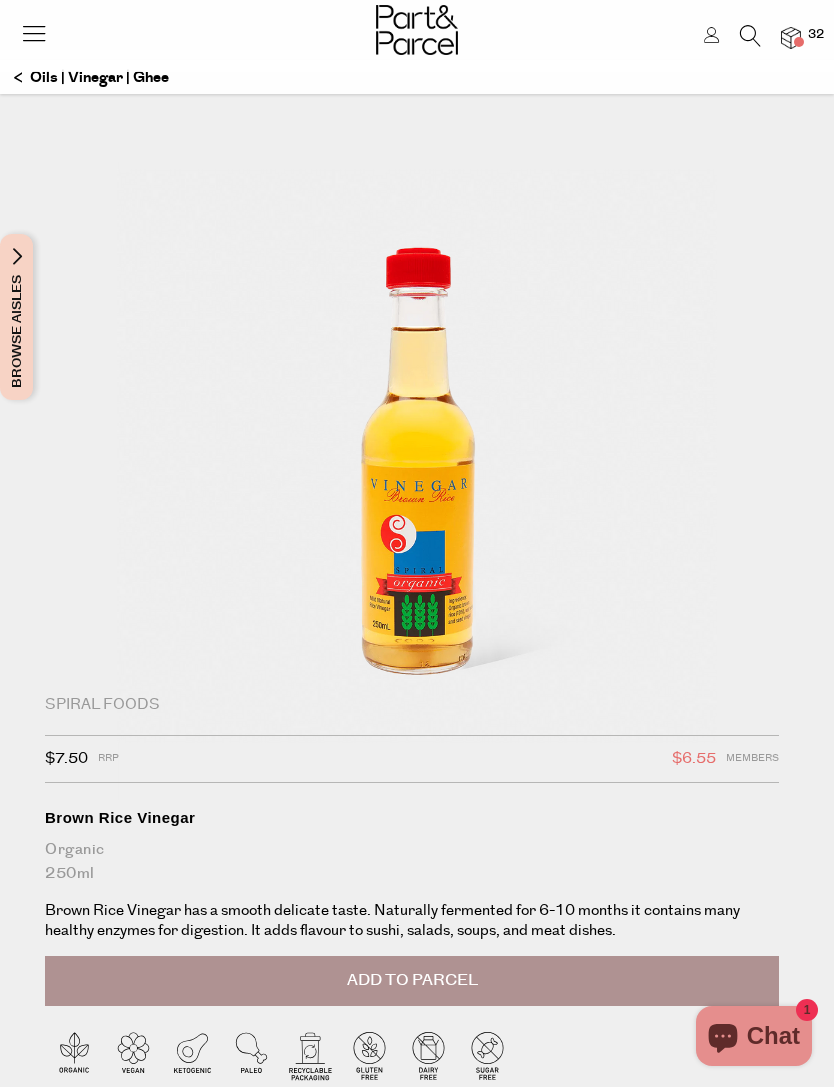scroll, scrollTop: 0, scrollLeft: 0, axis: both 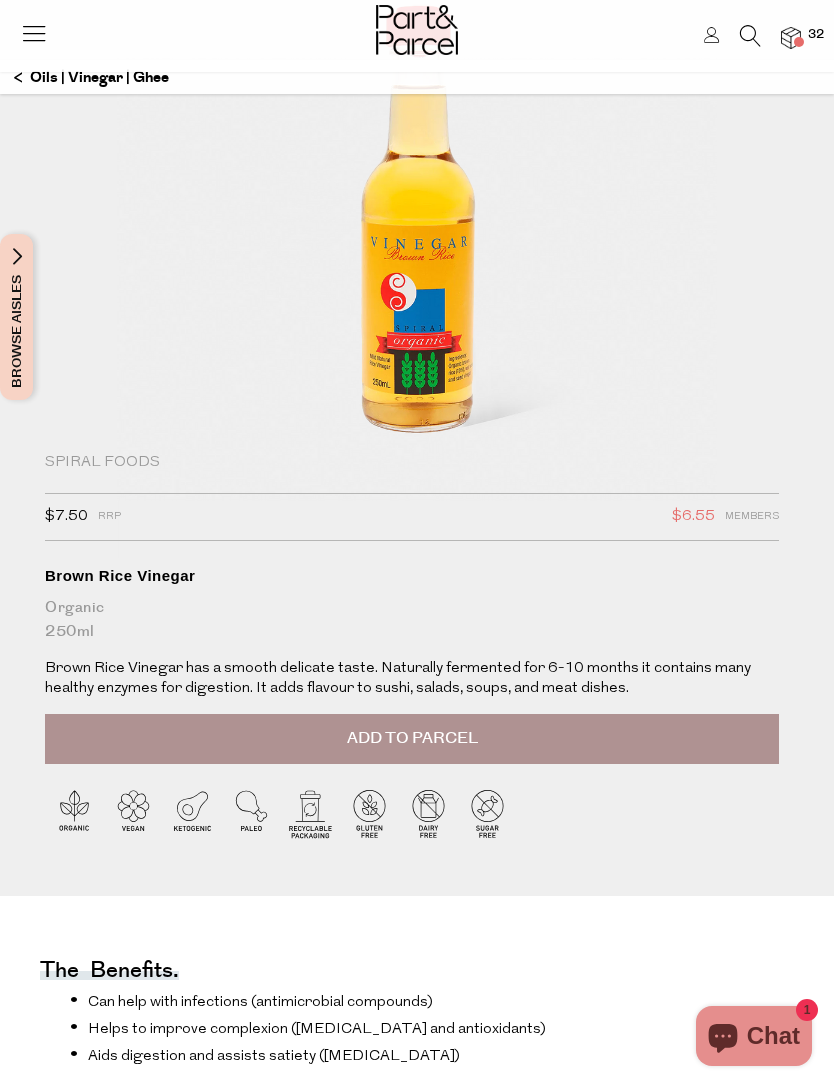 click on "Oils | Vinegar | Ghee" at bounding box center (91, 78) 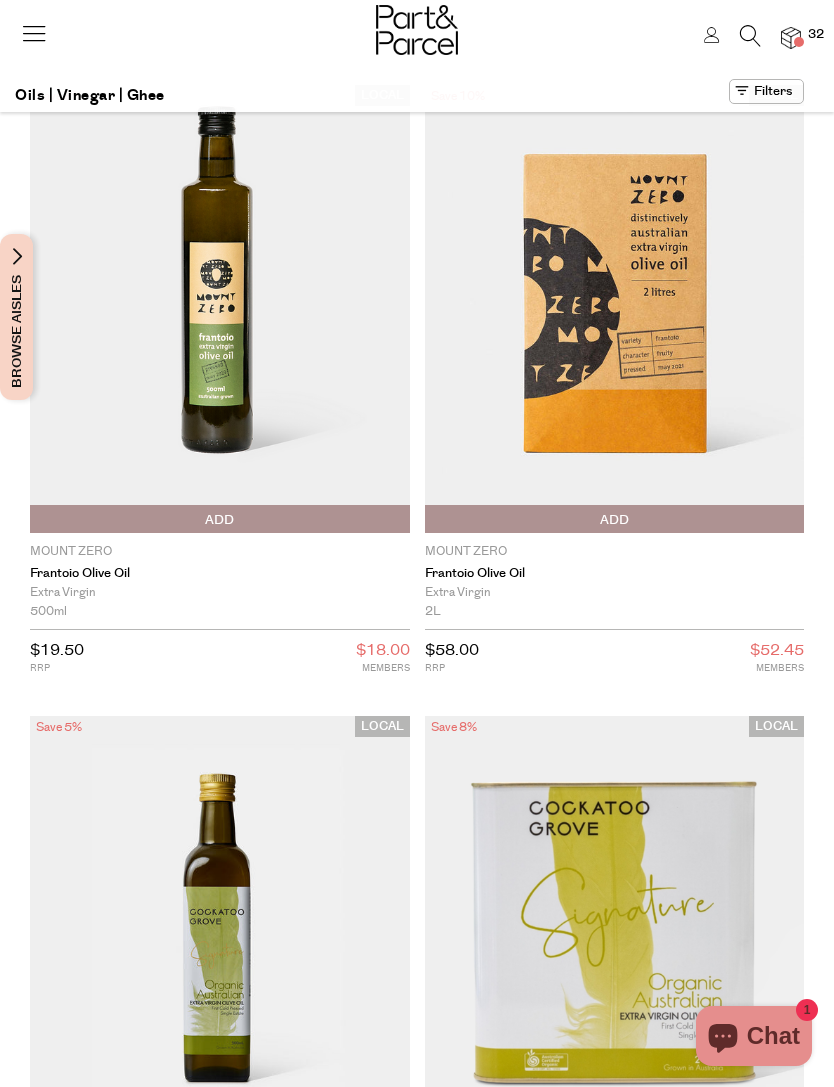 scroll, scrollTop: 0, scrollLeft: 0, axis: both 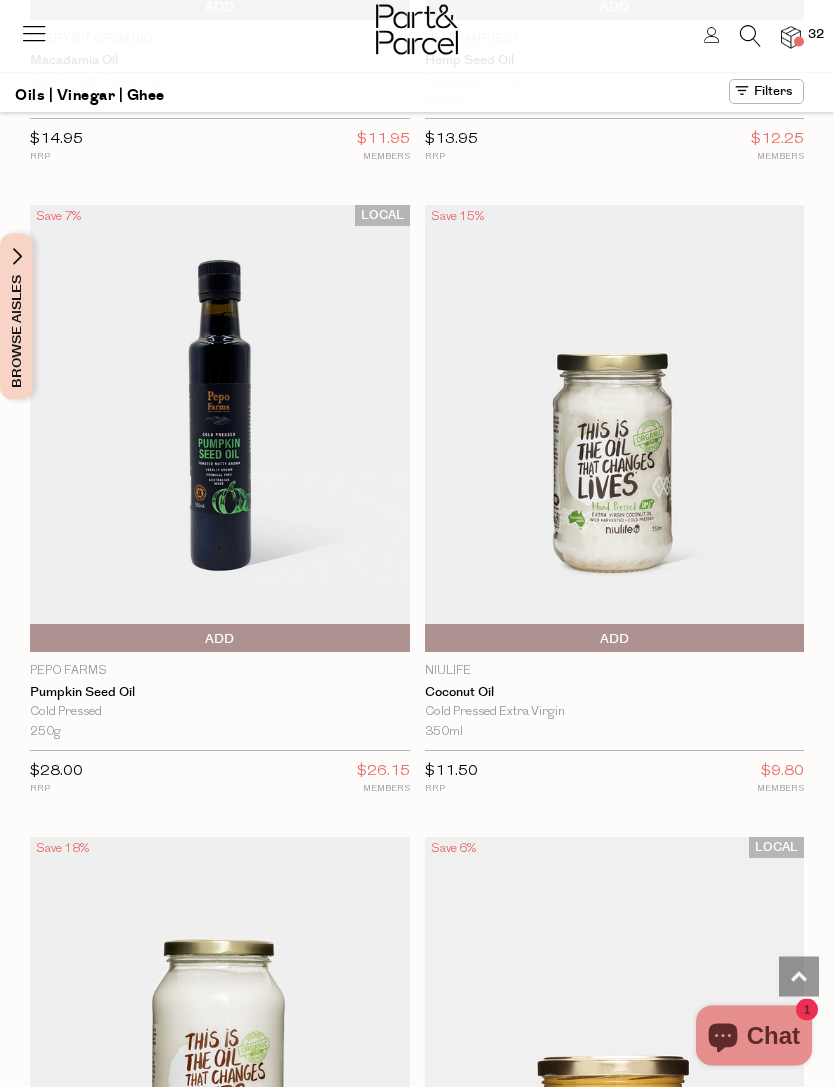 click on "Add To Parcel" at bounding box center [615, 640] 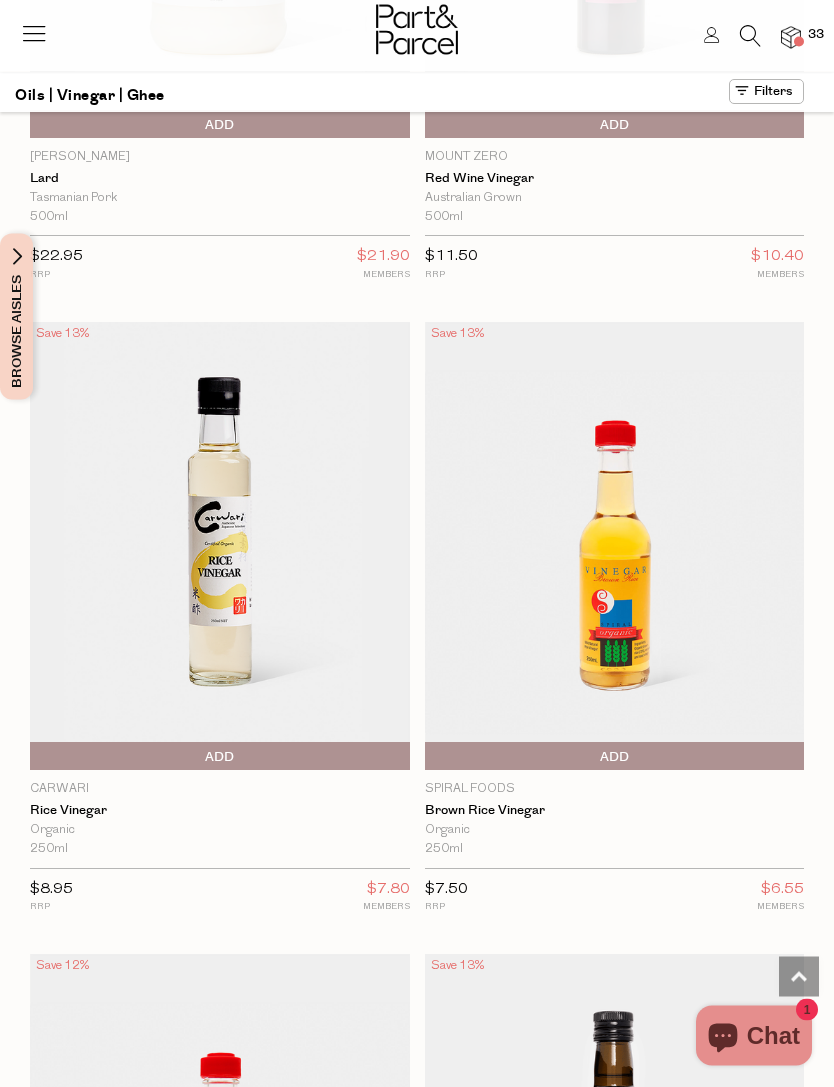 scroll, scrollTop: 9875, scrollLeft: 0, axis: vertical 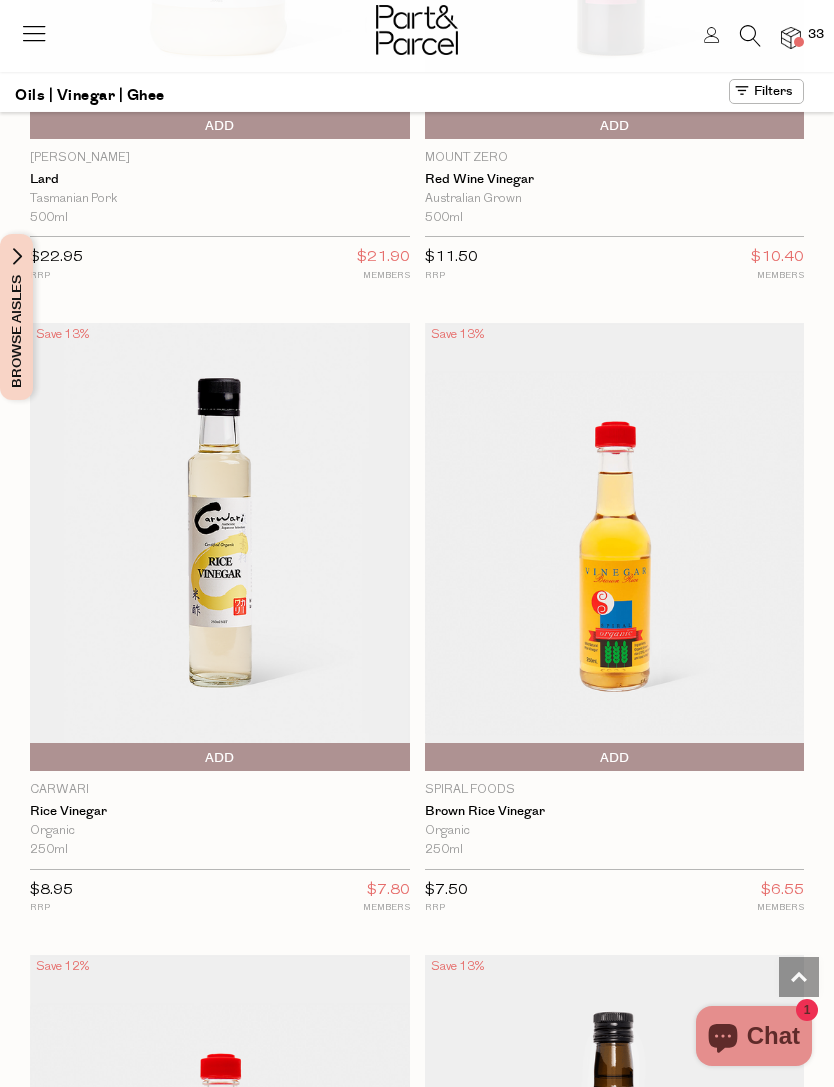 click at bounding box center [220, 547] 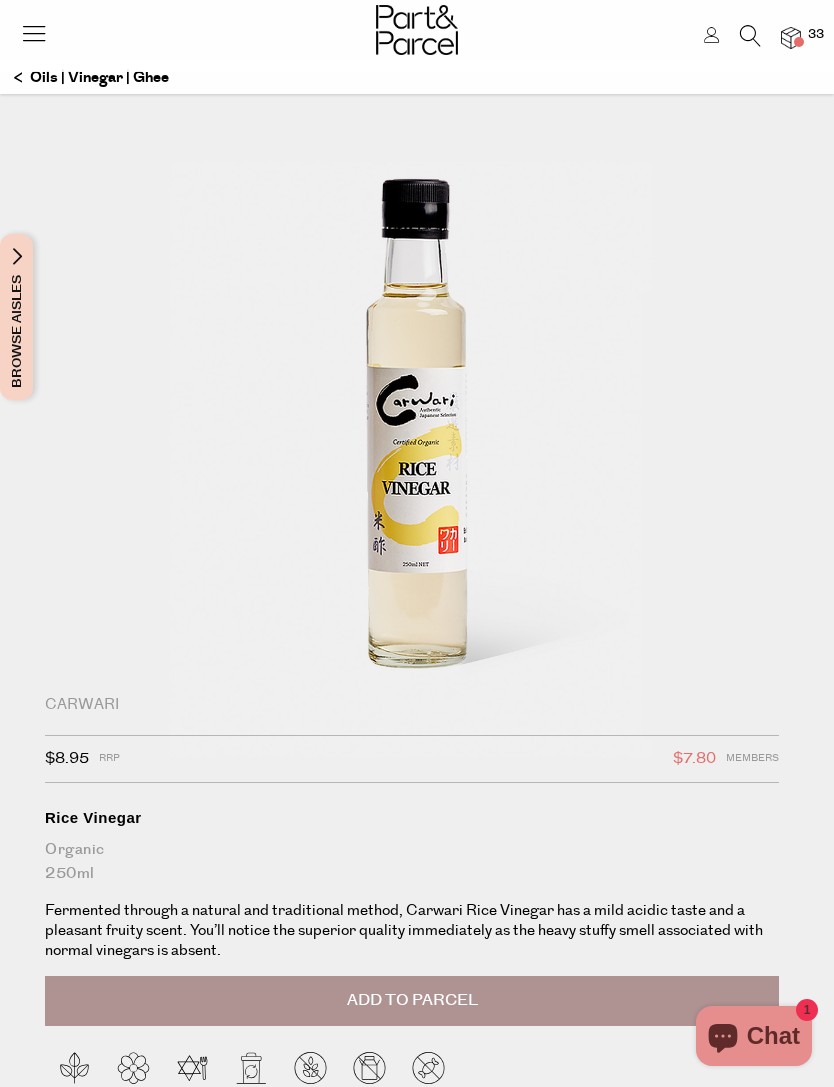 scroll, scrollTop: 0, scrollLeft: 0, axis: both 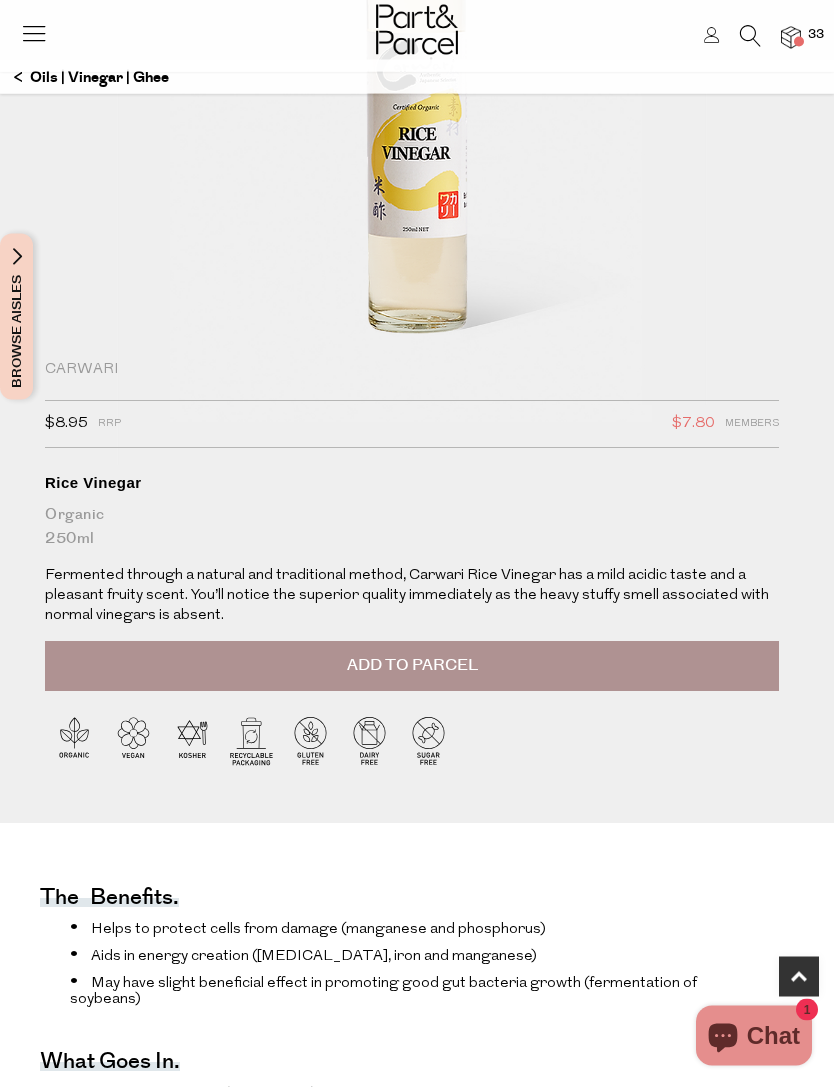 click on "Add to Parcel" at bounding box center (412, 667) 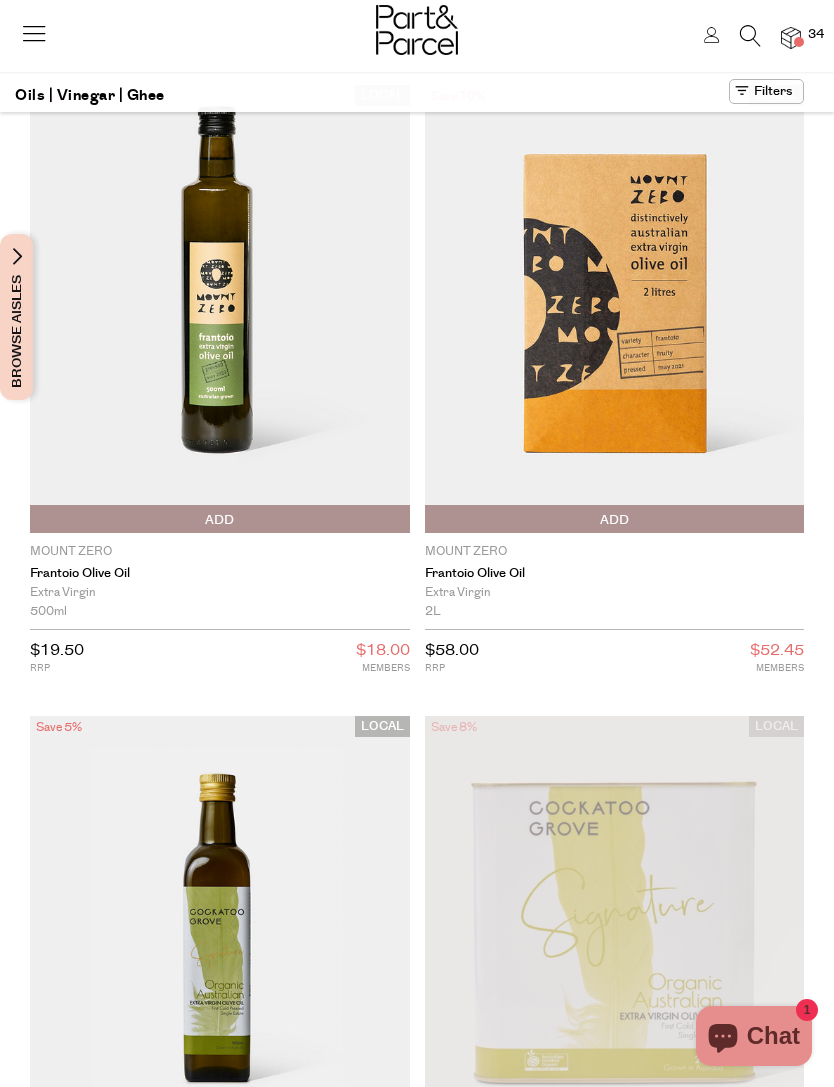 scroll, scrollTop: 305, scrollLeft: 0, axis: vertical 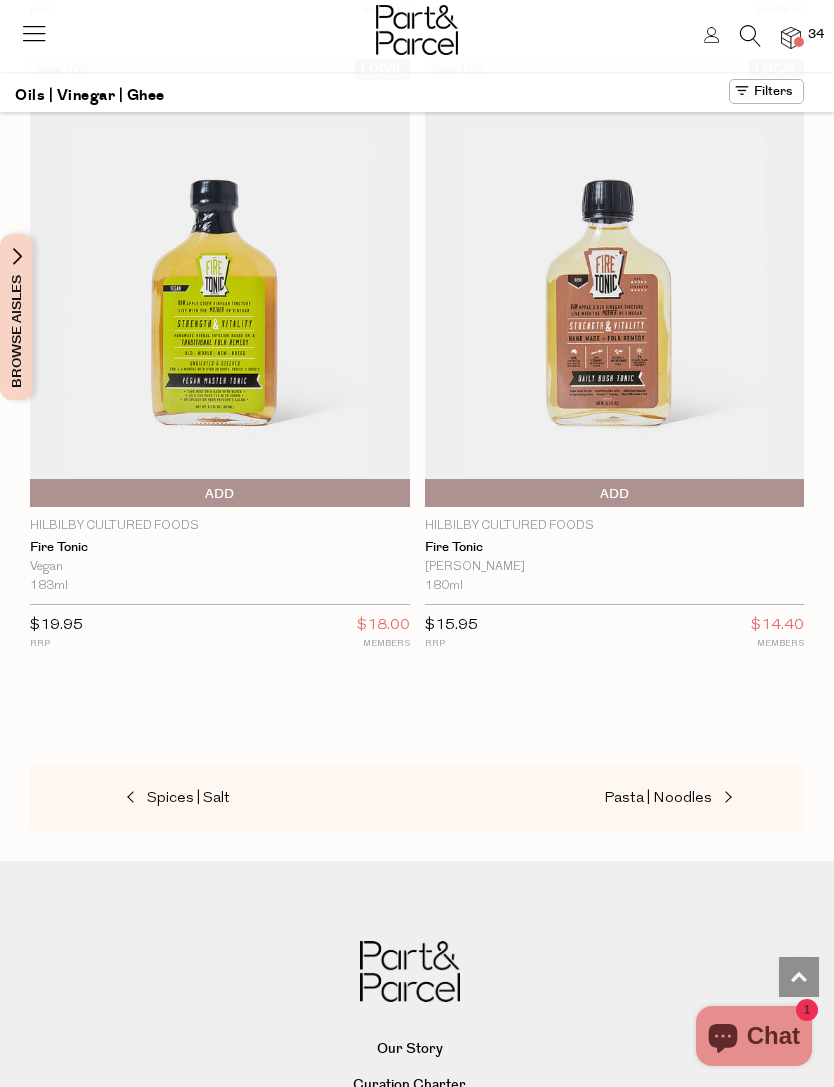 click on "Pasta | Noodles" at bounding box center (658, 798) 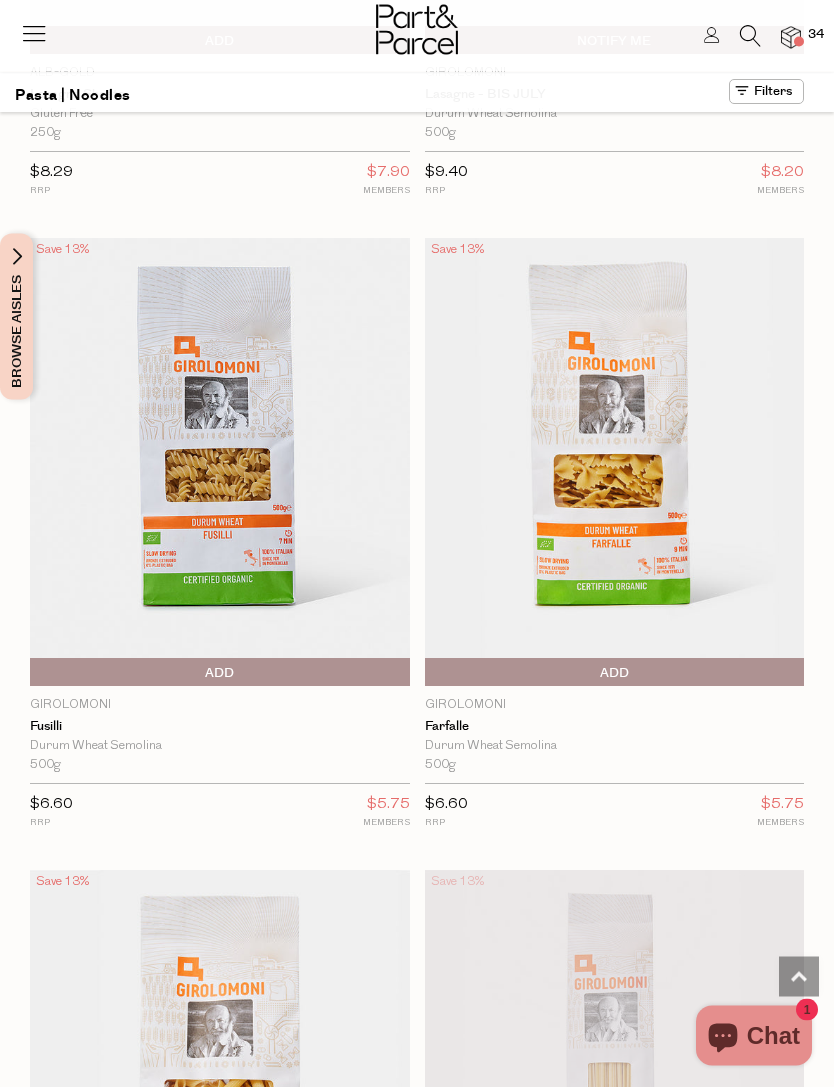 scroll, scrollTop: 7432, scrollLeft: 0, axis: vertical 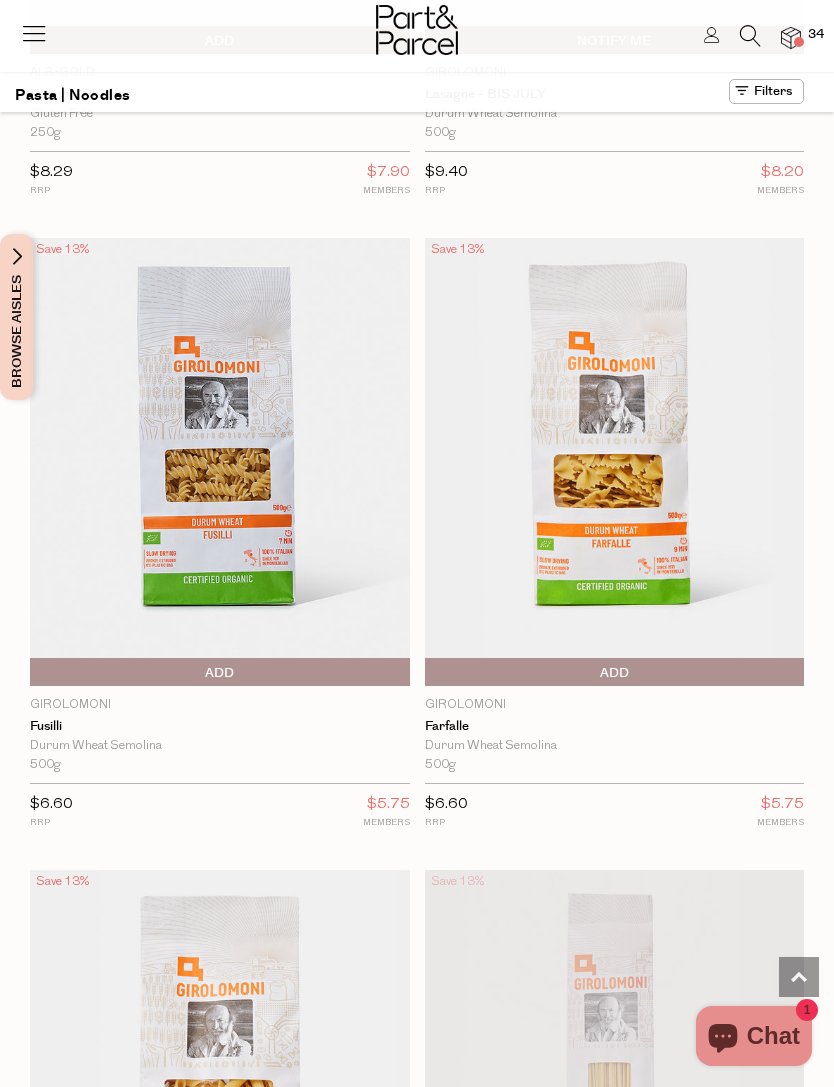 click on "Add To Parcel" at bounding box center [615, 673] 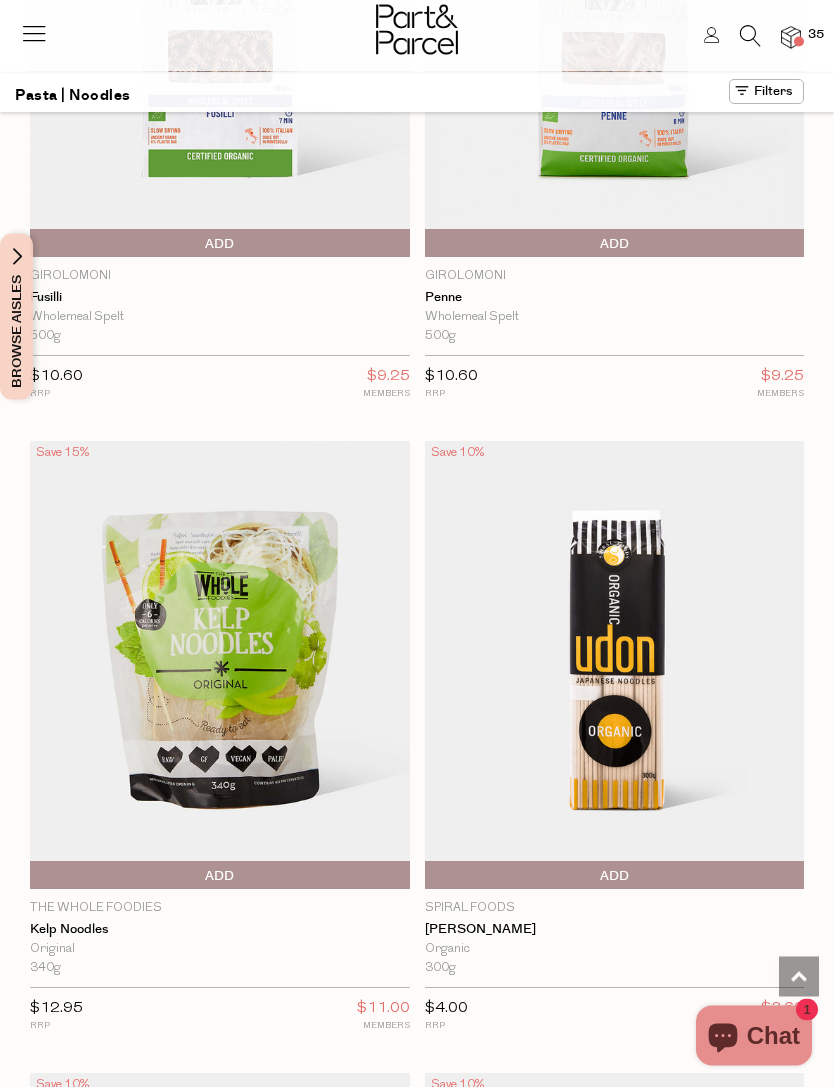 scroll, scrollTop: 10633, scrollLeft: 0, axis: vertical 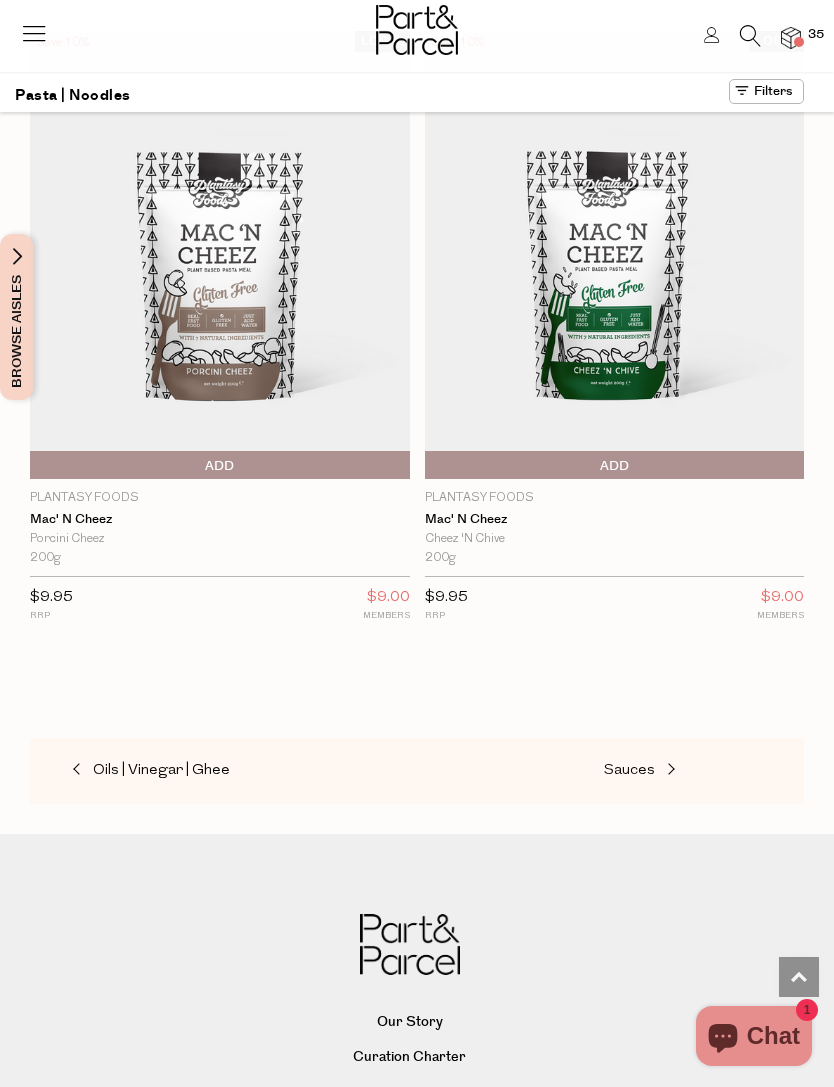 click at bounding box center (669, 770) 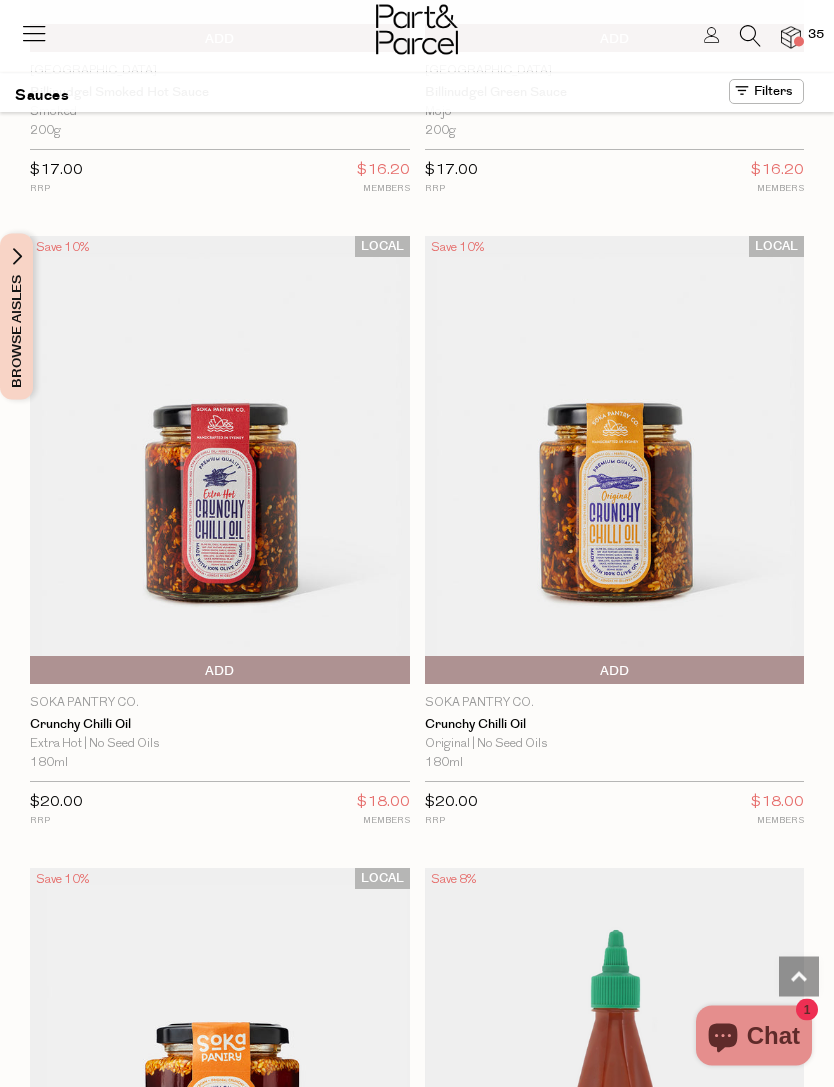 scroll, scrollTop: 7433, scrollLeft: 0, axis: vertical 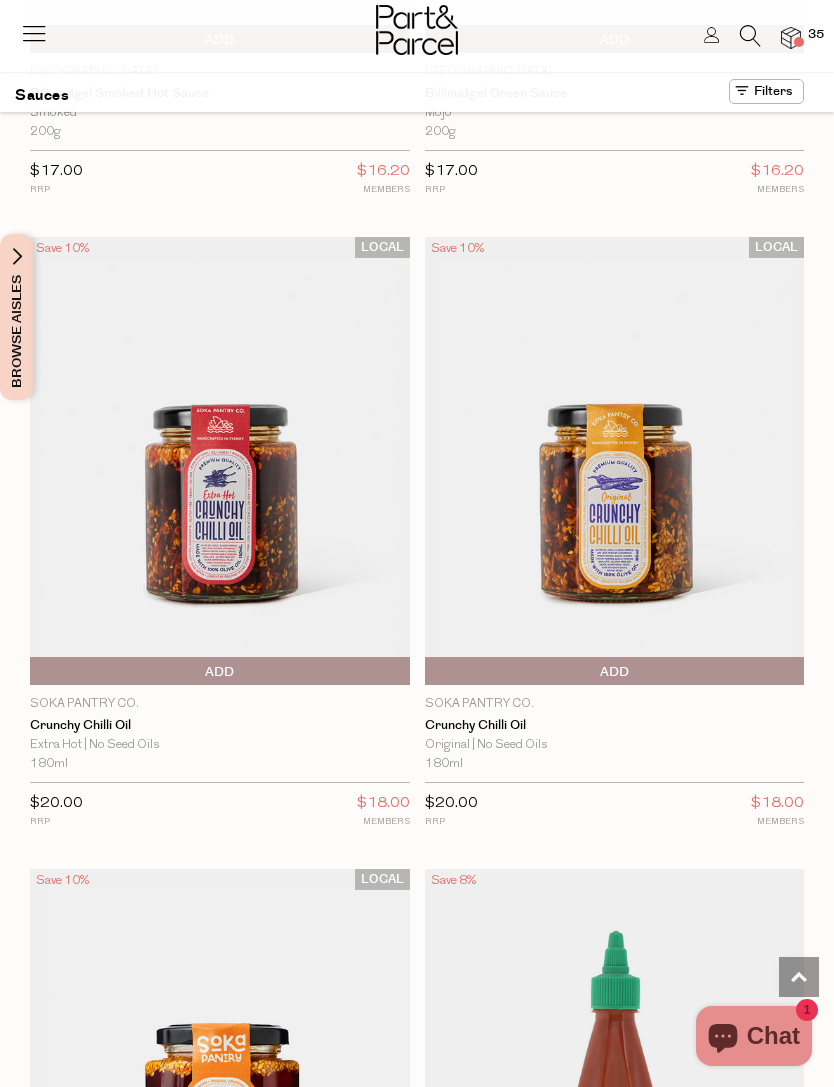 click on "Add To Parcel" at bounding box center (615, 672) 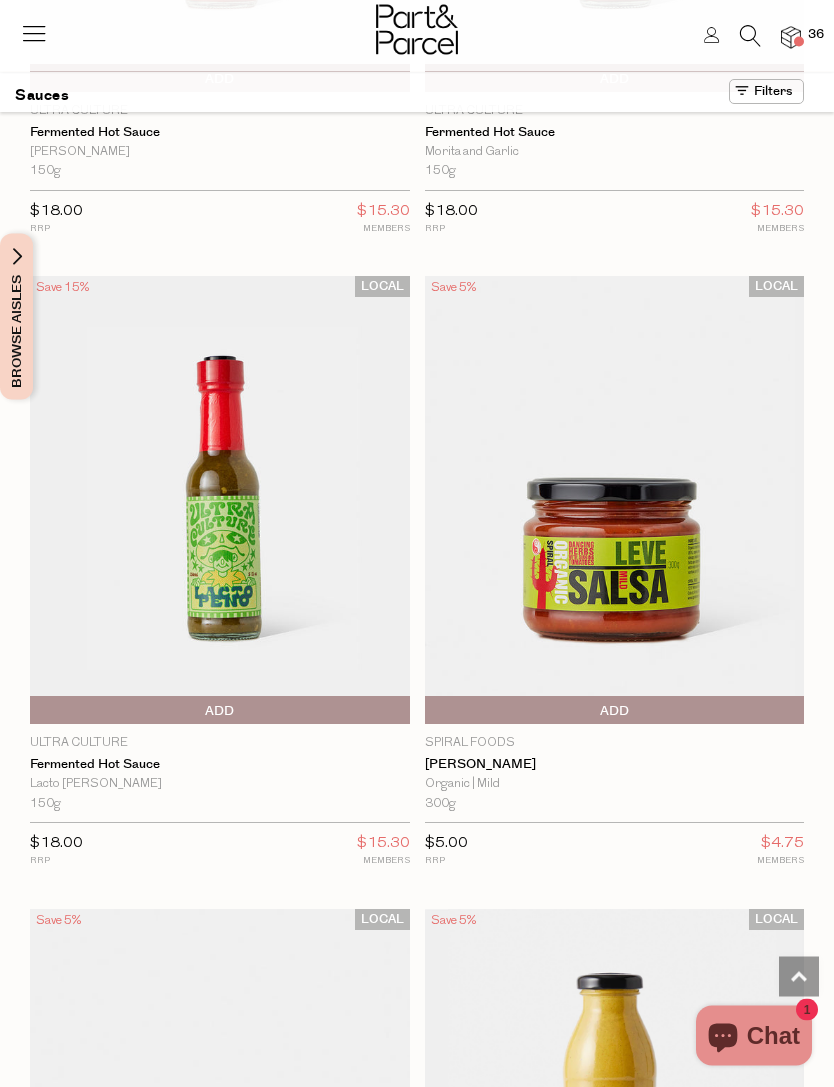 scroll, scrollTop: 11186, scrollLeft: 0, axis: vertical 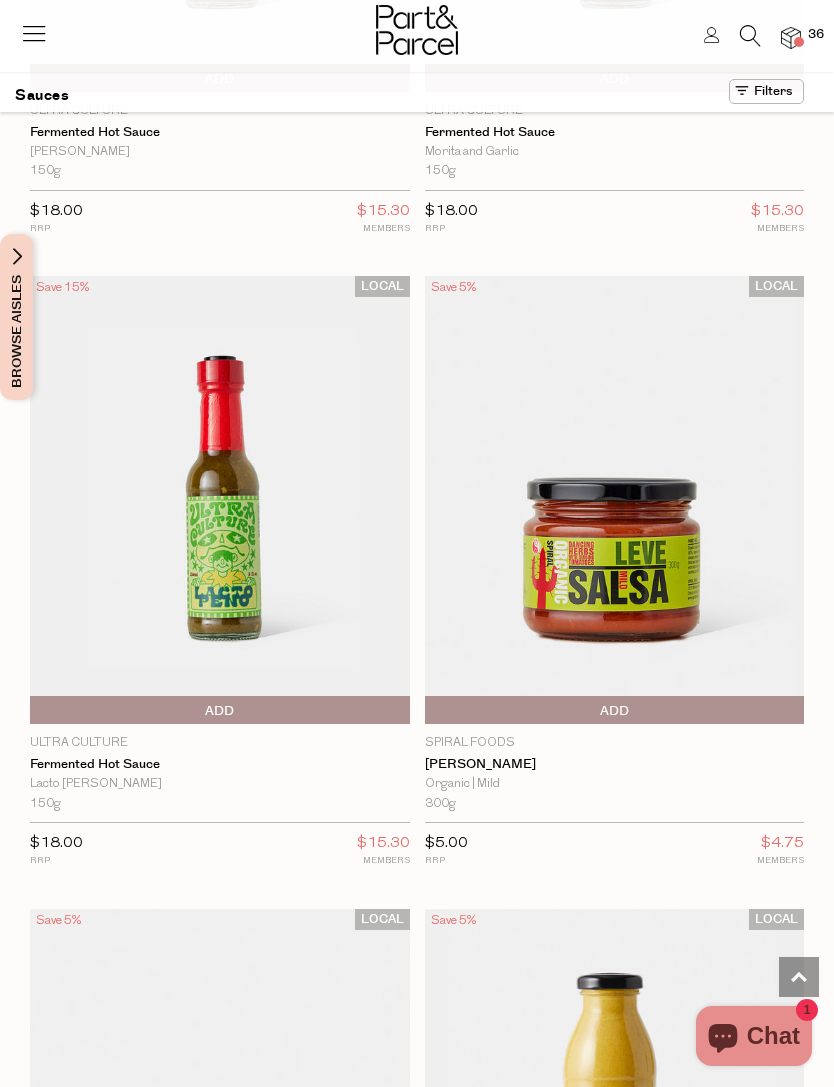 click on "Add To Parcel" at bounding box center (615, 711) 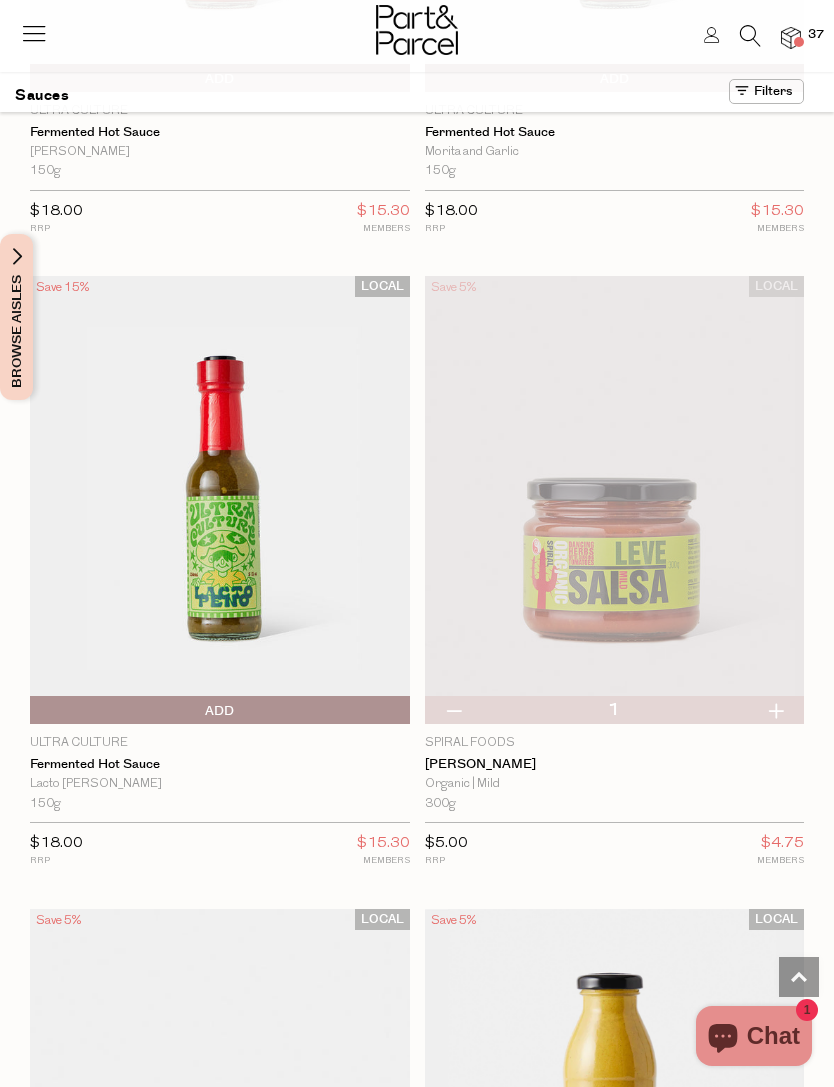 click at bounding box center (775, 710) 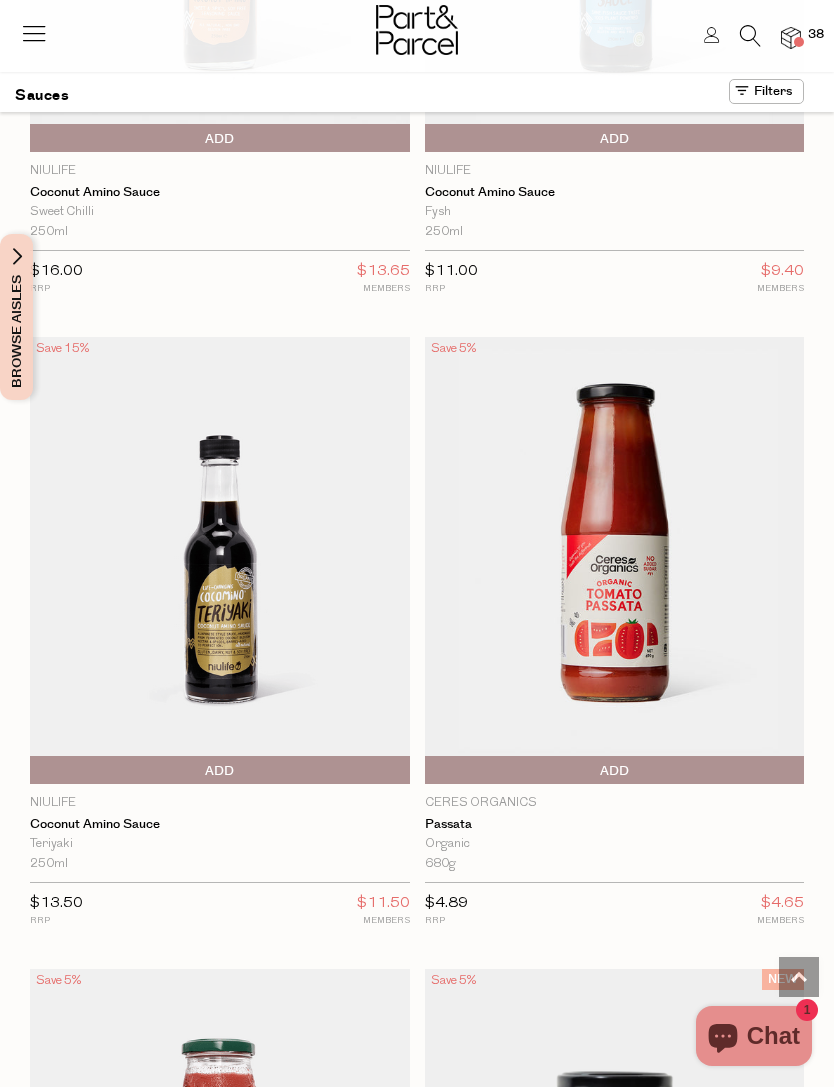 scroll, scrollTop: 17449, scrollLeft: 0, axis: vertical 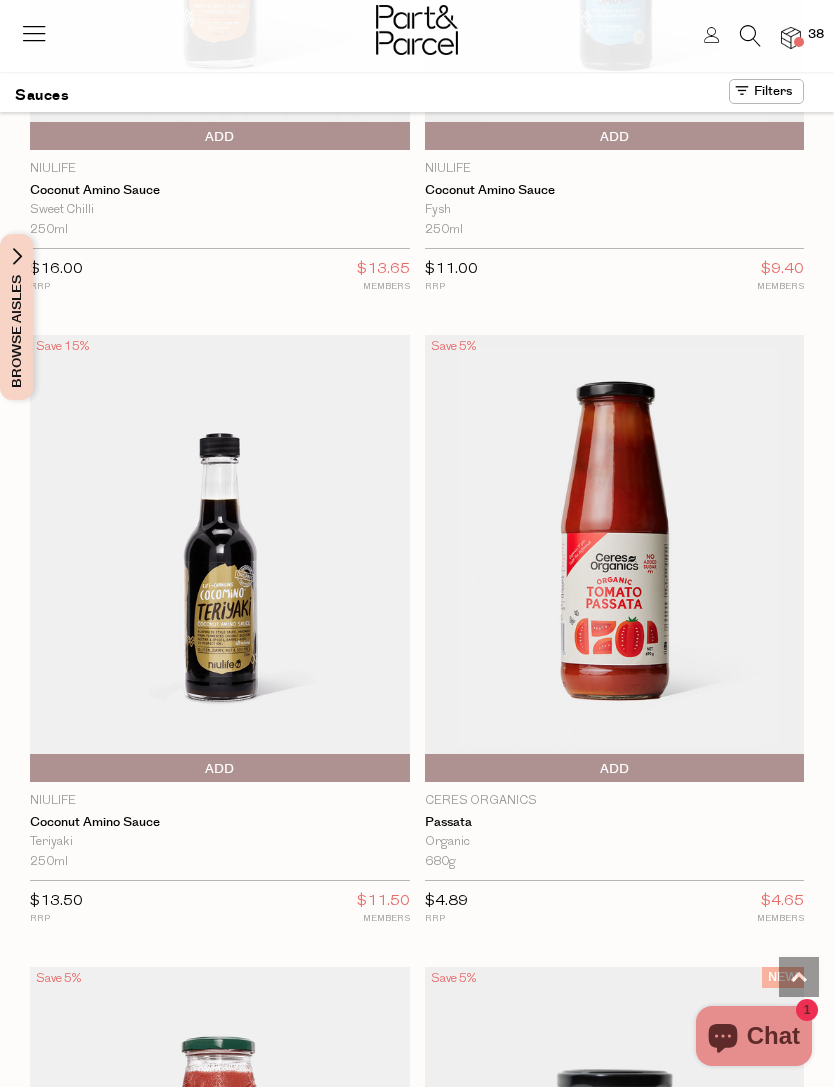 click on "Add To Parcel" at bounding box center (615, 769) 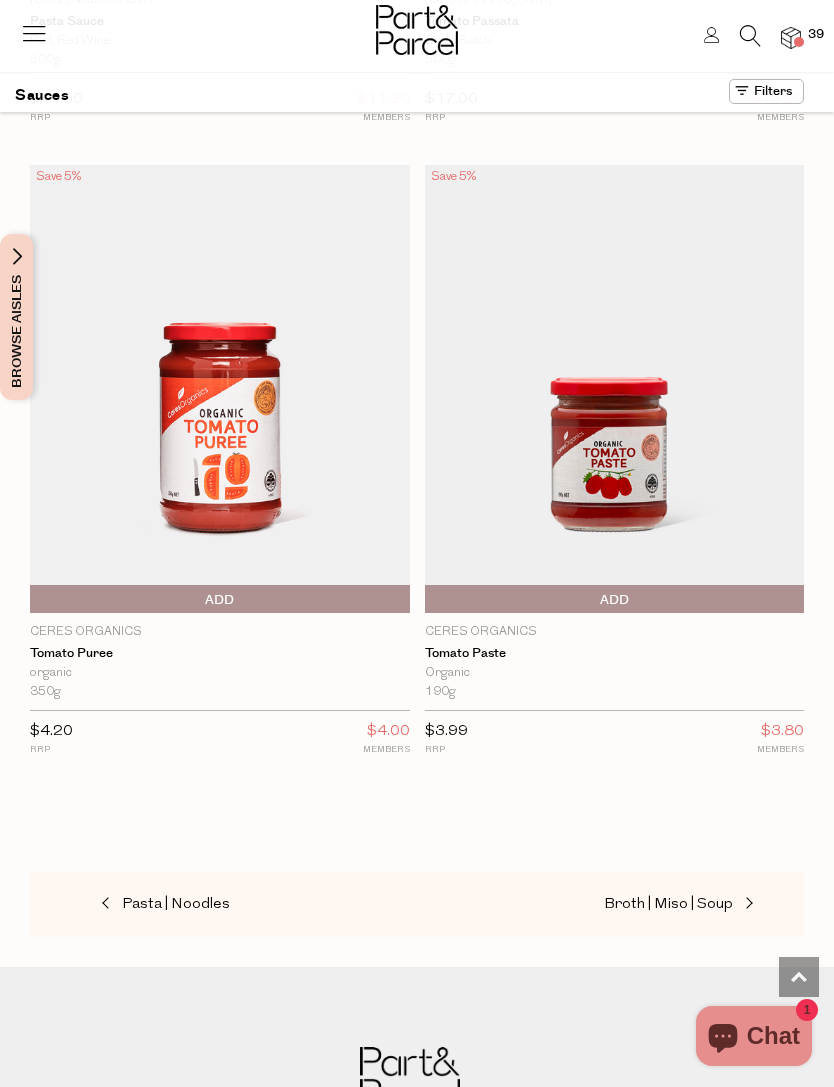 scroll, scrollTop: 20151, scrollLeft: 0, axis: vertical 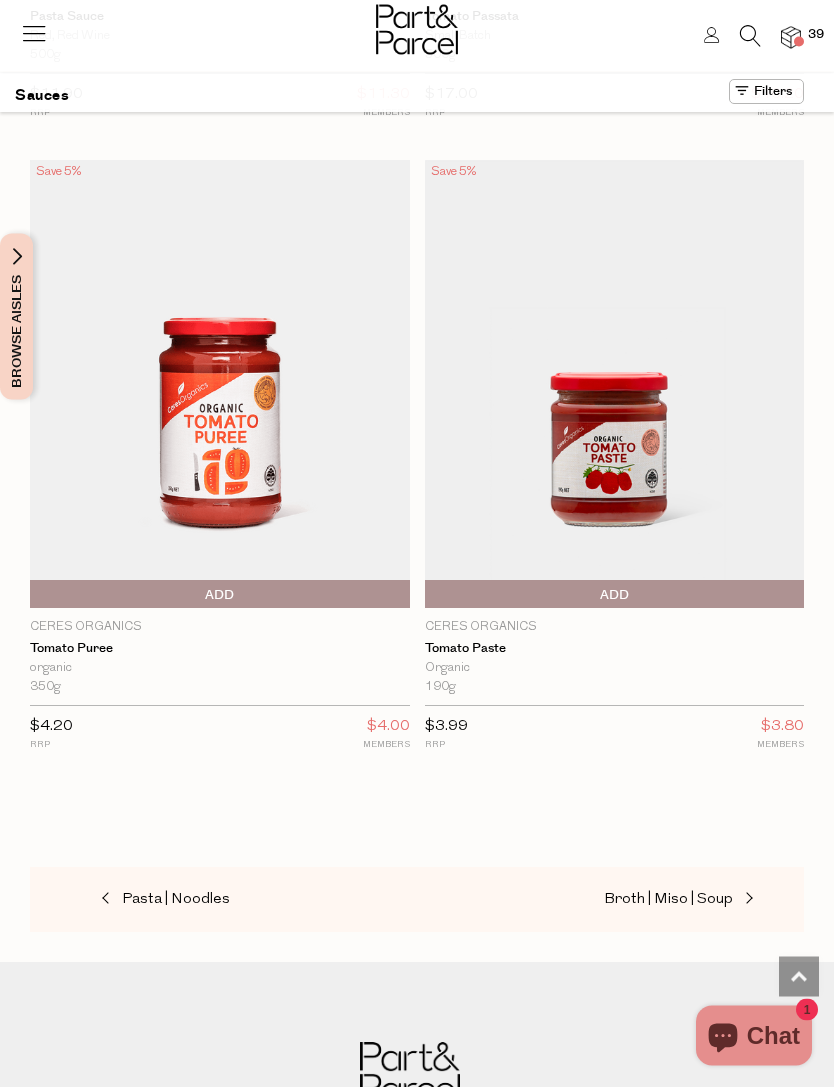 click on "Broth | Miso | Soup" at bounding box center [668, 900] 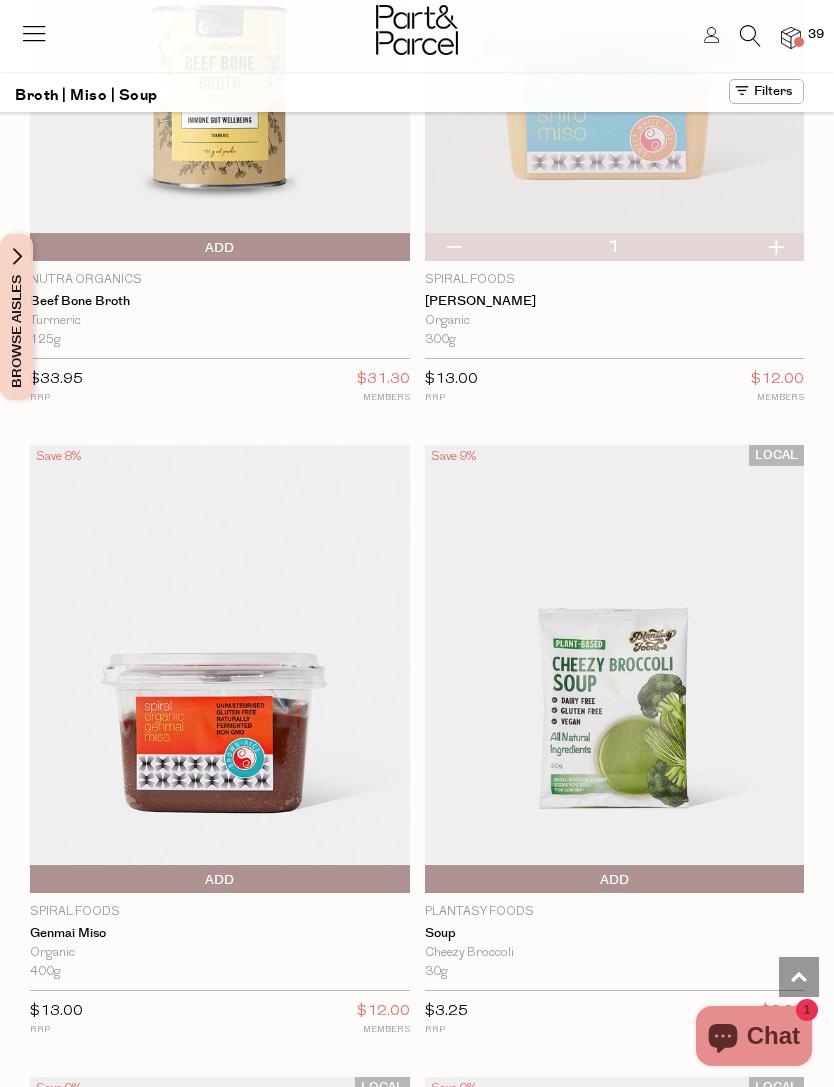 click on "Cans | Fish" at bounding box center (640, 2448) 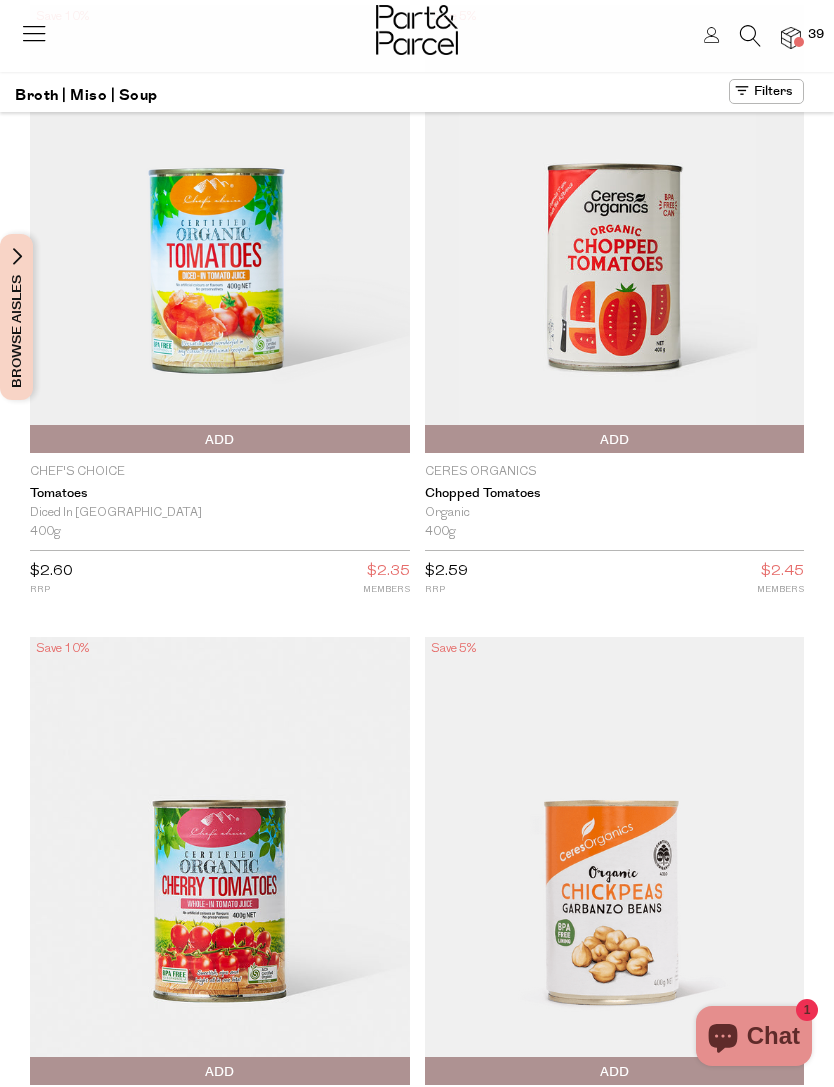 scroll, scrollTop: 9, scrollLeft: 0, axis: vertical 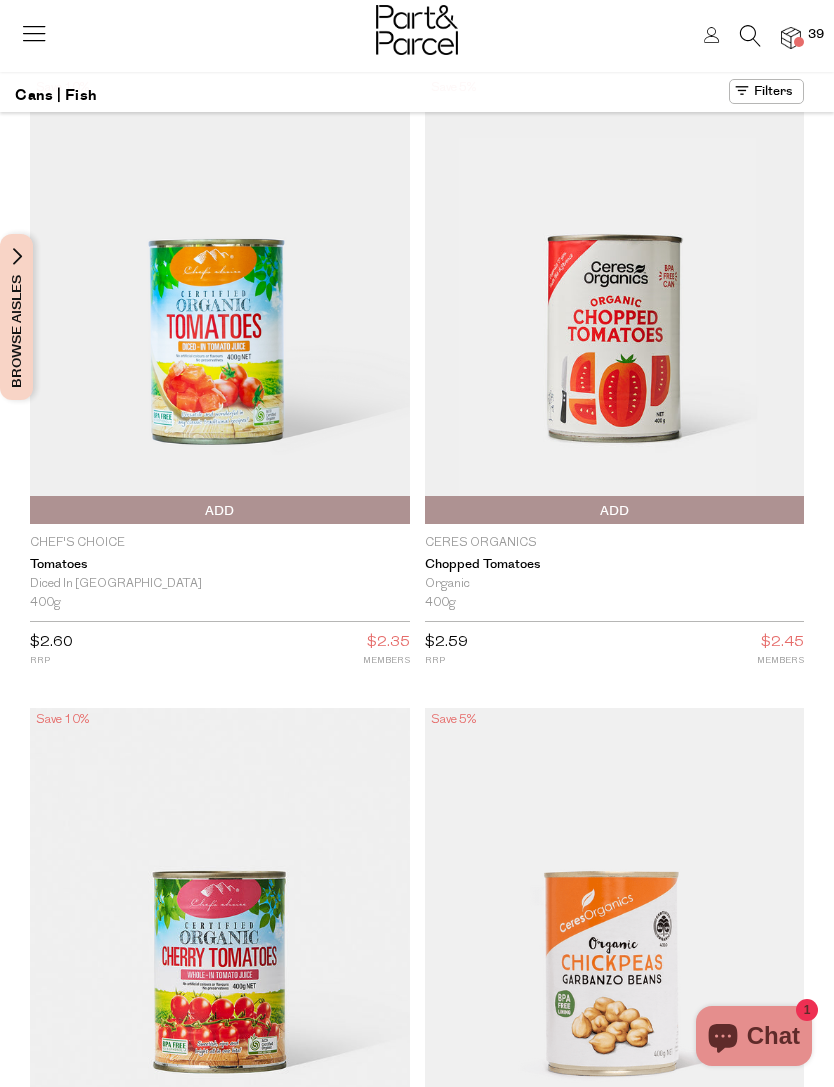 type on "2" 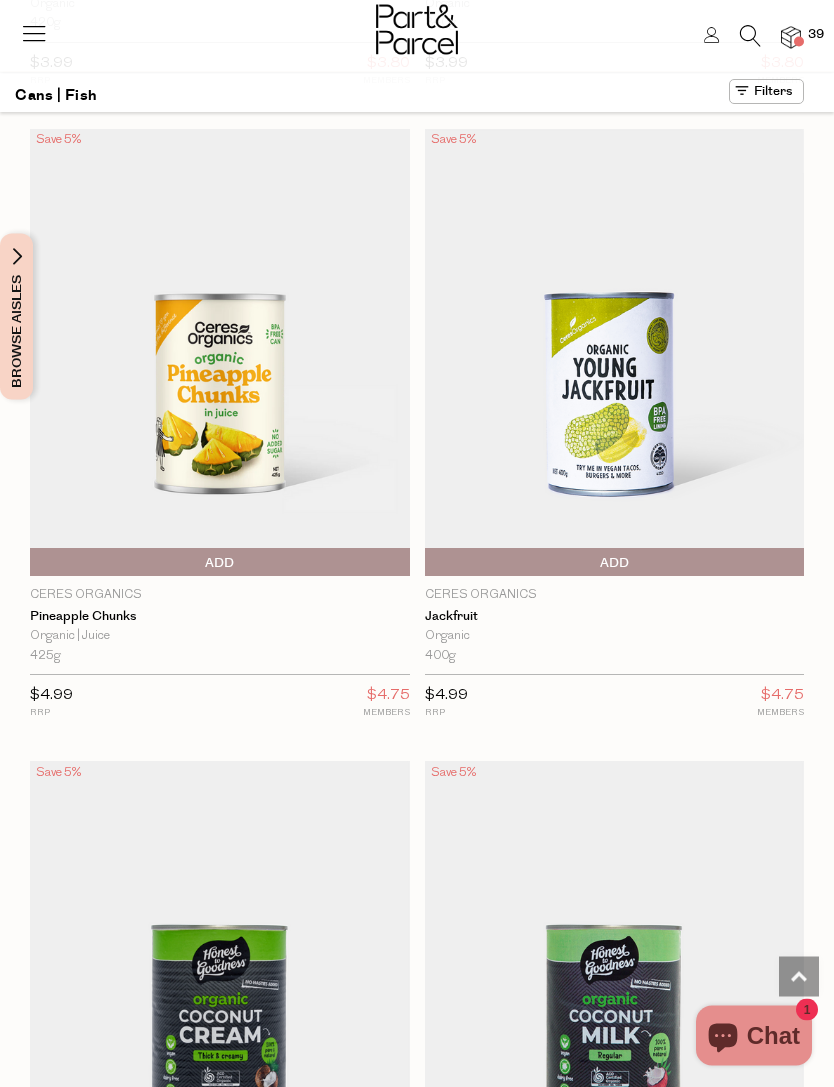 scroll, scrollTop: 3749, scrollLeft: 0, axis: vertical 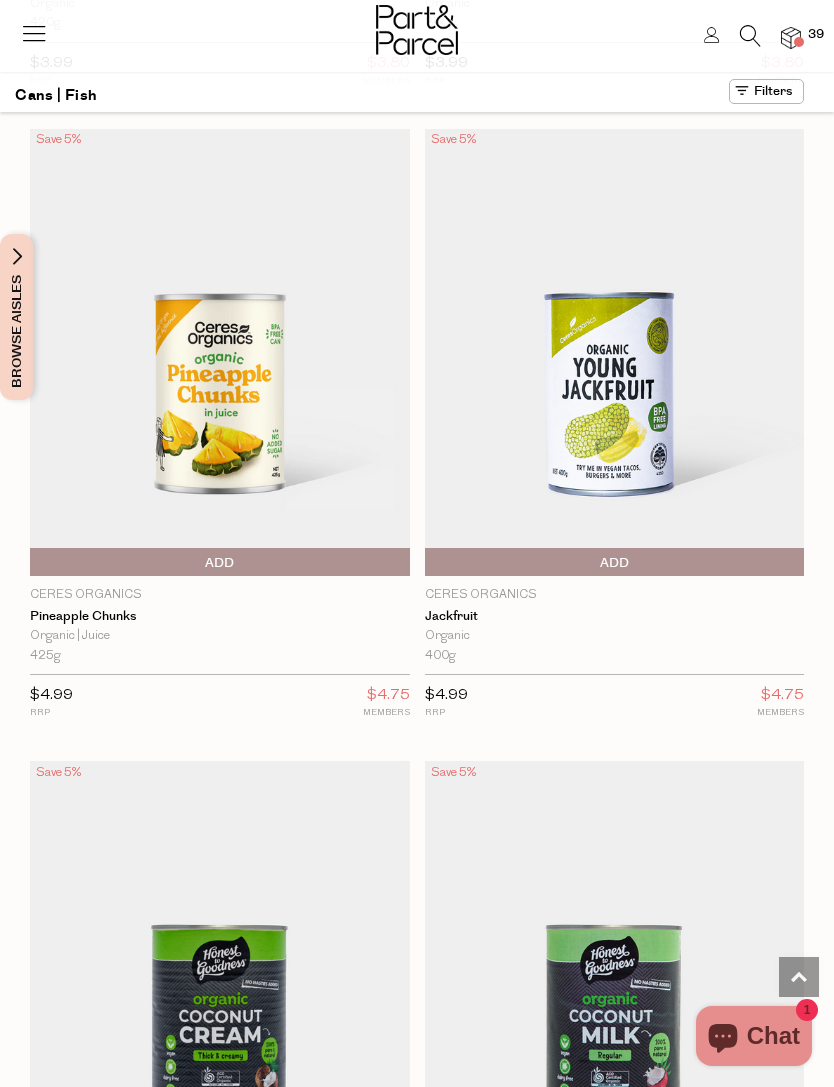 click on "Add To Parcel" at bounding box center [35, 563] 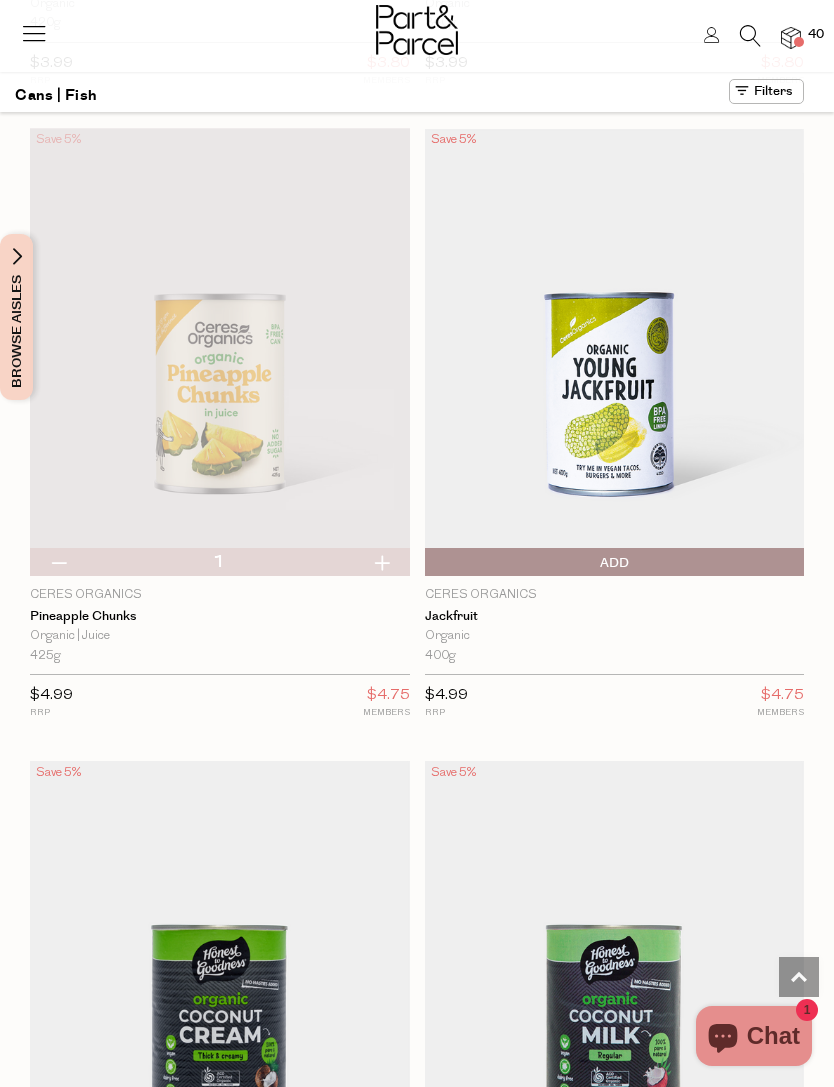 click at bounding box center (381, 562) 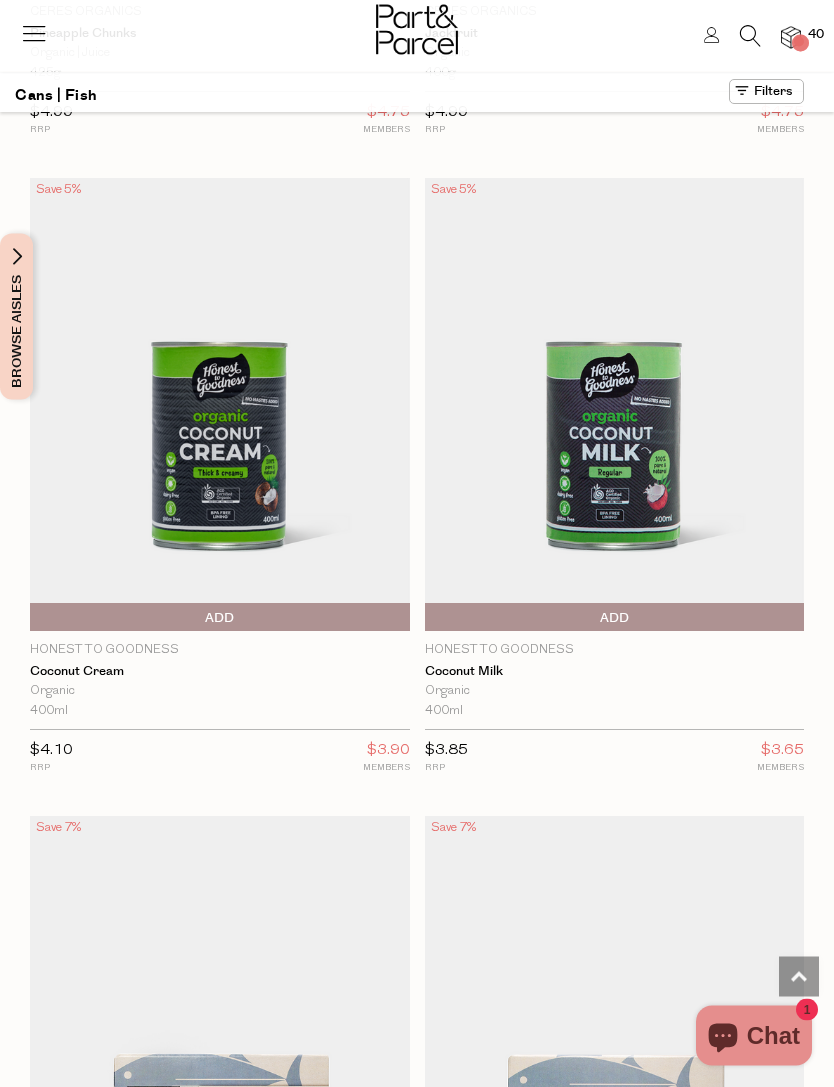 scroll, scrollTop: 4332, scrollLeft: 0, axis: vertical 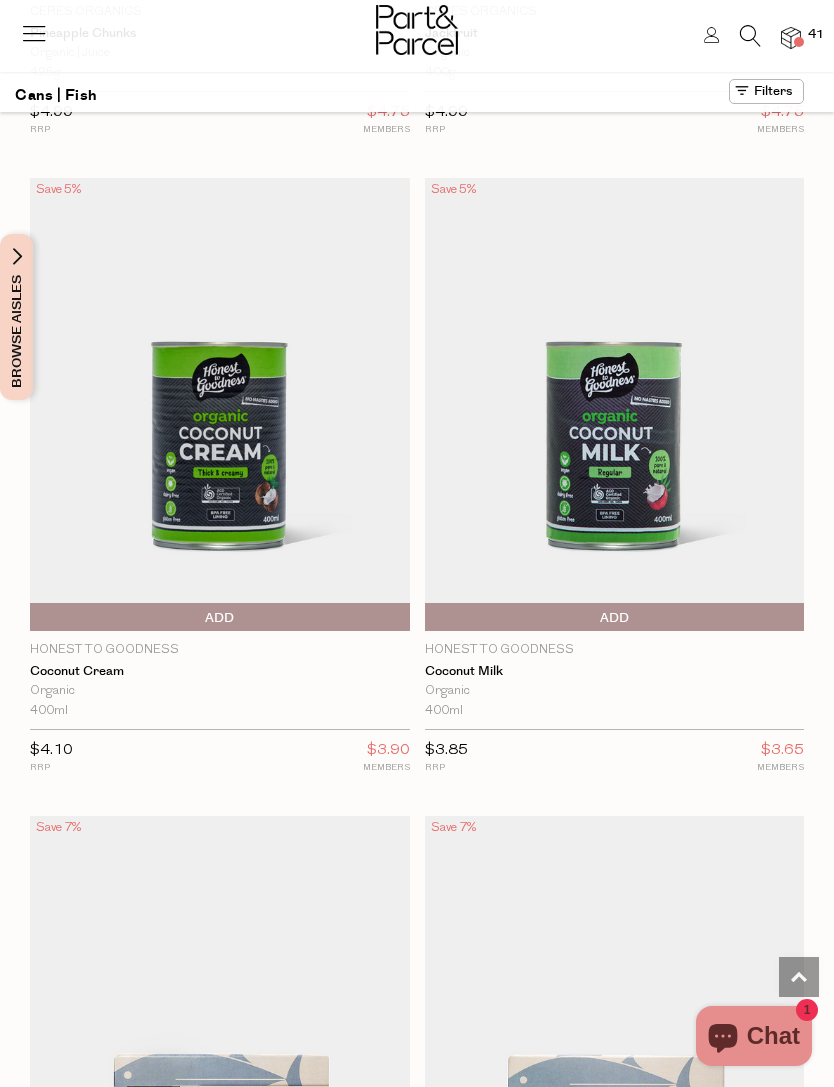 click on "Add To Parcel" at bounding box center (35, 618) 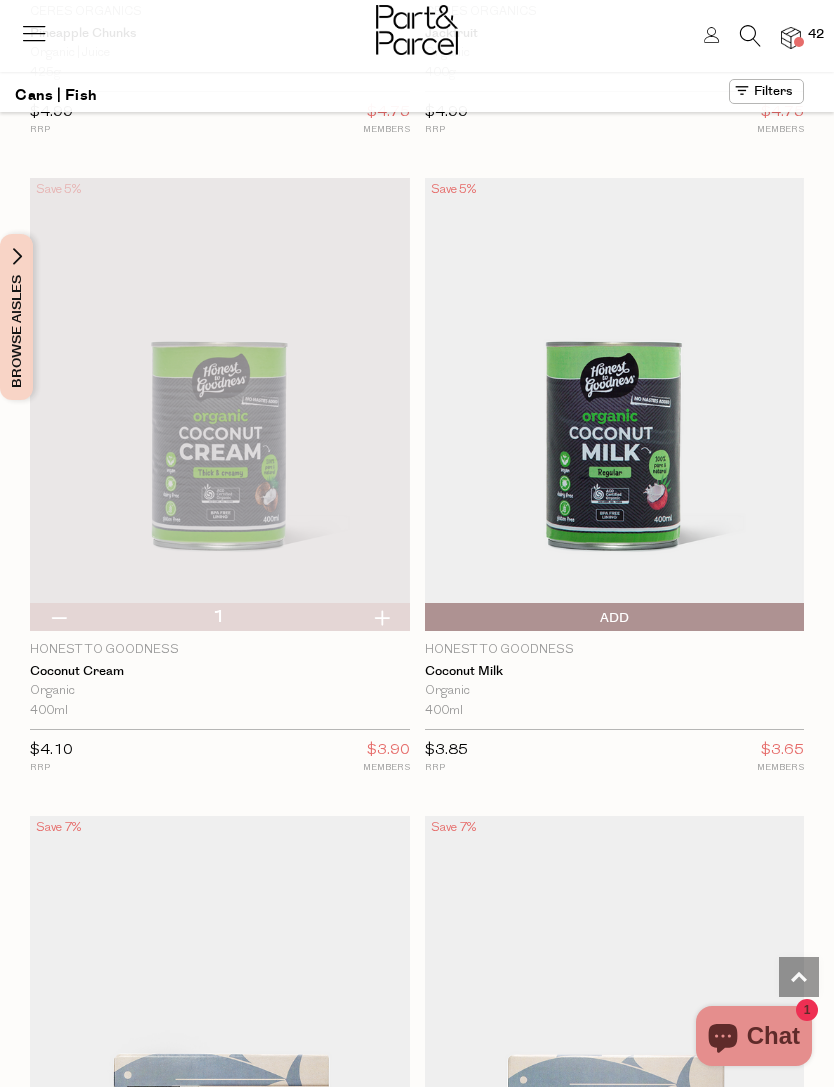 click at bounding box center [381, 617] 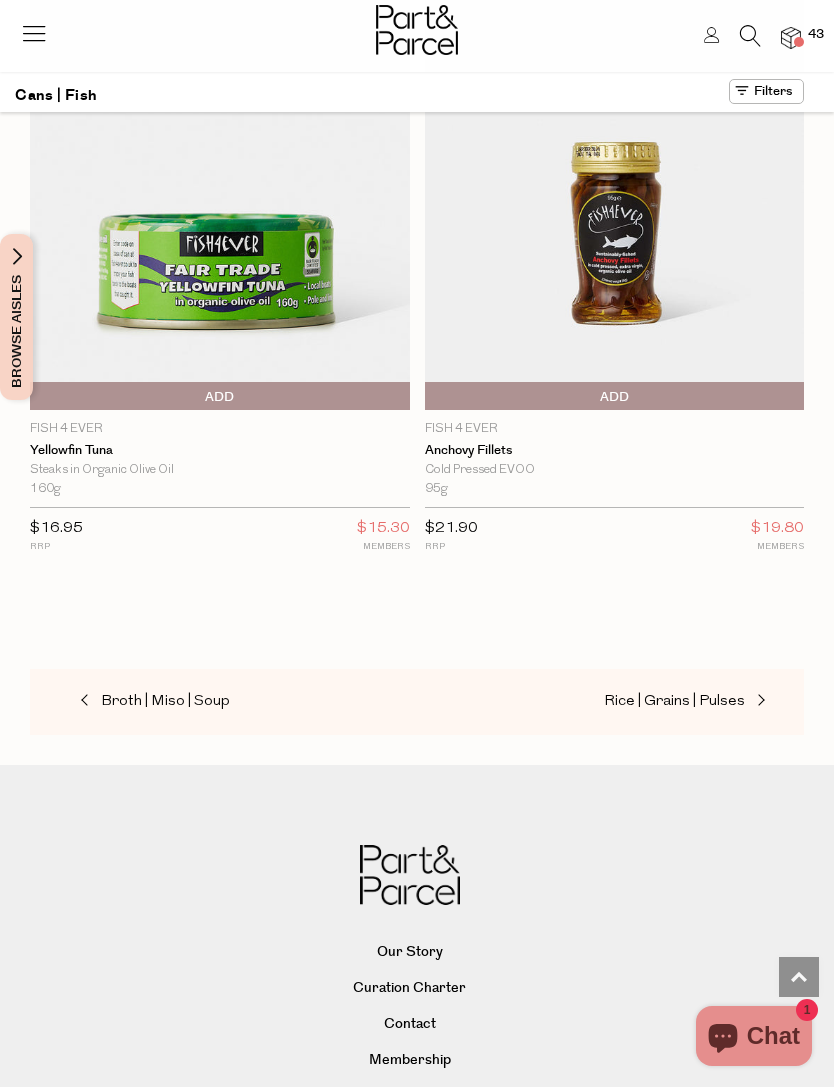 click on "Rice | Grains | Pulses" at bounding box center (674, 701) 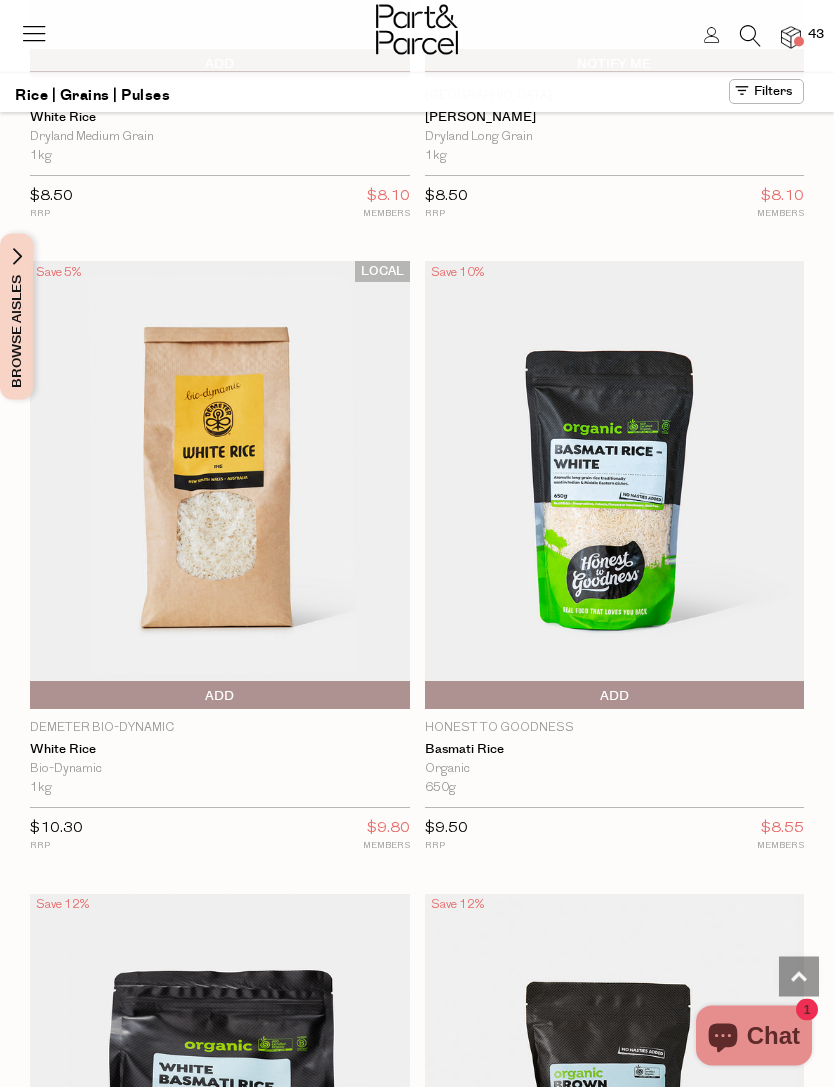 scroll, scrollTop: 2988, scrollLeft: 0, axis: vertical 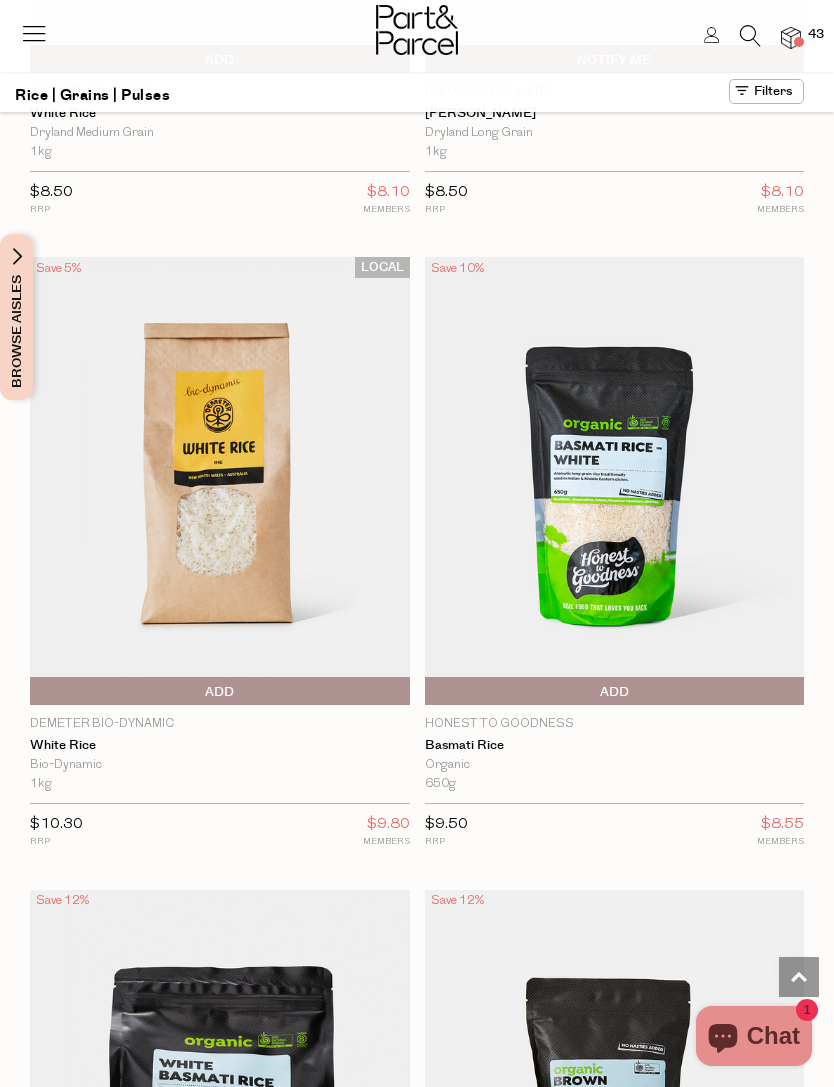 click on "Add To Parcel" at bounding box center [220, 692] 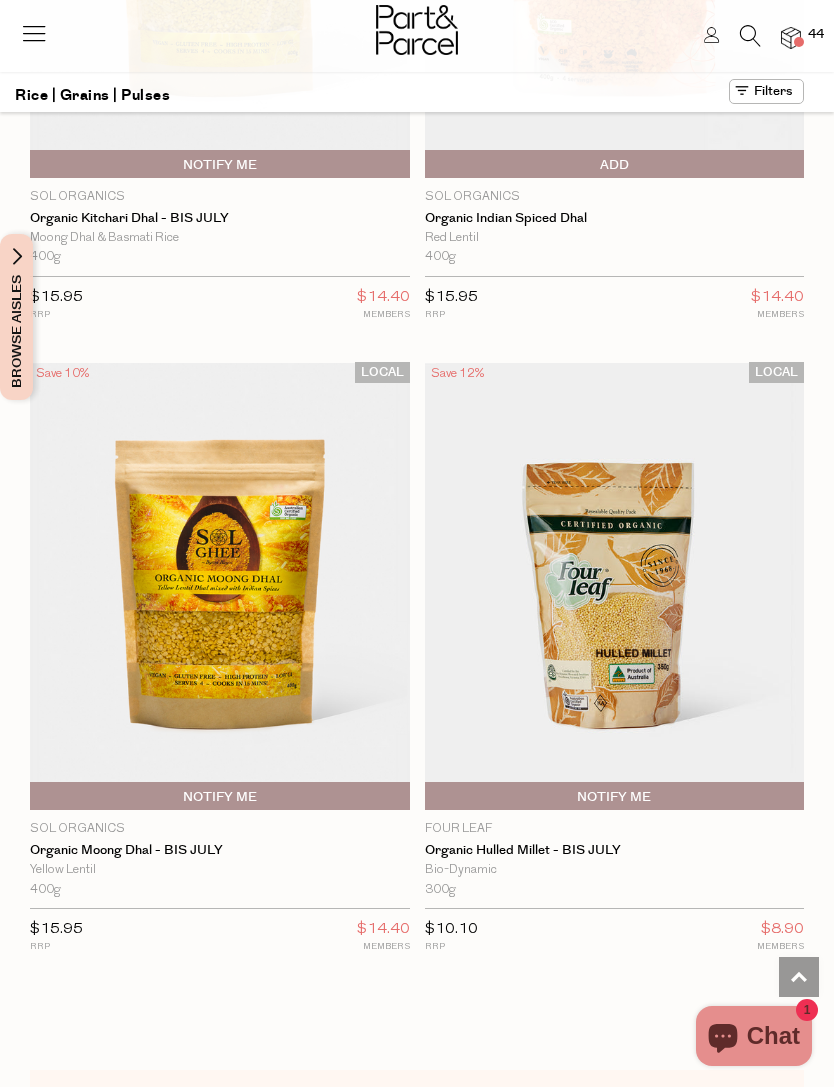 scroll, scrollTop: 11838, scrollLeft: 0, axis: vertical 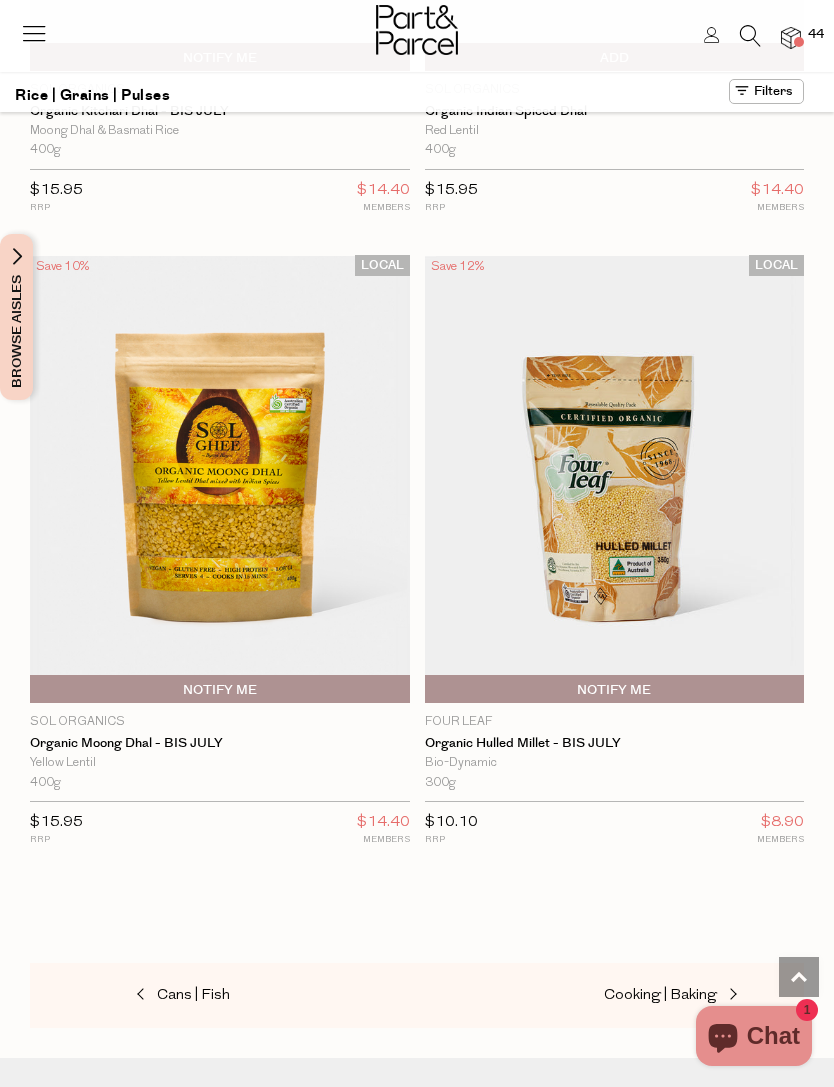 click on "Cooking | Baking" at bounding box center (660, 995) 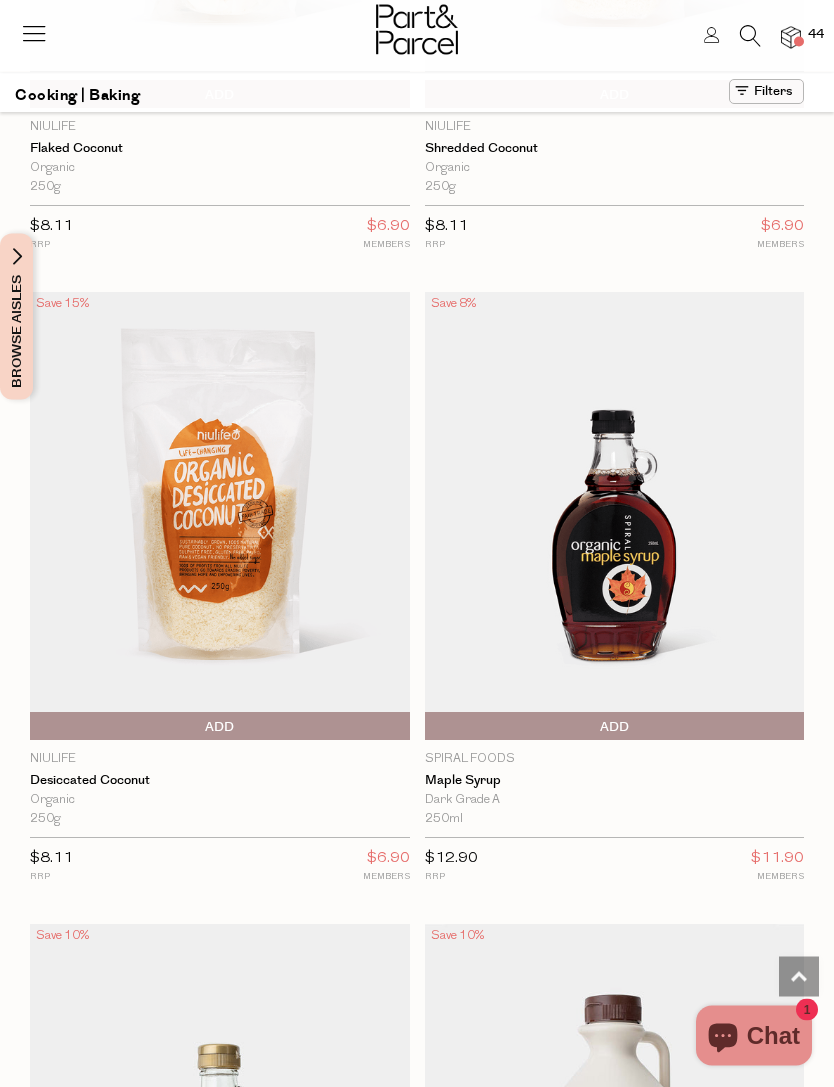 scroll, scrollTop: 8649, scrollLeft: 0, axis: vertical 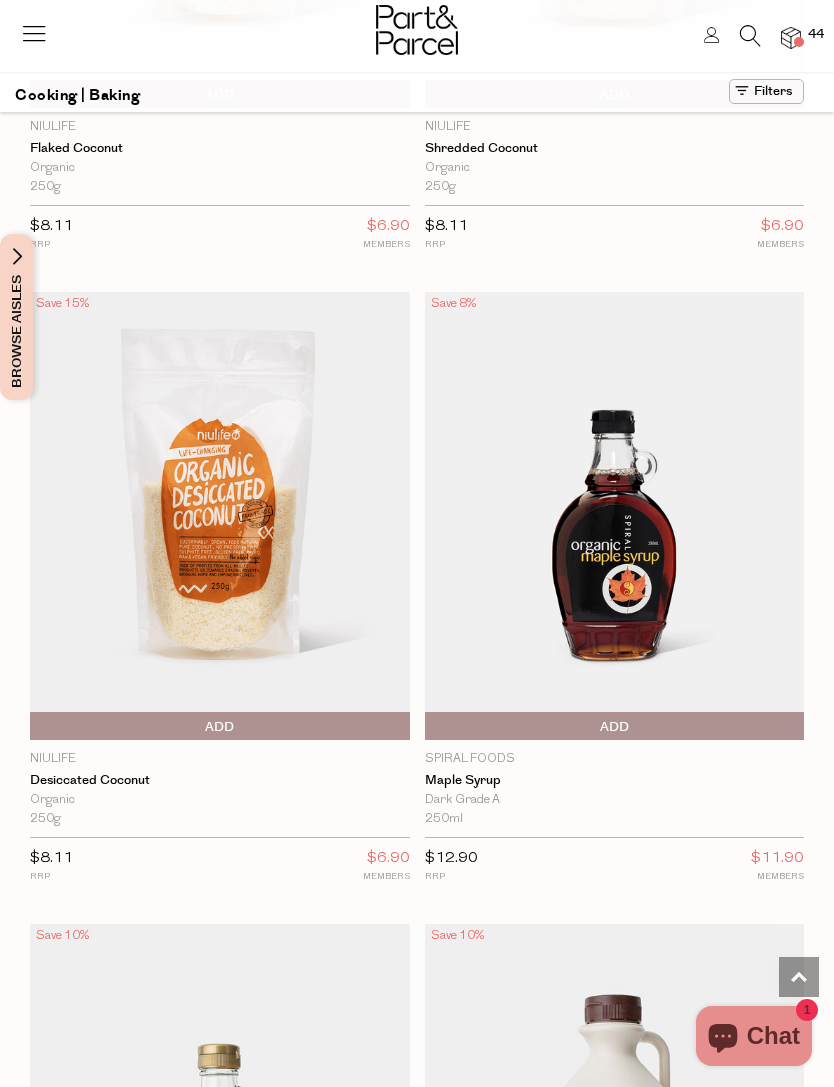 click on "Add To Parcel" at bounding box center (35, 727) 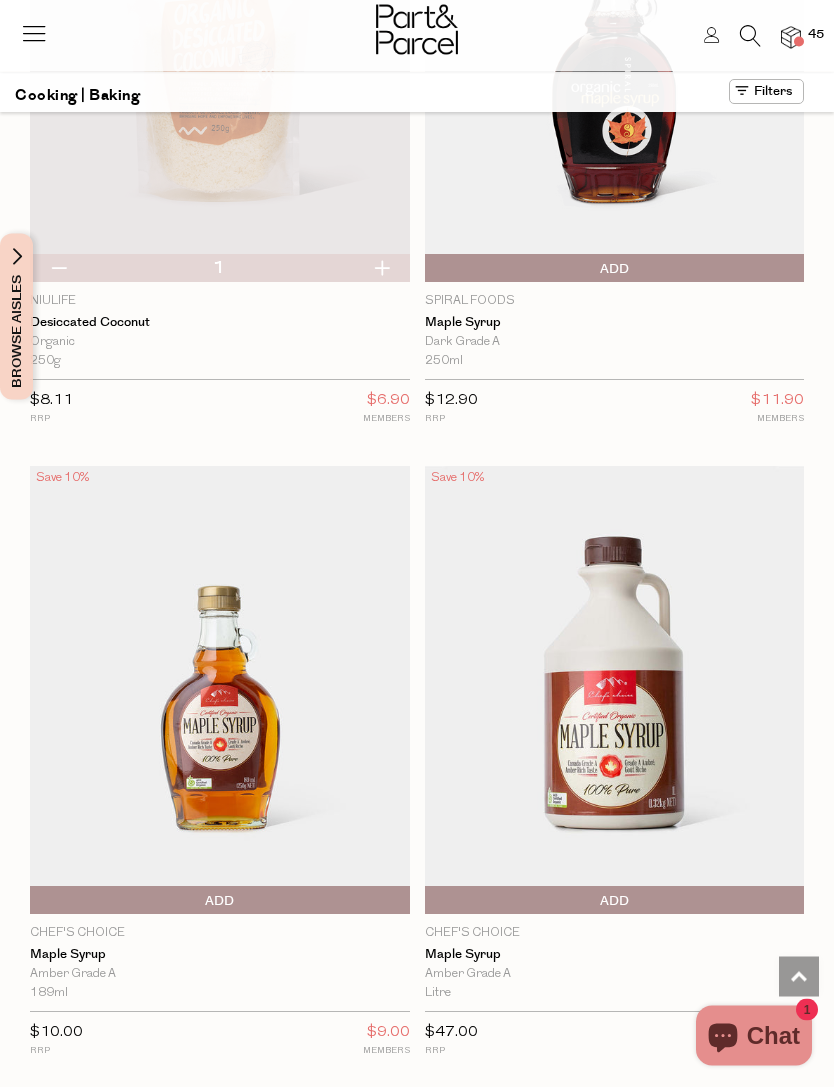 click on "Add To Parcel" at bounding box center (615, 902) 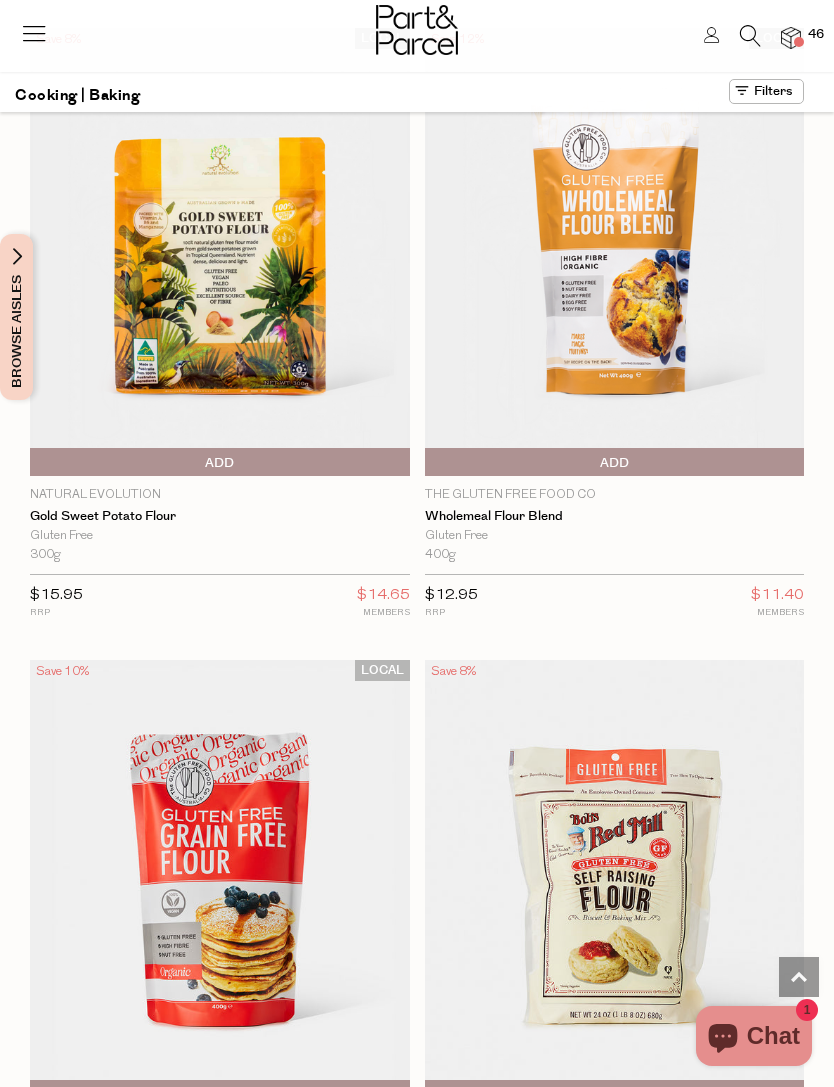 scroll, scrollTop: 13334, scrollLeft: 0, axis: vertical 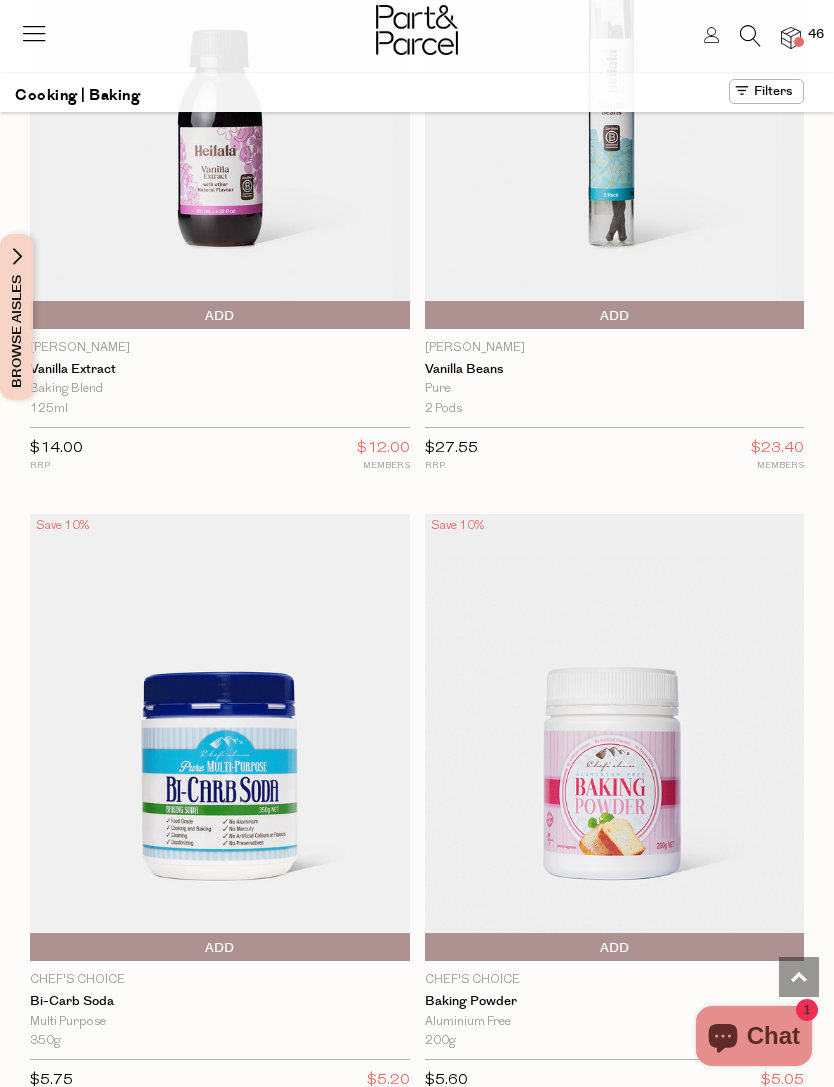 click on "Add To Parcel" at bounding box center [615, 948] 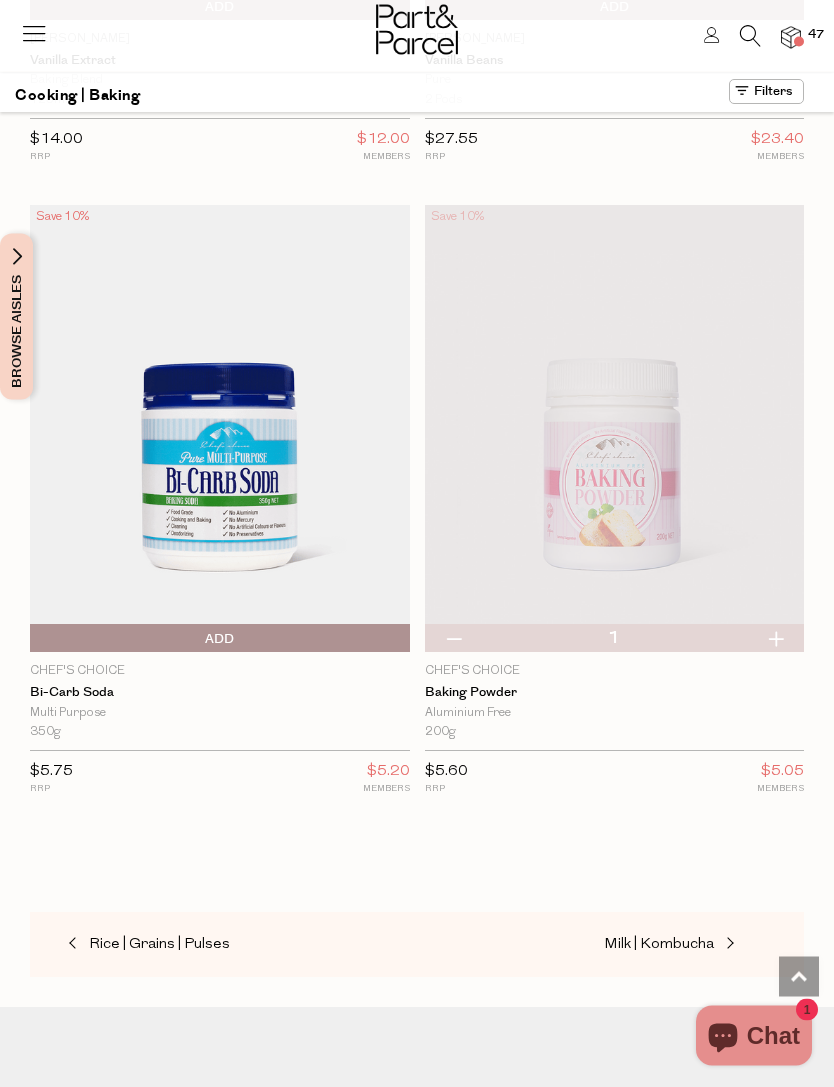 scroll, scrollTop: 23374, scrollLeft: 0, axis: vertical 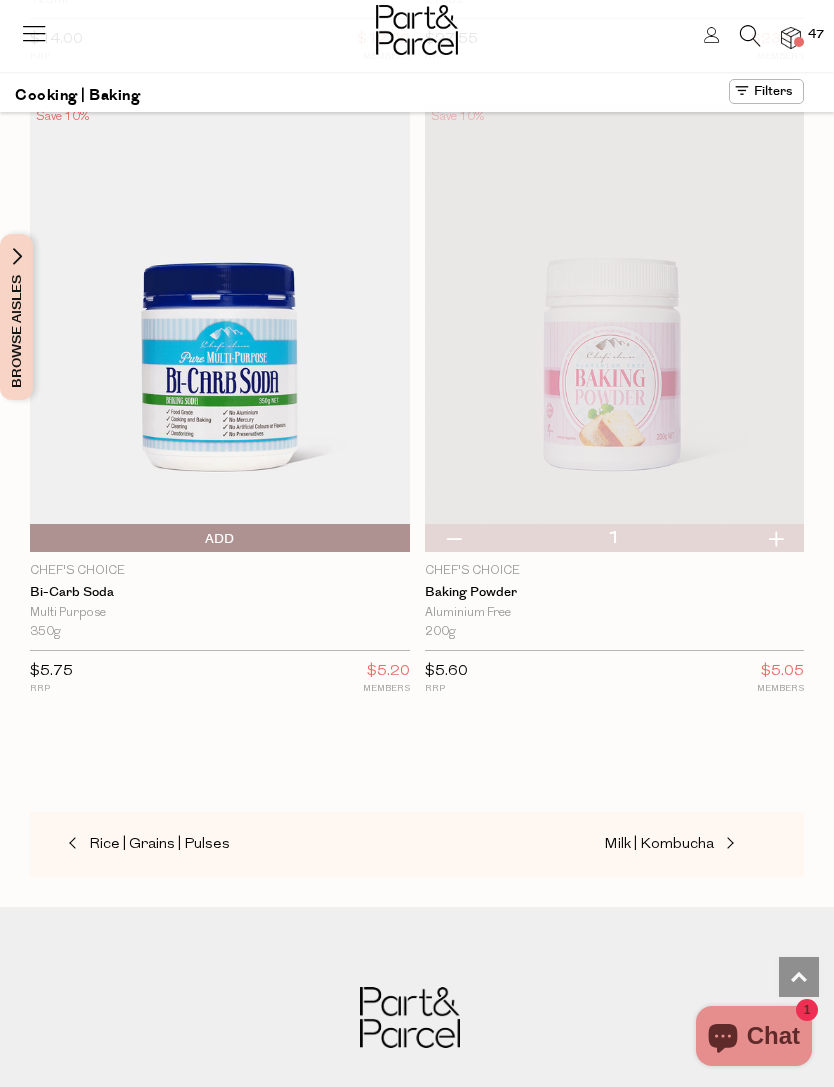 click on "Milk | Kombucha" at bounding box center [704, 845] 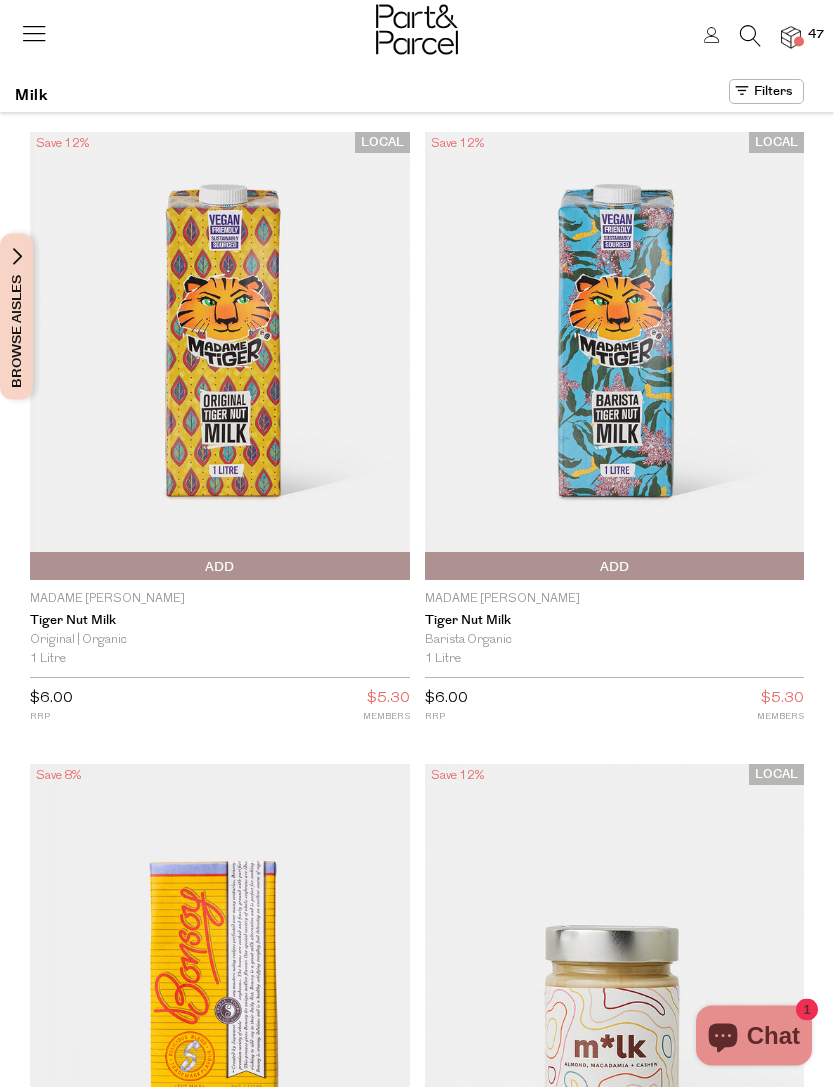 scroll, scrollTop: 5, scrollLeft: 0, axis: vertical 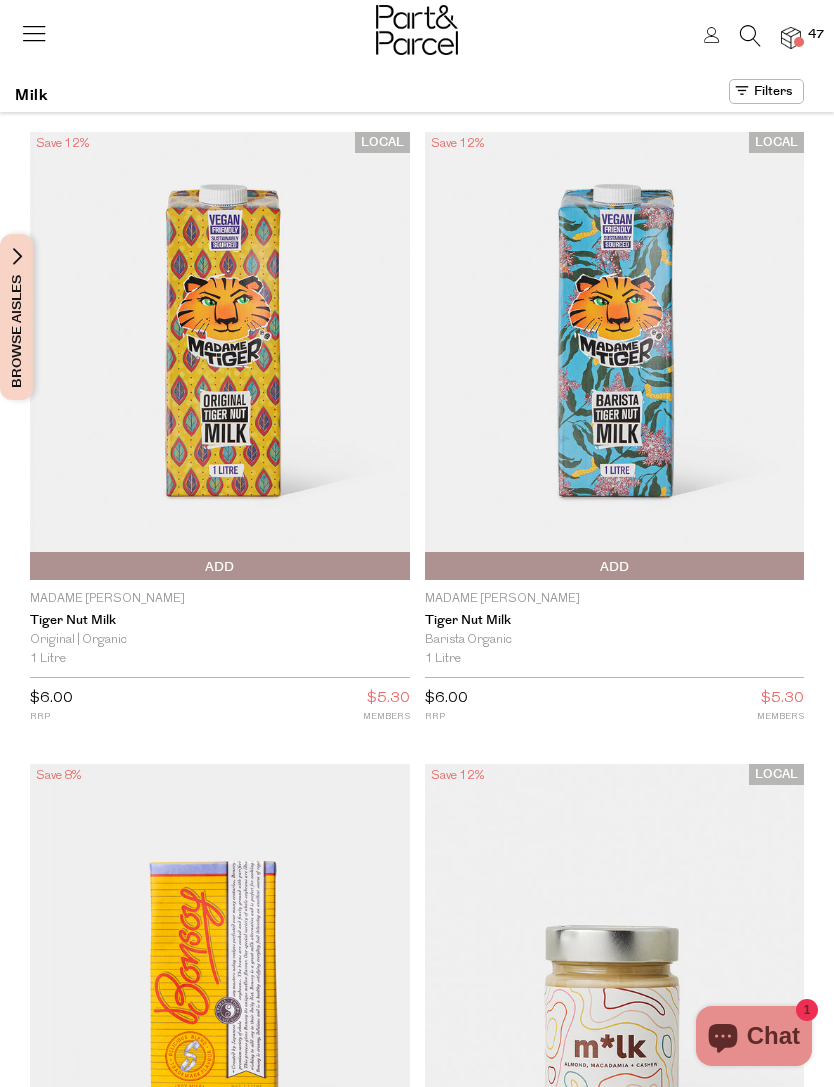 click at bounding box center (220, 356) 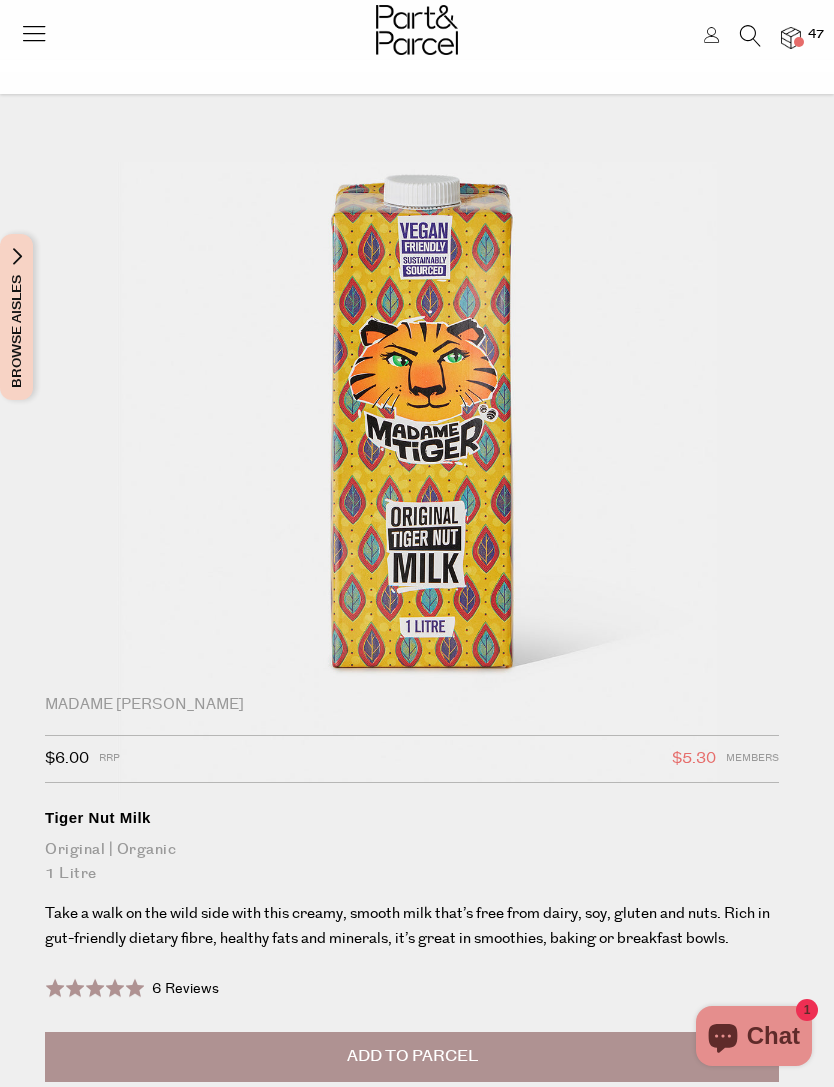scroll, scrollTop: 0, scrollLeft: 0, axis: both 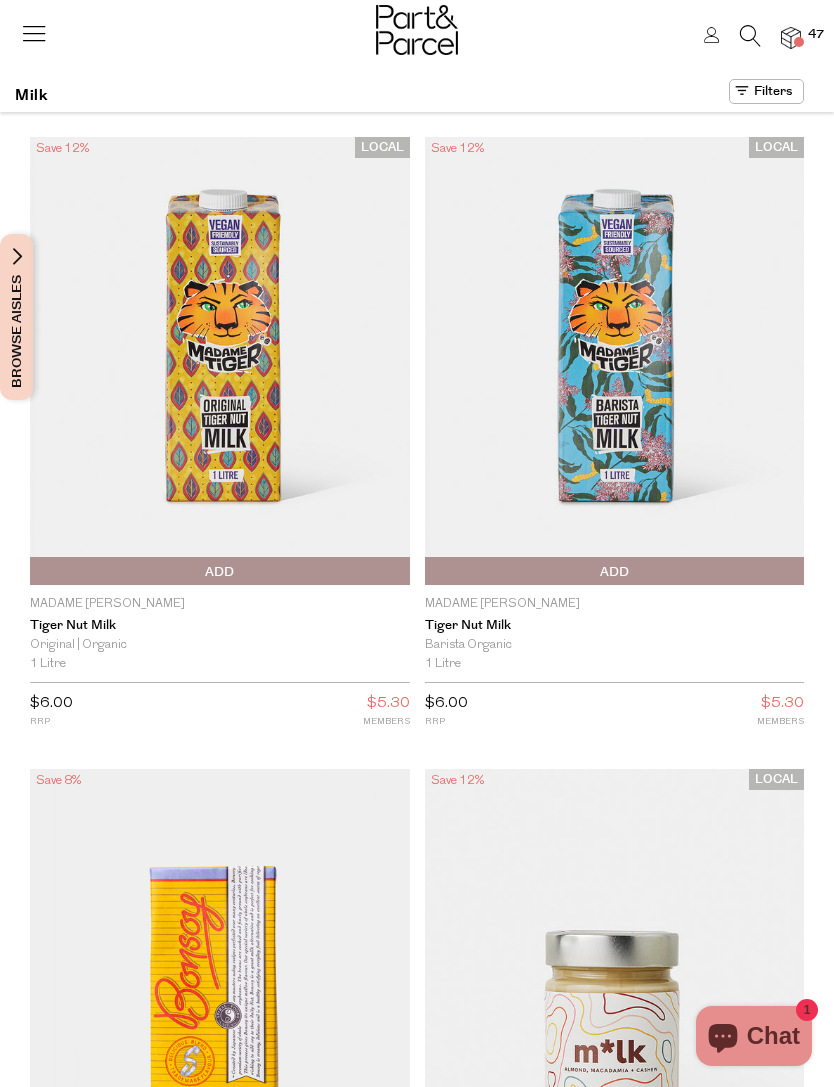 click at bounding box center (615, 361) 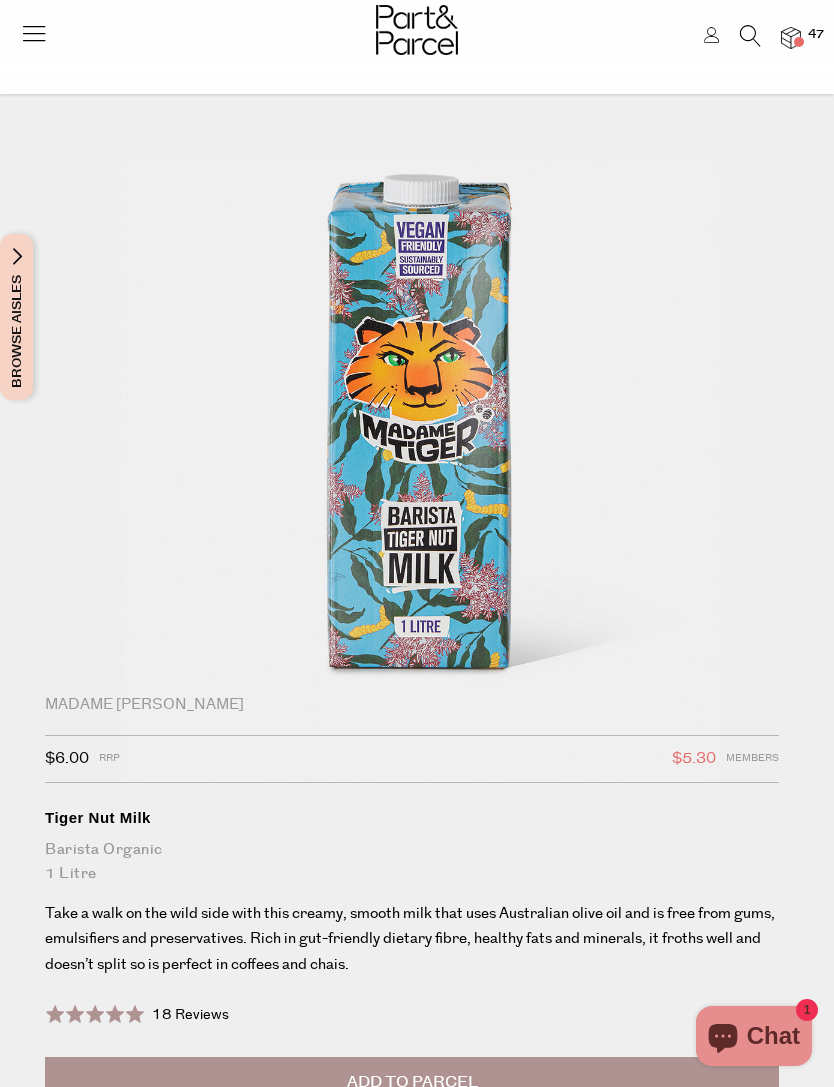 scroll, scrollTop: 0, scrollLeft: 0, axis: both 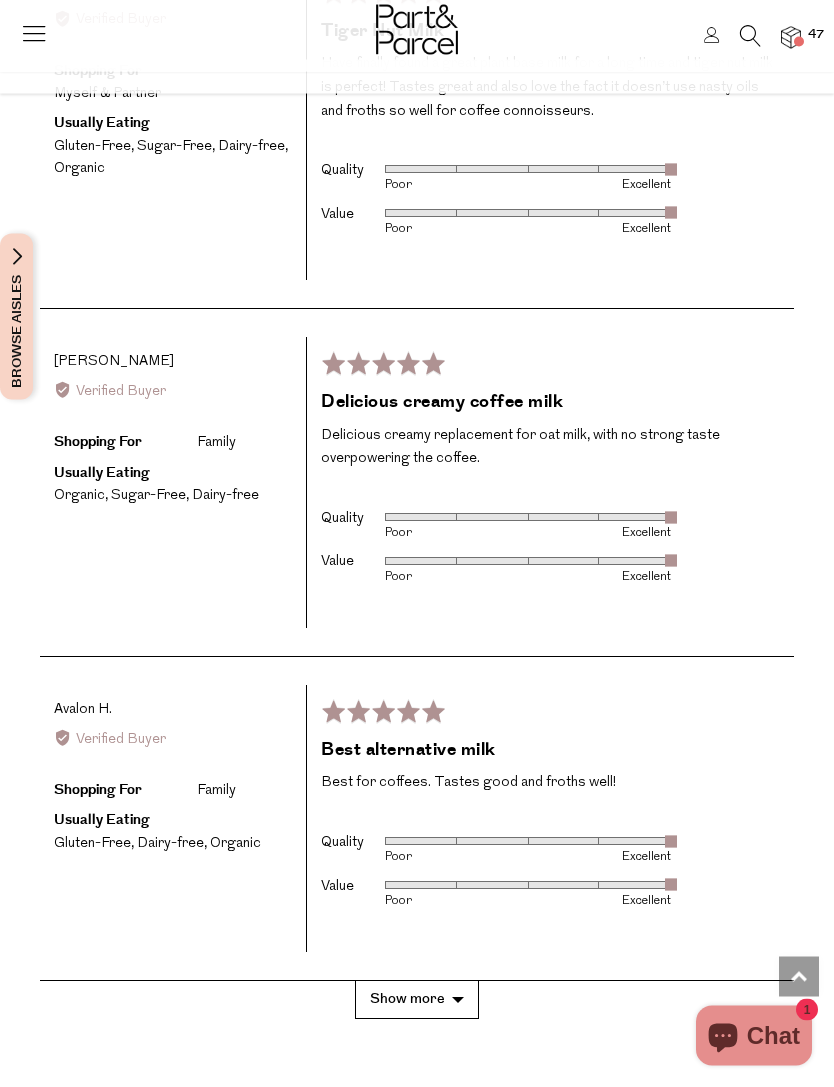 click on "Show more" at bounding box center [417, 1000] 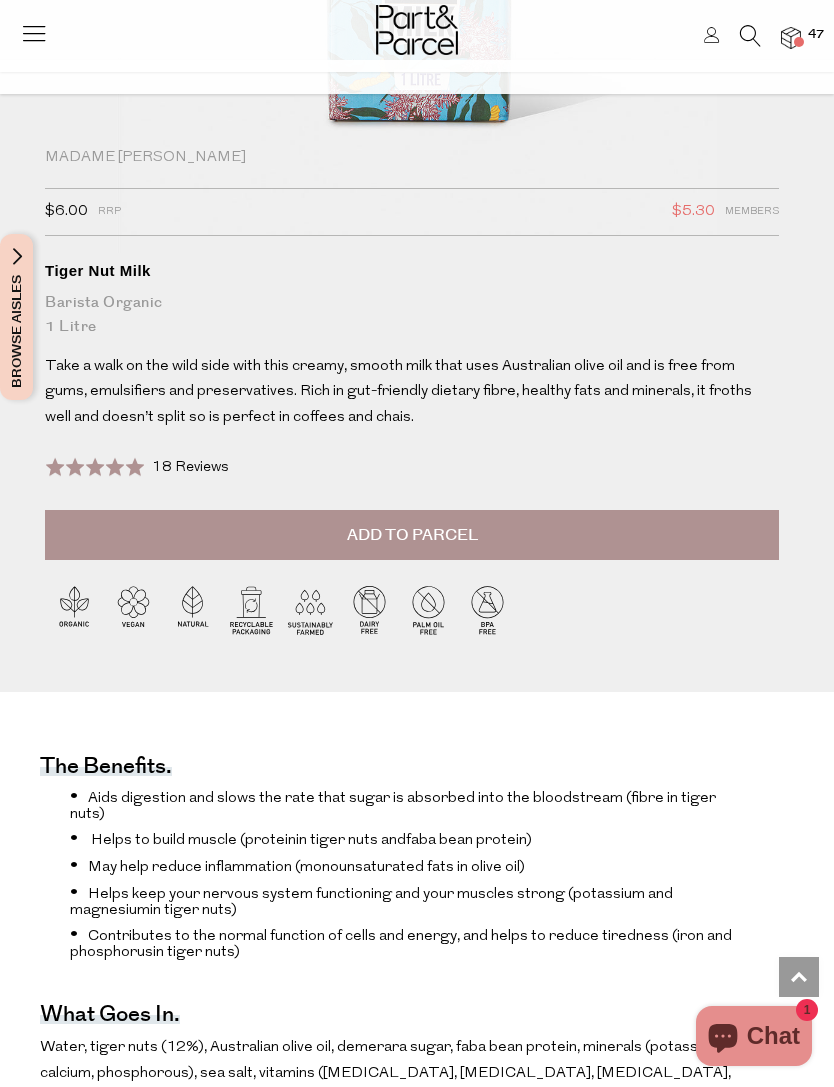 scroll, scrollTop: 546, scrollLeft: 0, axis: vertical 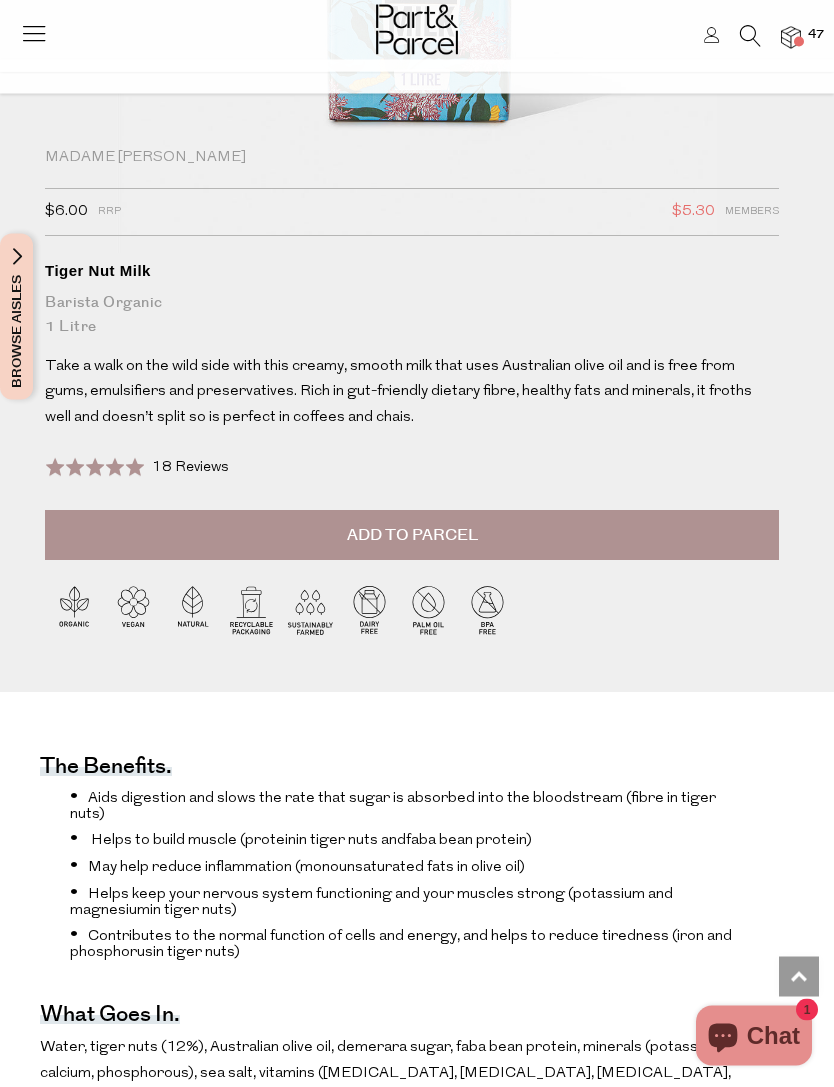 click on "Add to Parcel" at bounding box center [412, 536] 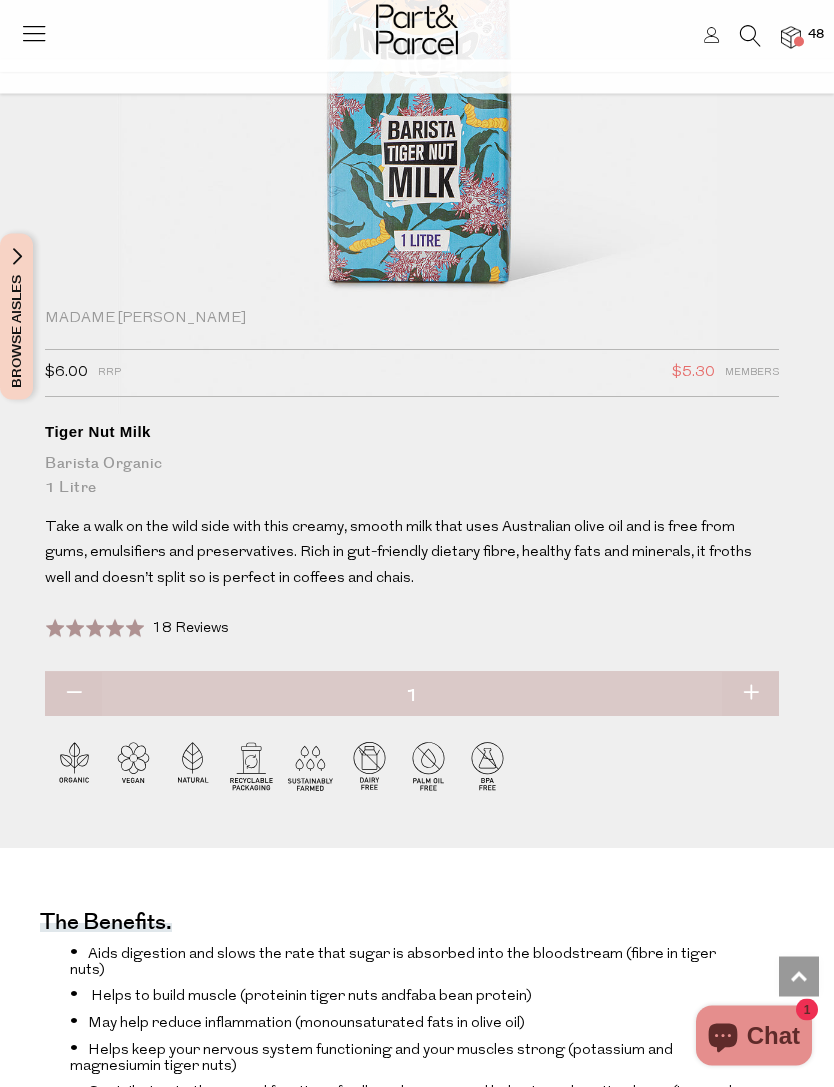 scroll, scrollTop: 371, scrollLeft: 0, axis: vertical 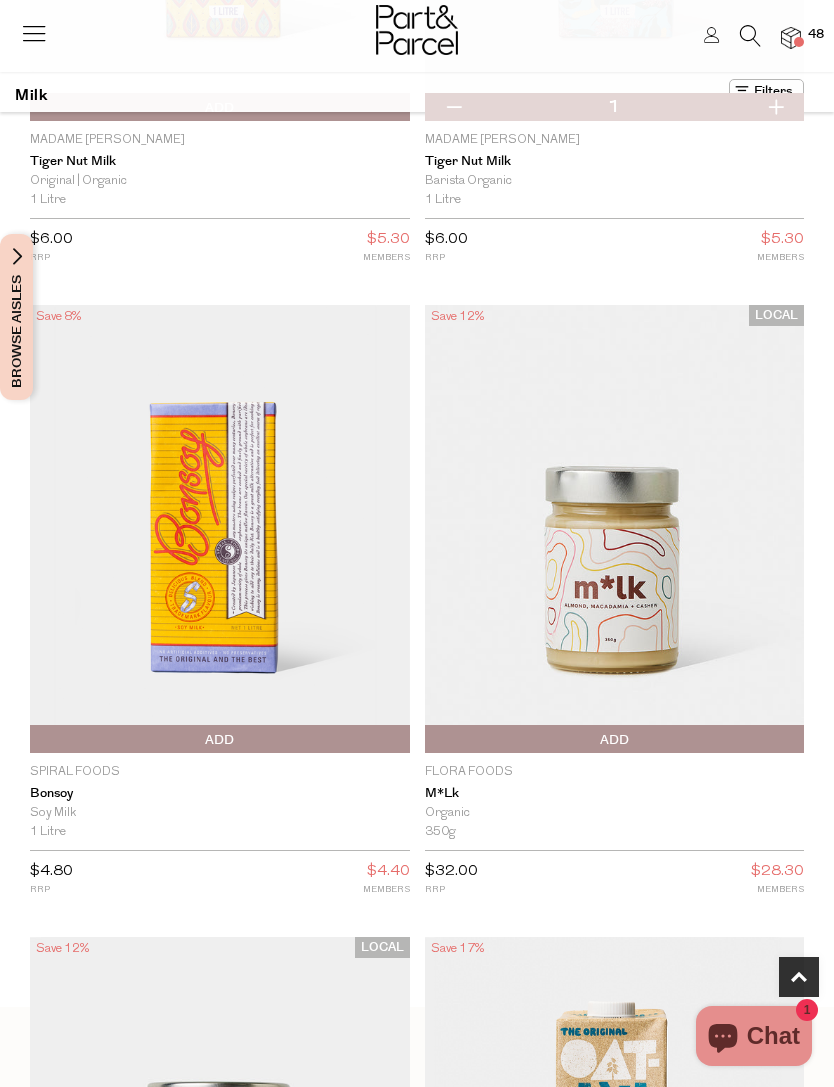 click at bounding box center [615, 529] 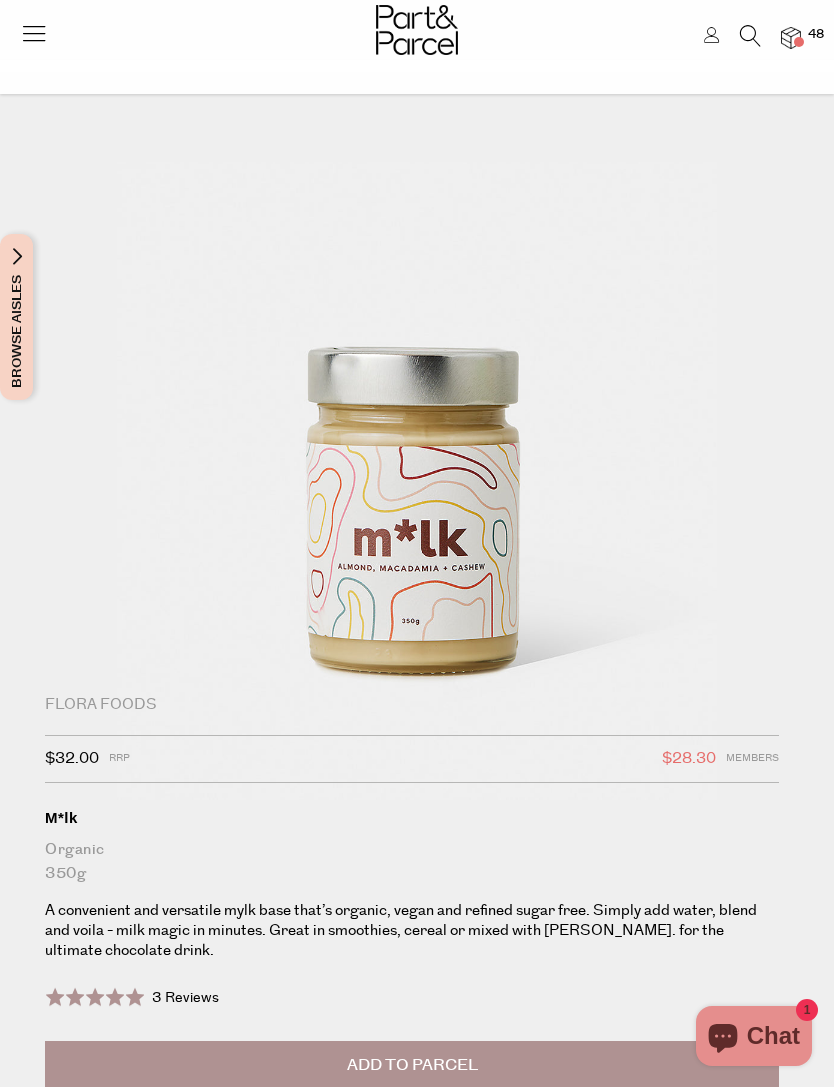 scroll, scrollTop: 0, scrollLeft: 0, axis: both 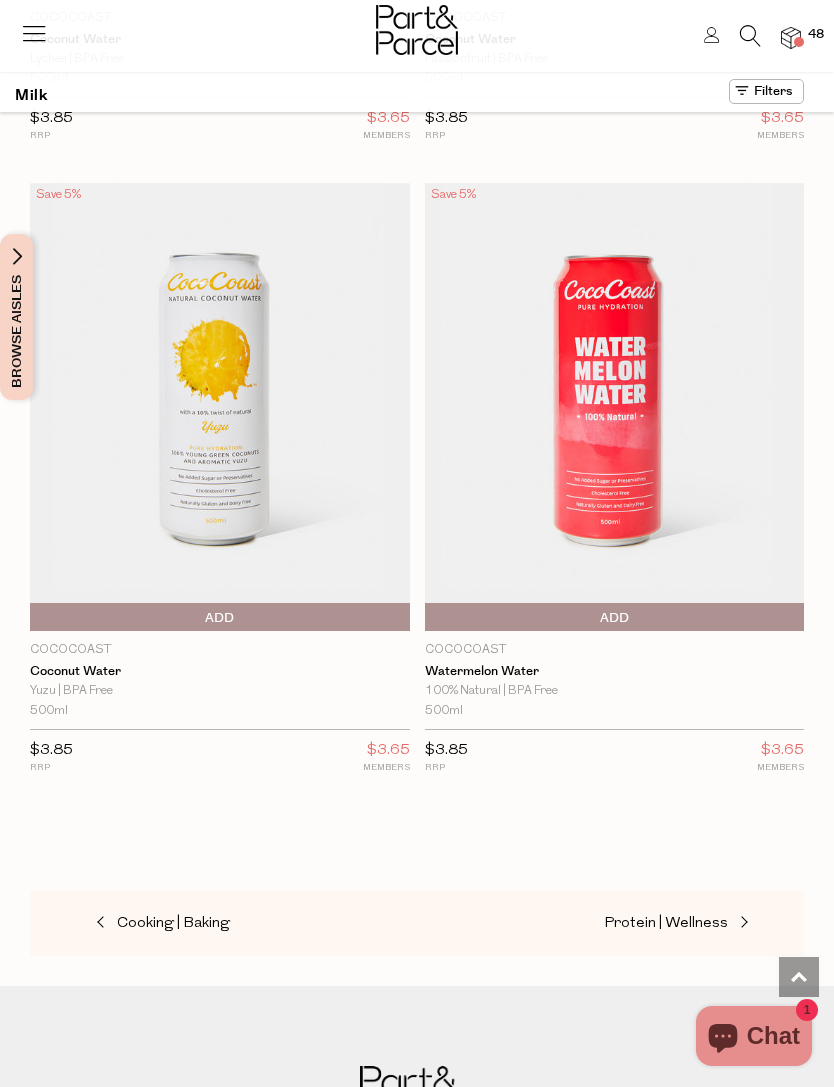click on "Protein | Wellness" at bounding box center (704, 924) 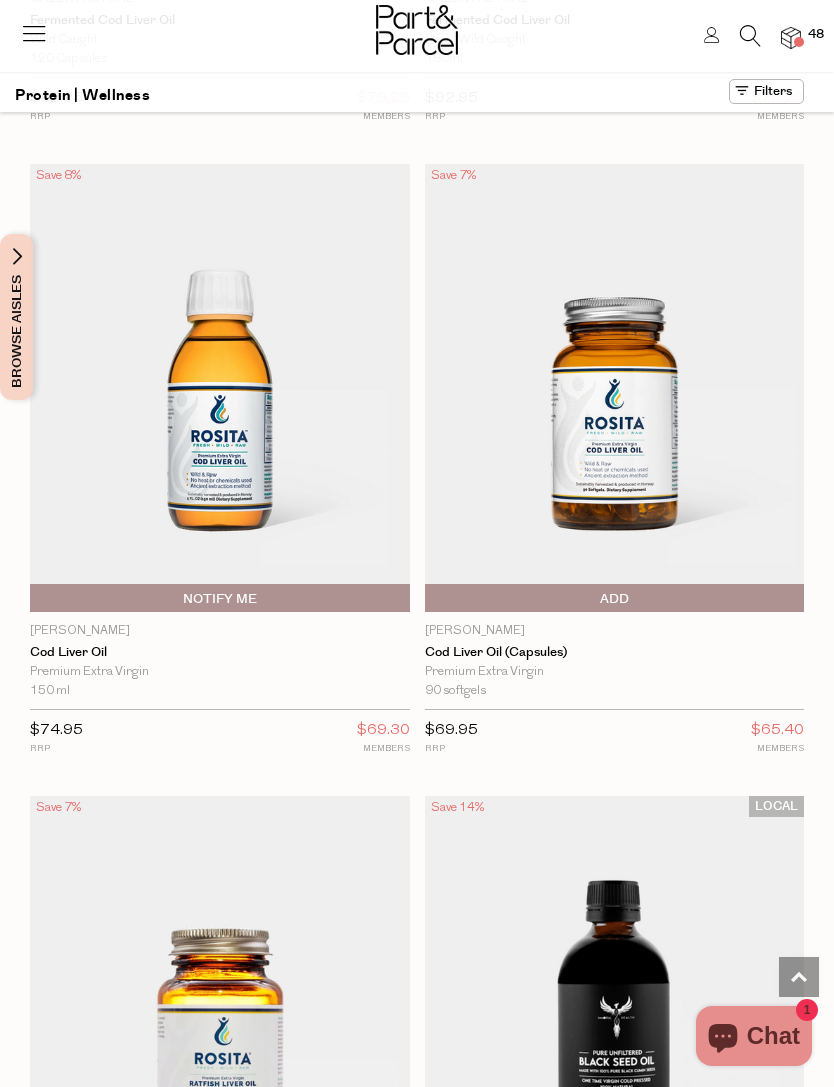 scroll, scrollTop: 6274, scrollLeft: 0, axis: vertical 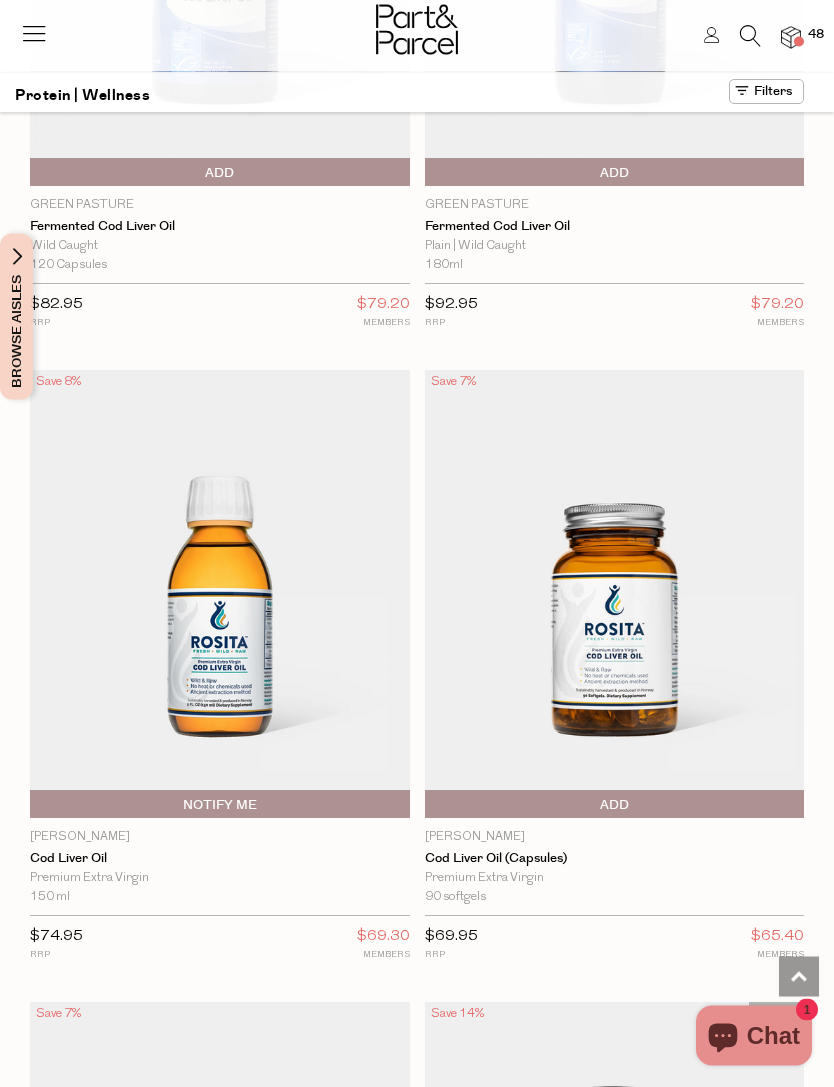 click on "Add To Parcel" at bounding box center (615, 806) 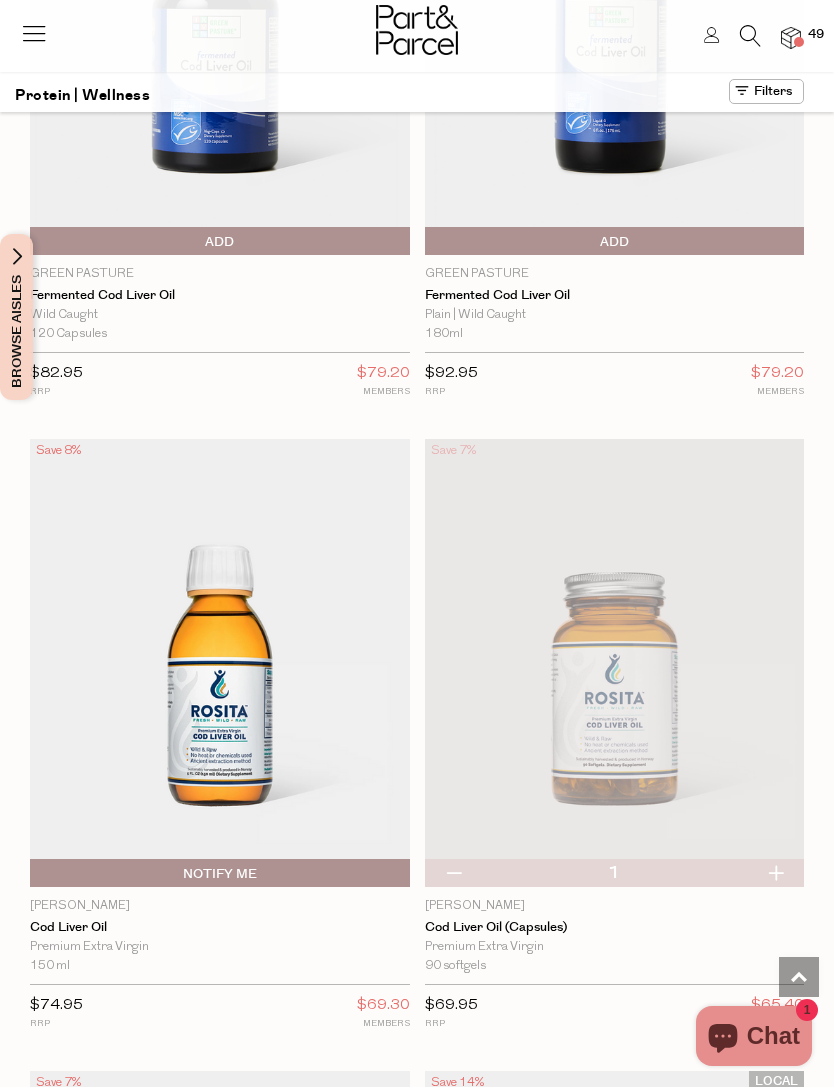 scroll, scrollTop: 5966, scrollLeft: 0, axis: vertical 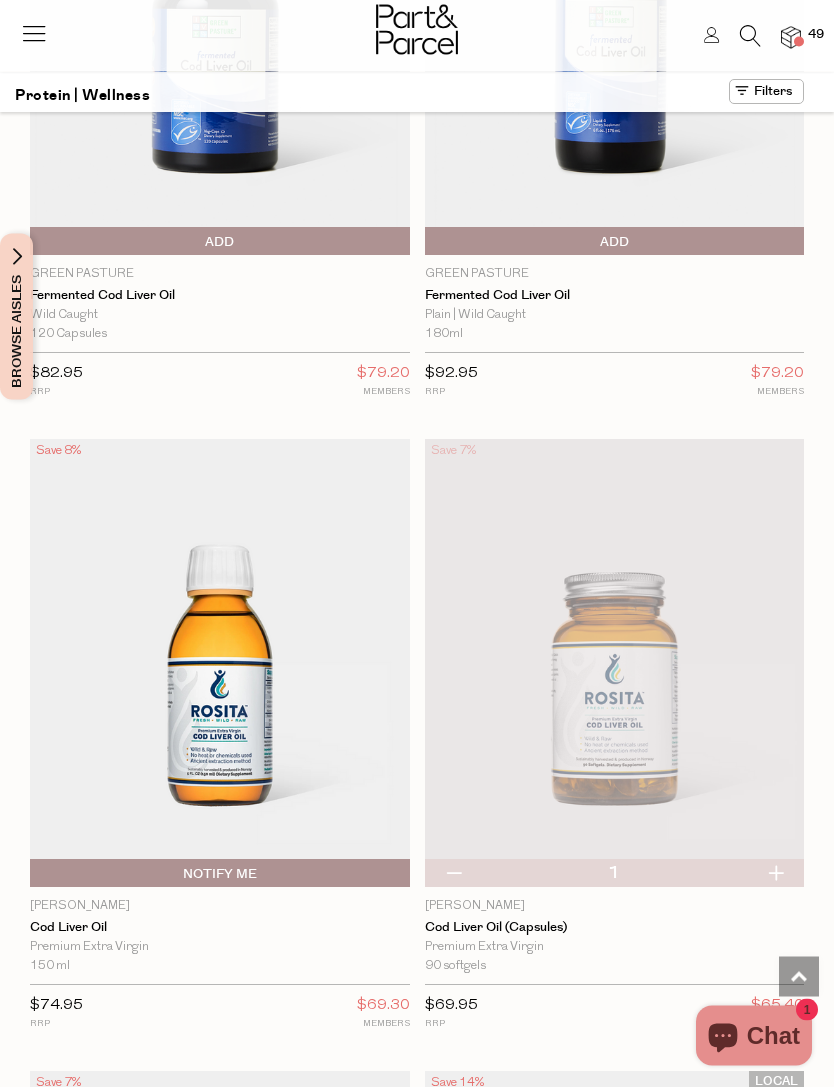 click at bounding box center (615, 664) 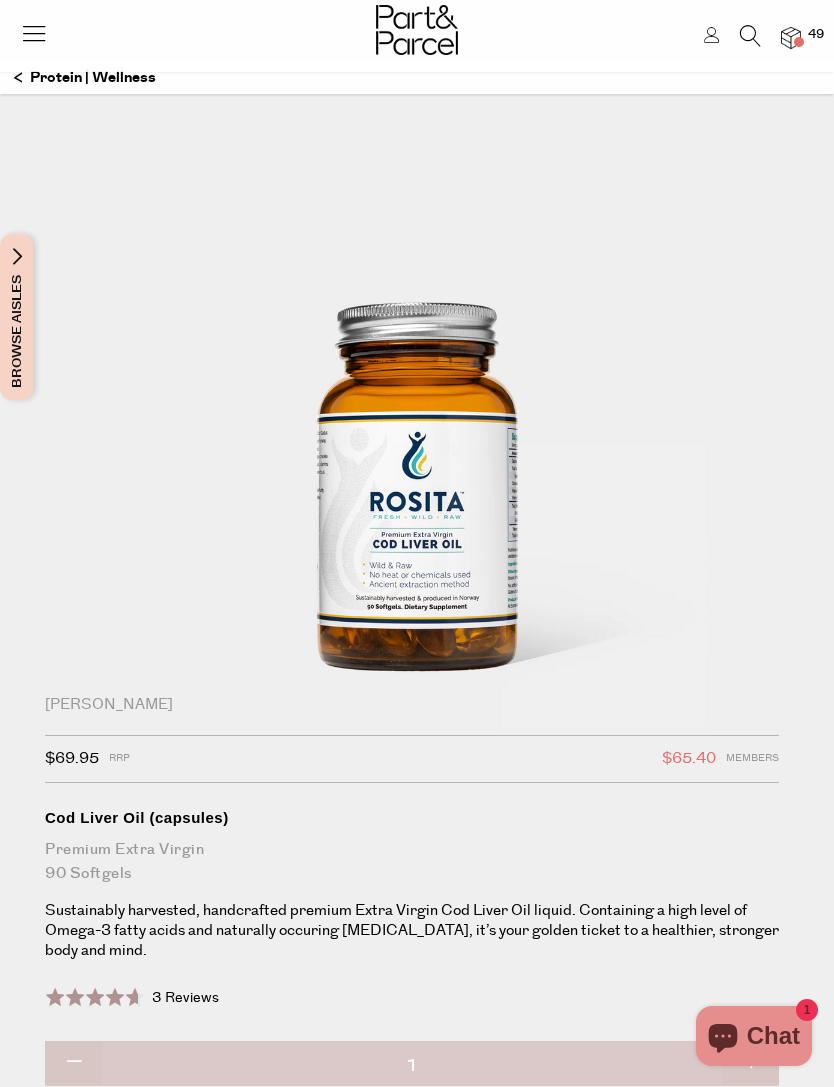 scroll, scrollTop: 288, scrollLeft: 0, axis: vertical 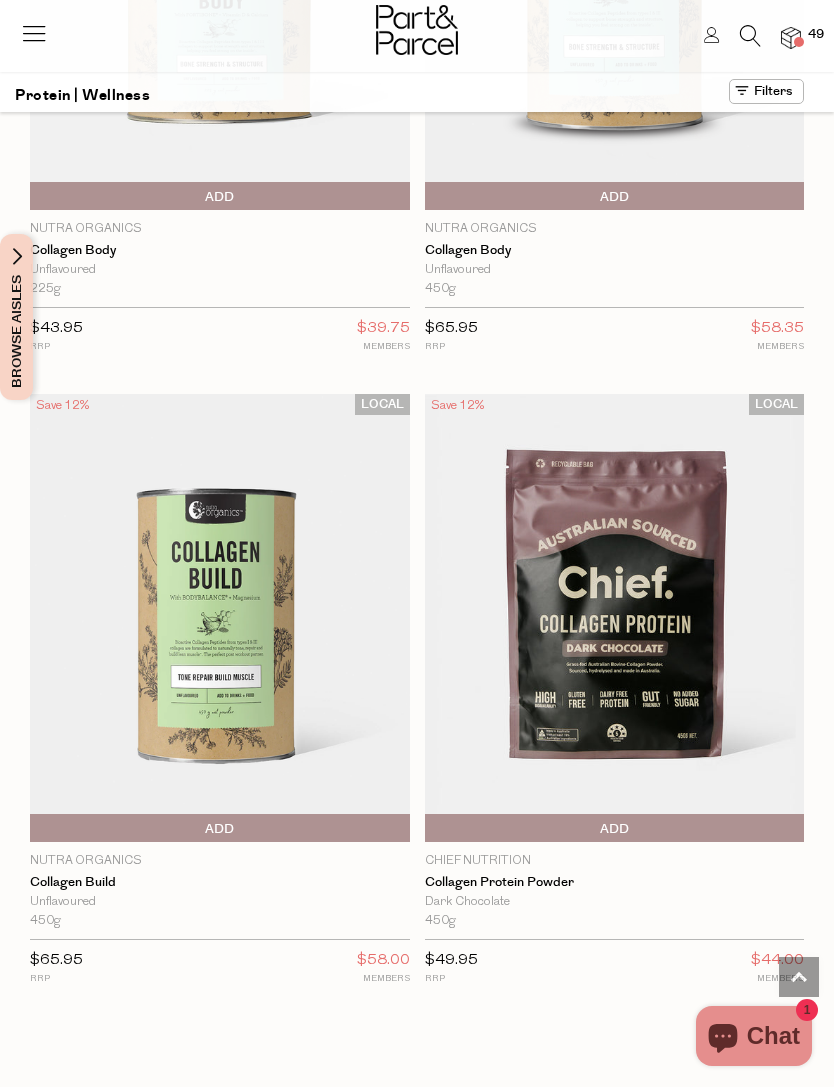 click at bounding box center [750, 36] 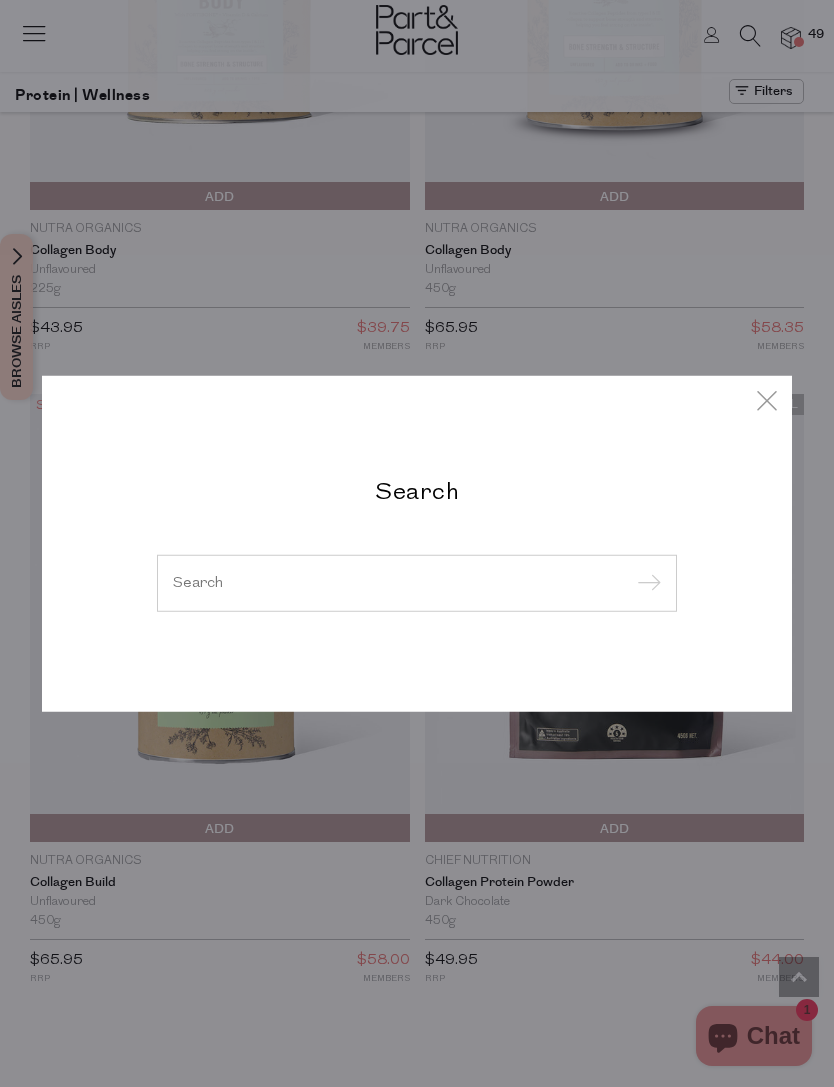 click at bounding box center (417, 582) 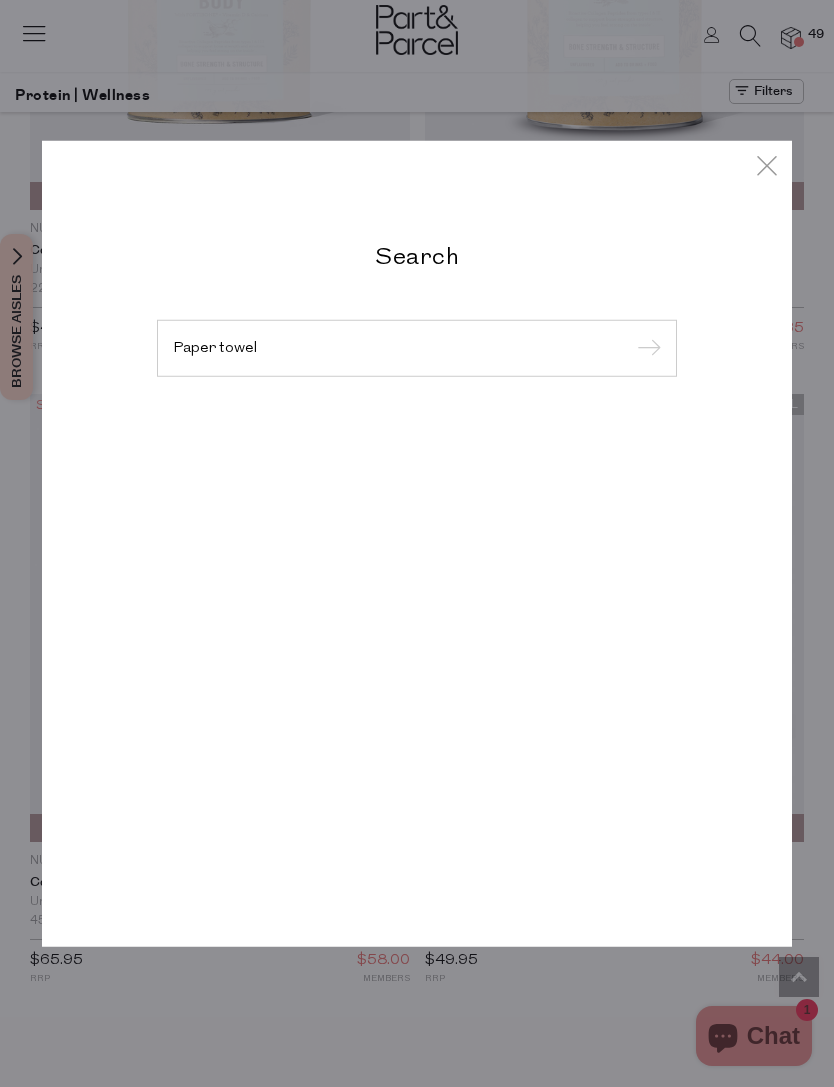 type on "Paper towel" 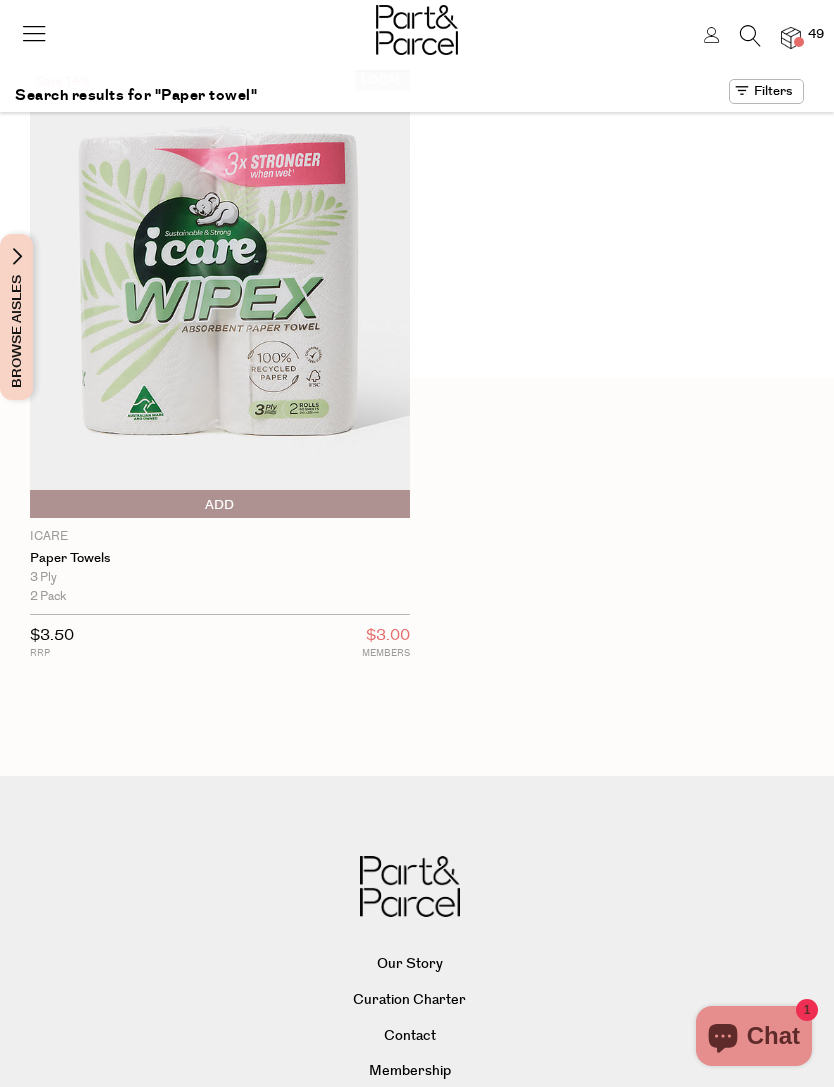 scroll, scrollTop: 0, scrollLeft: 0, axis: both 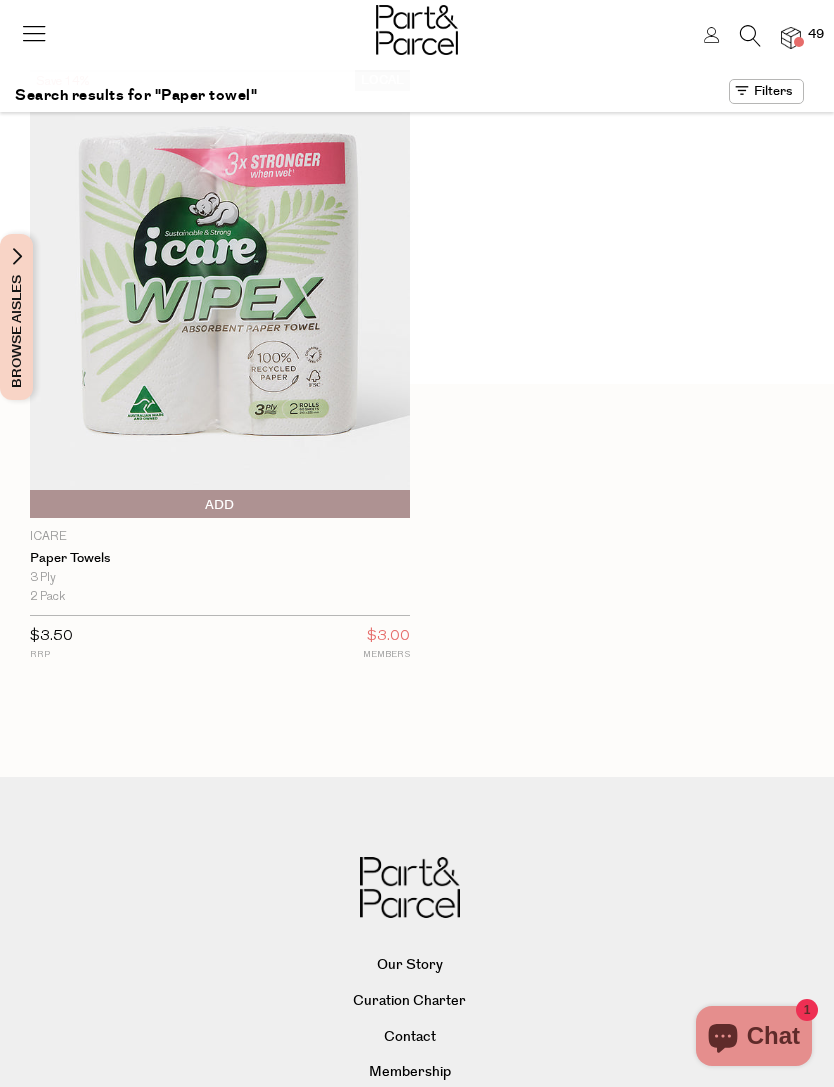 click on "Add To Parcel" at bounding box center (220, 505) 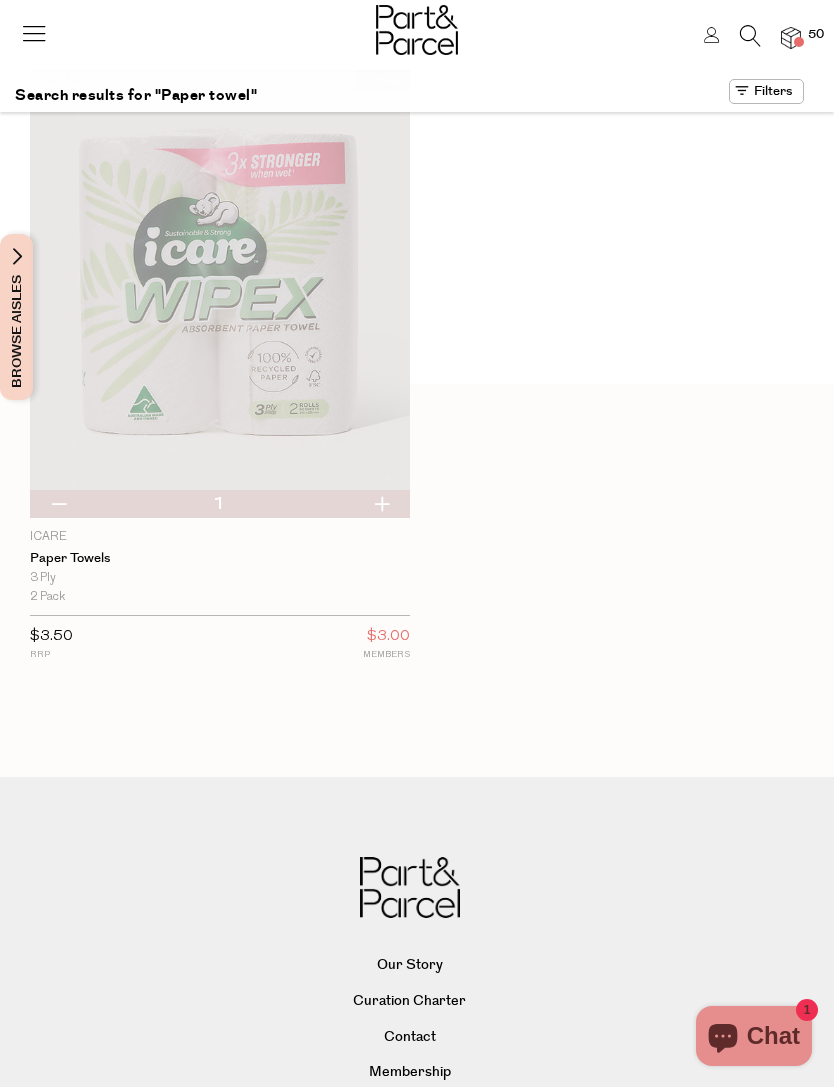 click at bounding box center (381, 504) 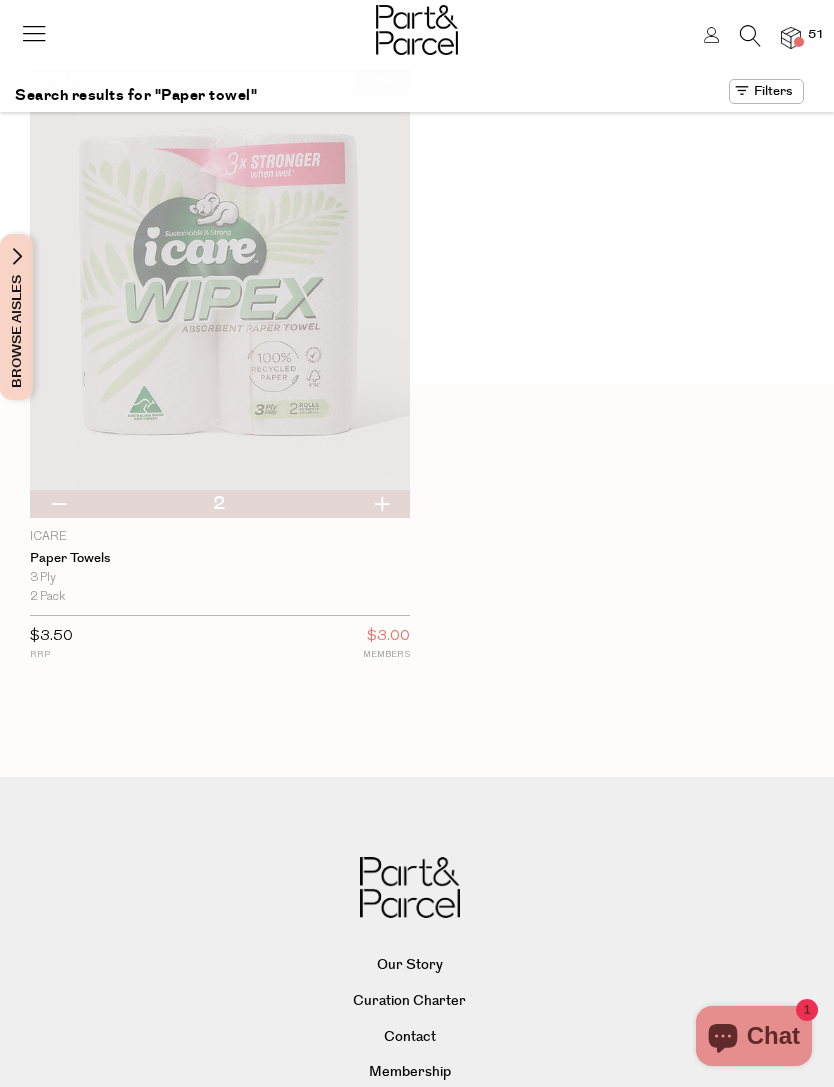 click at bounding box center (34, 41) 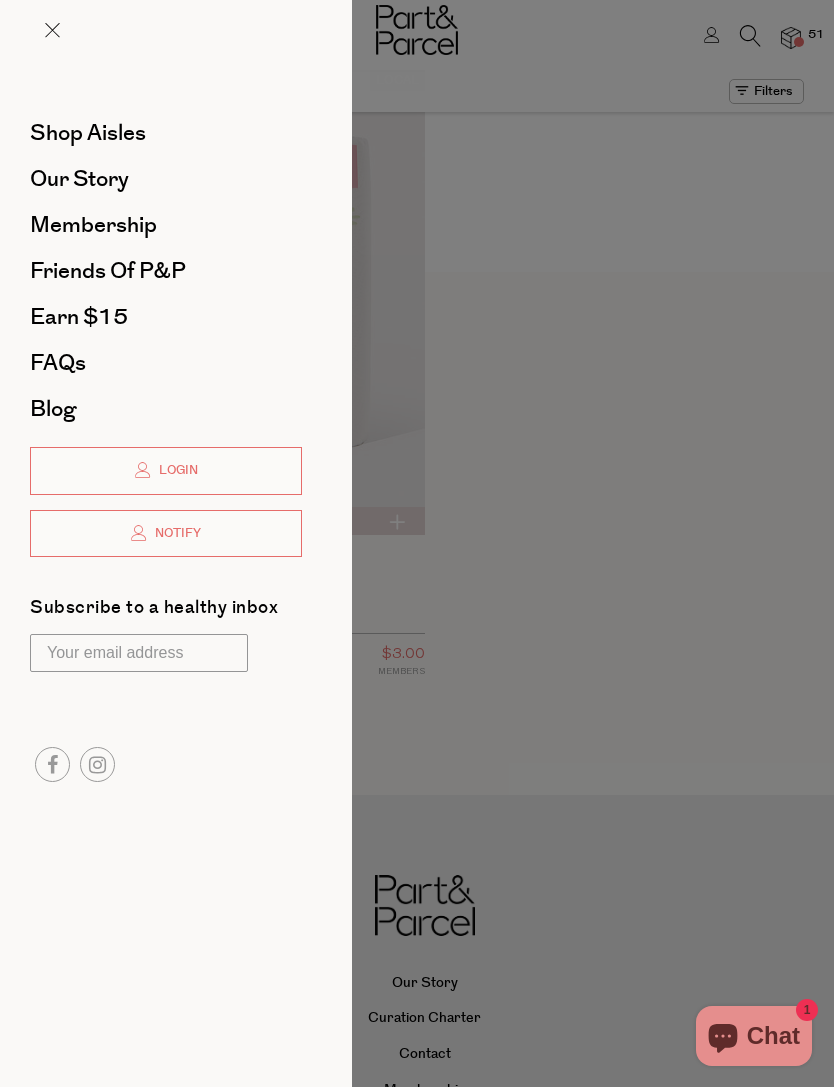 click on "Shop Aisles" at bounding box center (88, 133) 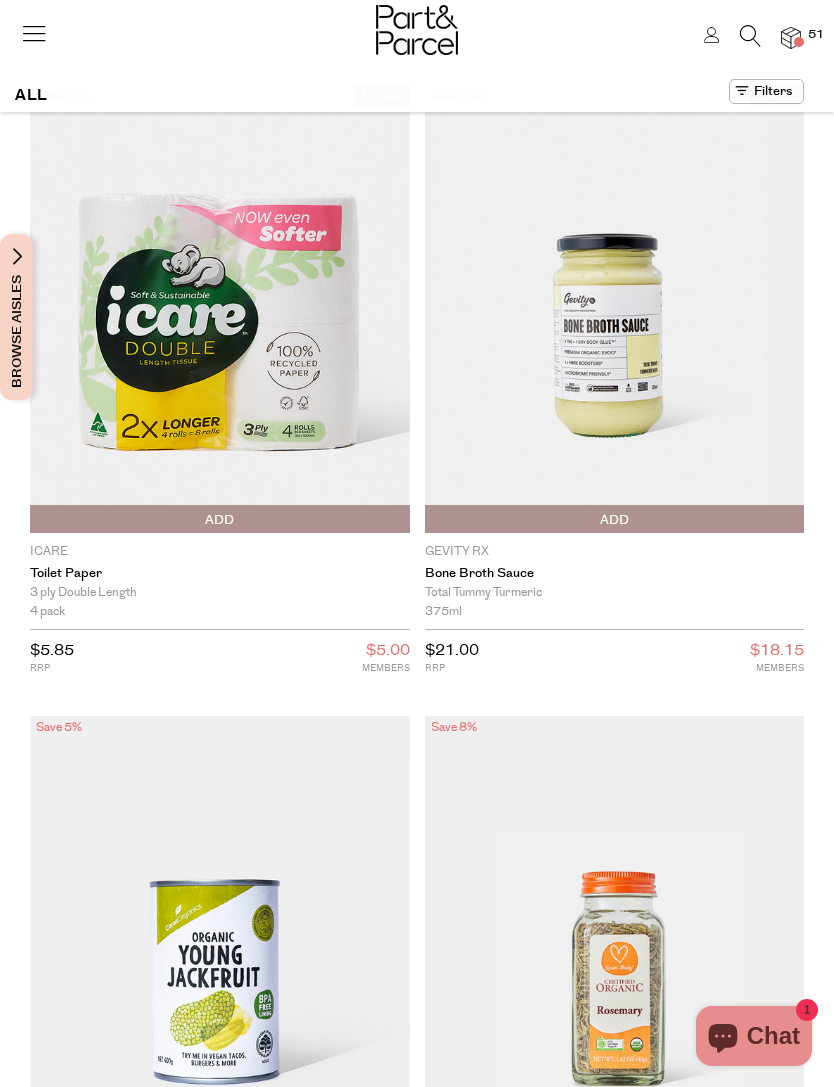 scroll, scrollTop: 0, scrollLeft: 0, axis: both 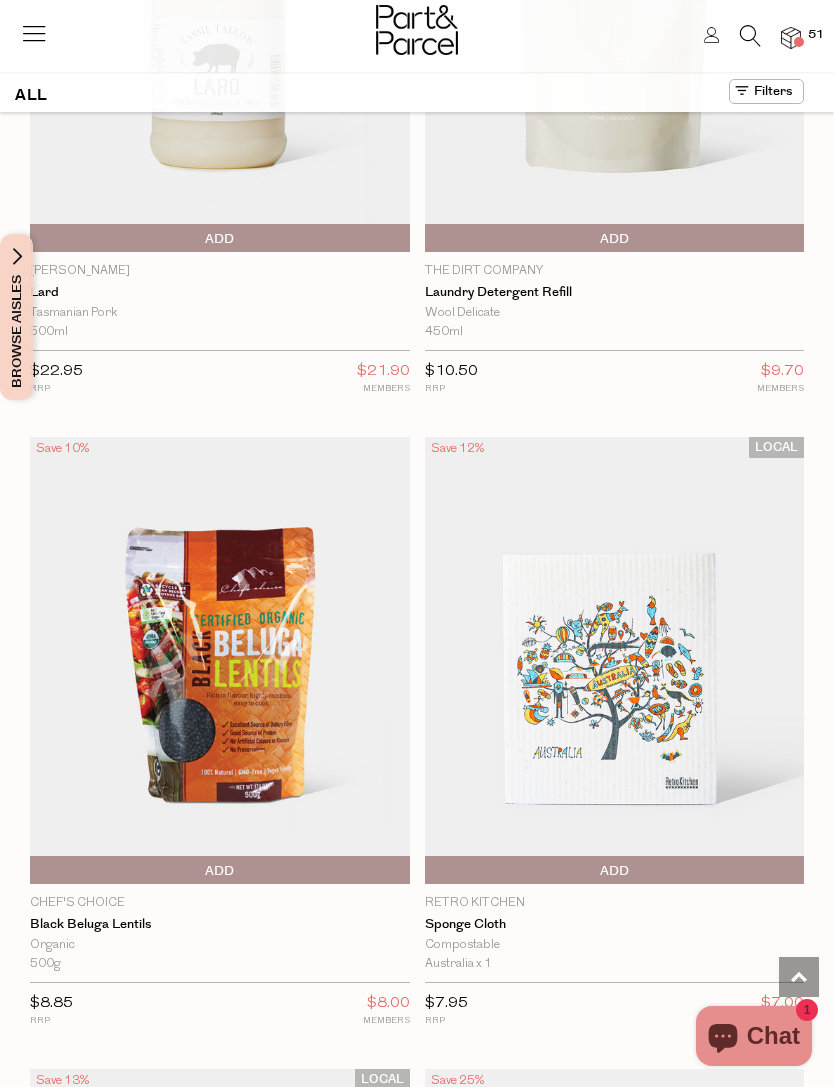 click at bounding box center (750, 36) 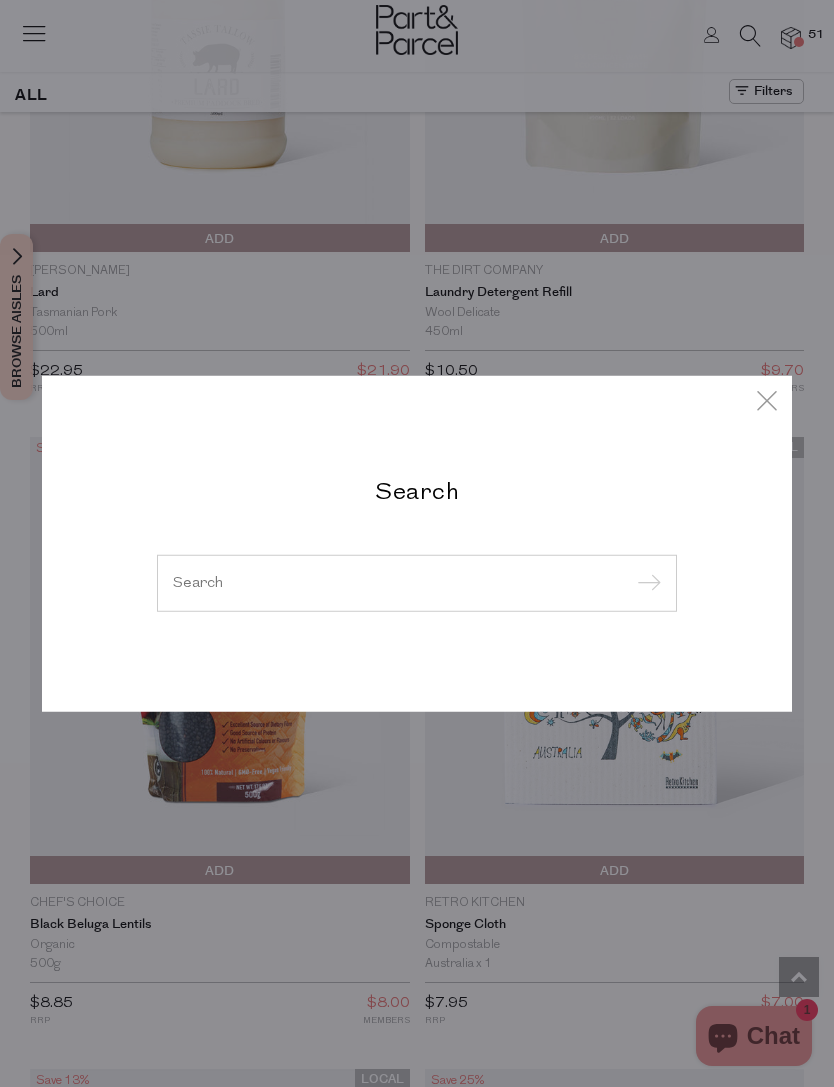click at bounding box center [417, 582] 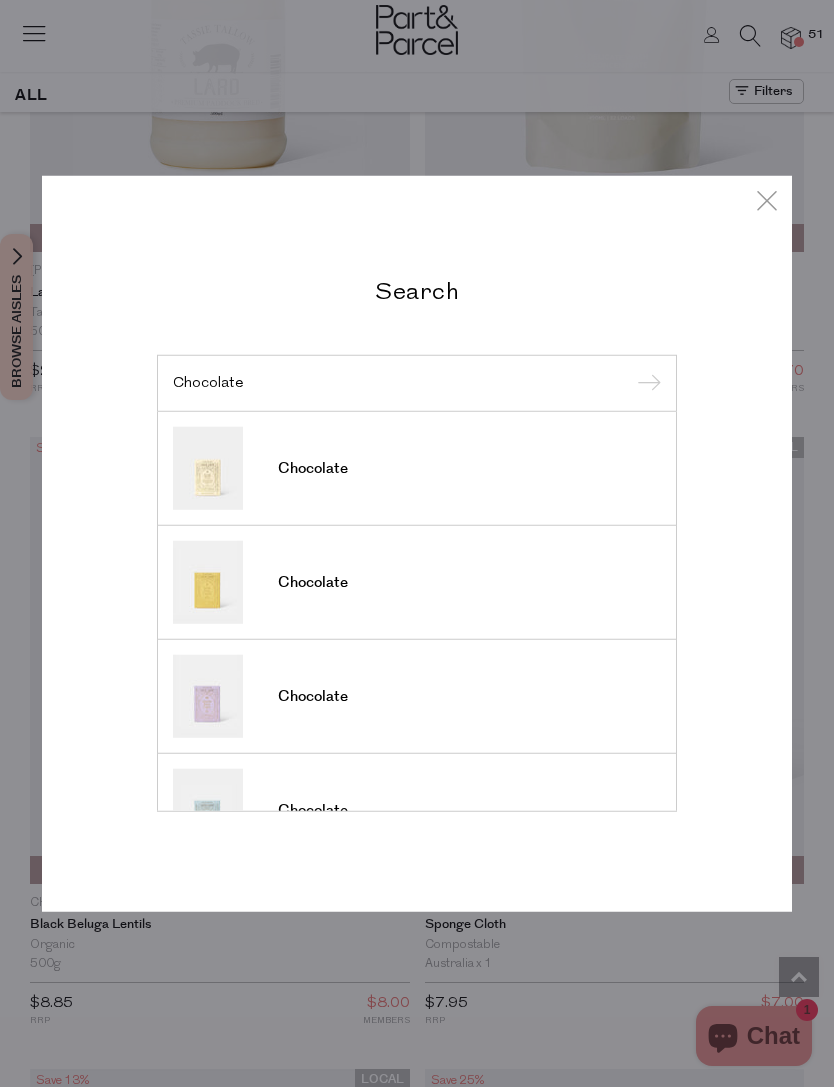 type on "Chocolate" 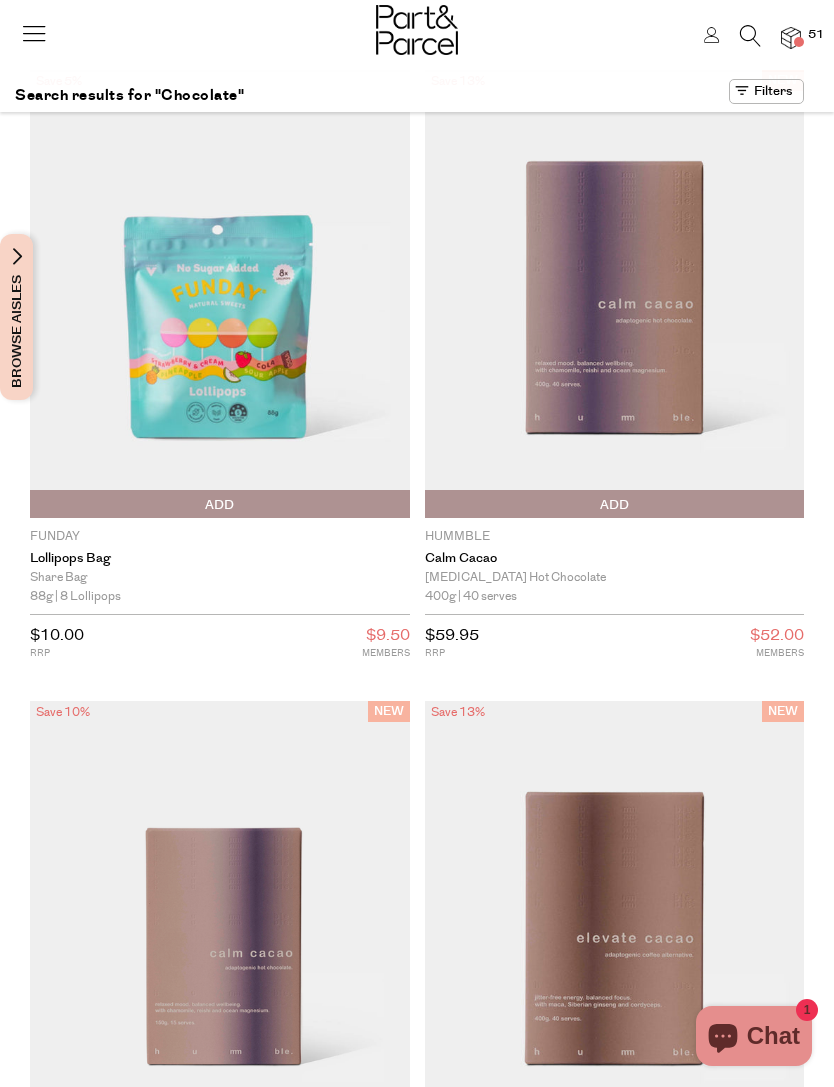 scroll, scrollTop: 0, scrollLeft: 0, axis: both 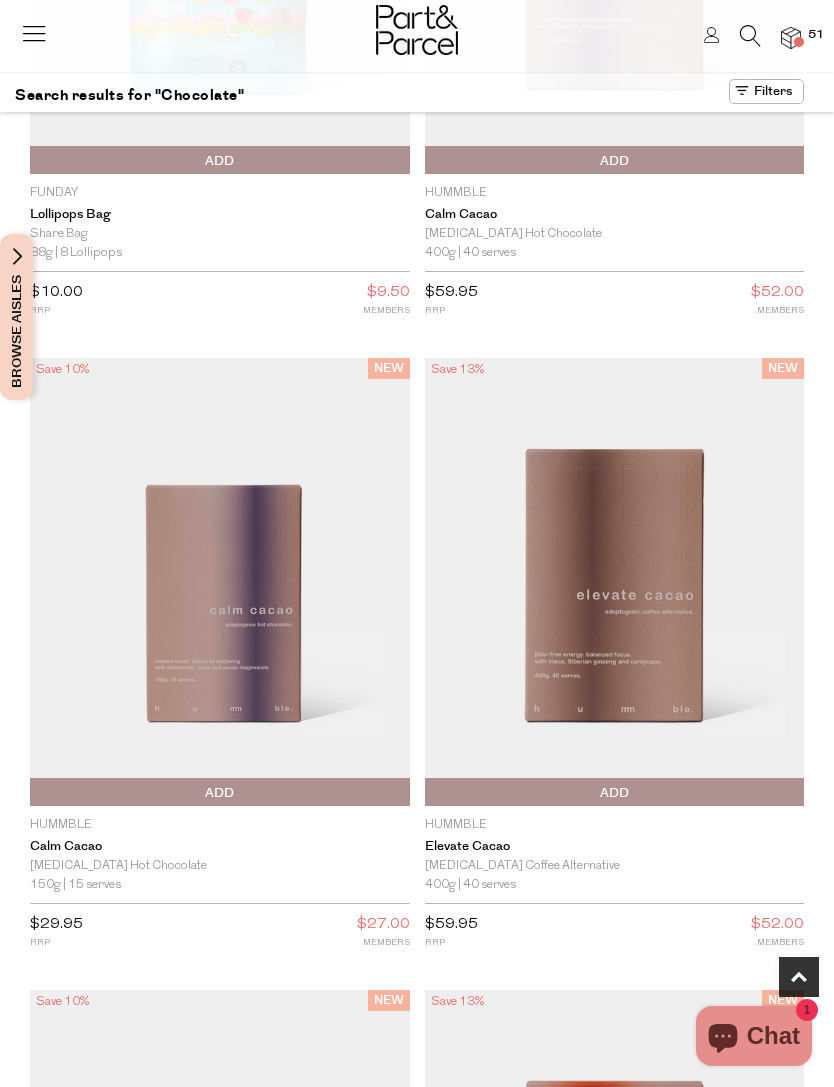 click at bounding box center (220, 582) 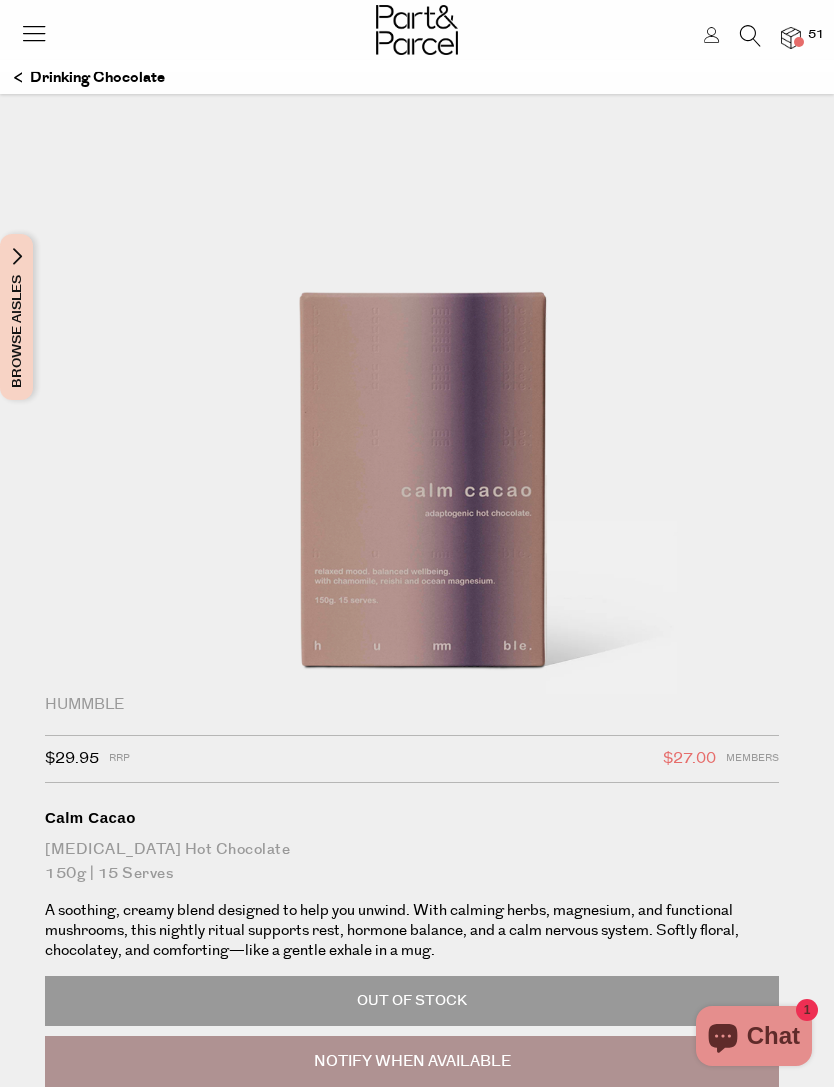 scroll, scrollTop: 0, scrollLeft: 0, axis: both 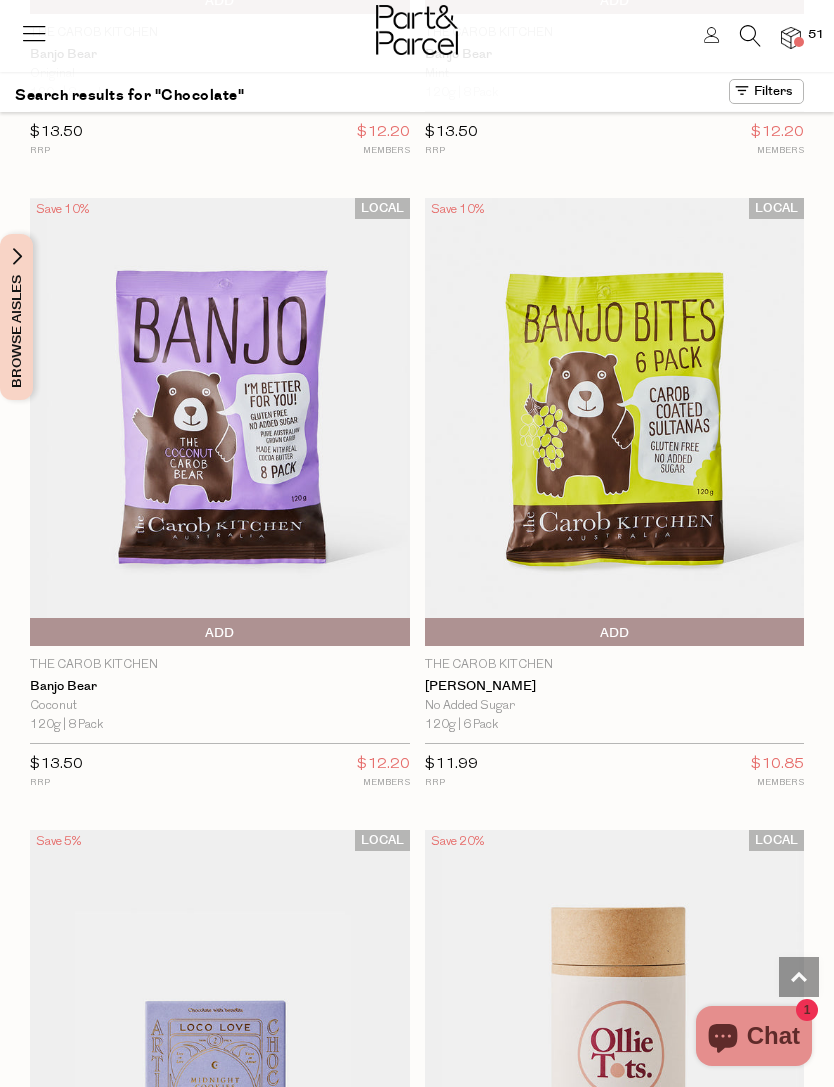click on "Add To Parcel" at bounding box center (35, 633) 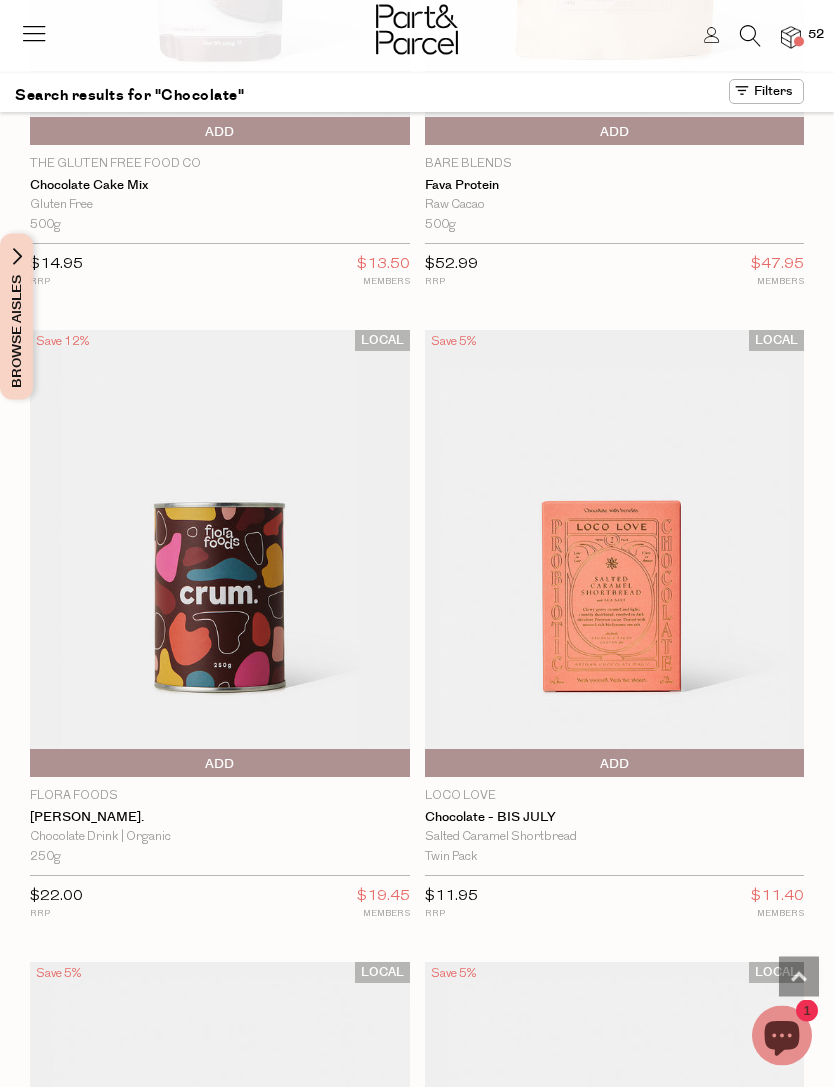 scroll, scrollTop: 29438, scrollLeft: 0, axis: vertical 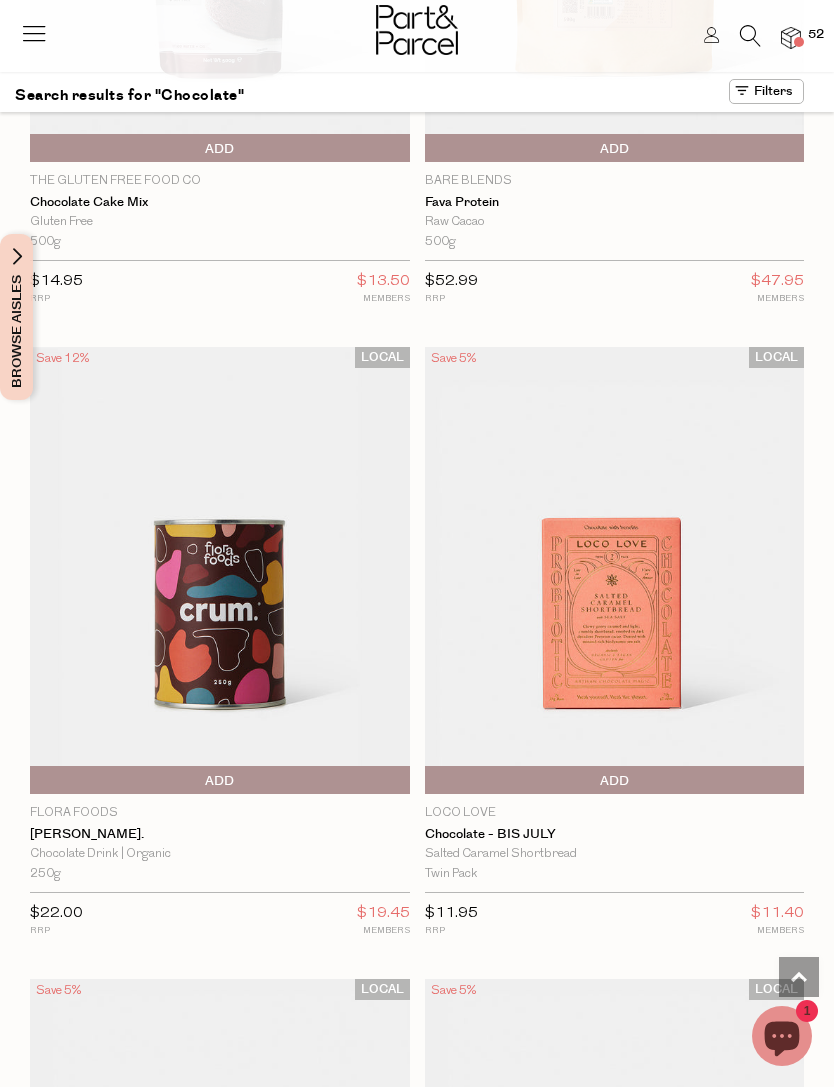 click at bounding box center (615, 571) 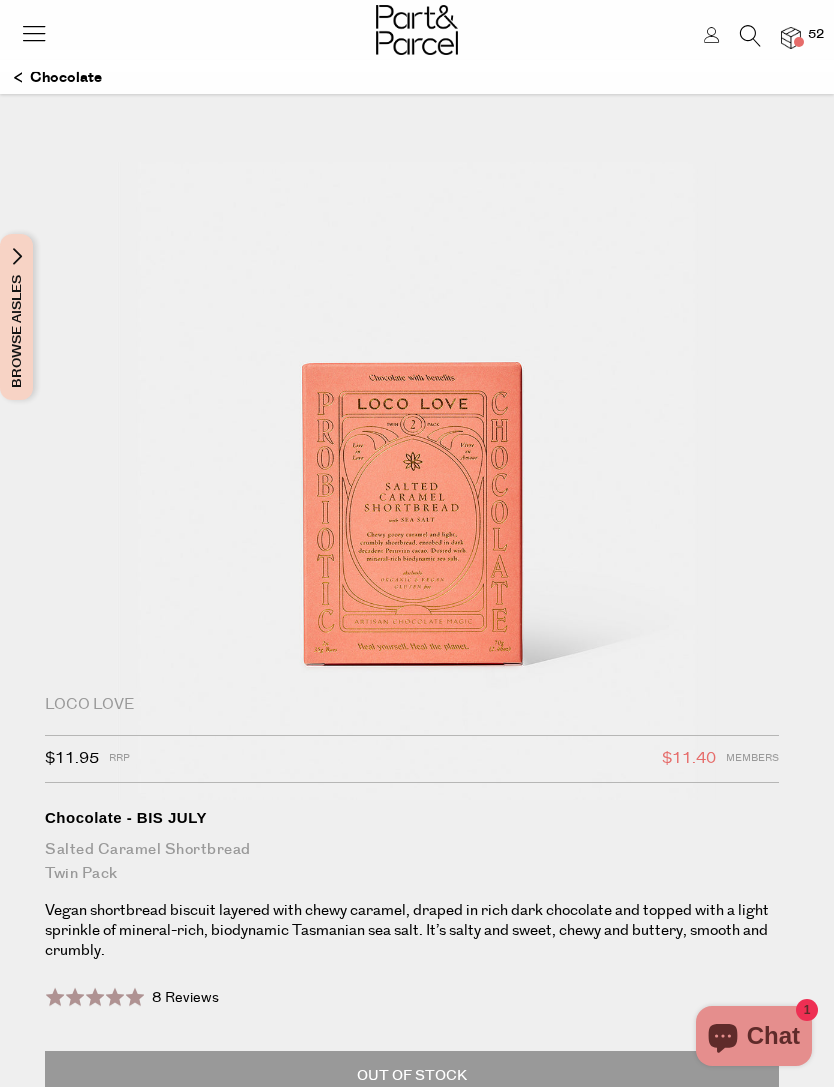 scroll, scrollTop: 0, scrollLeft: 0, axis: both 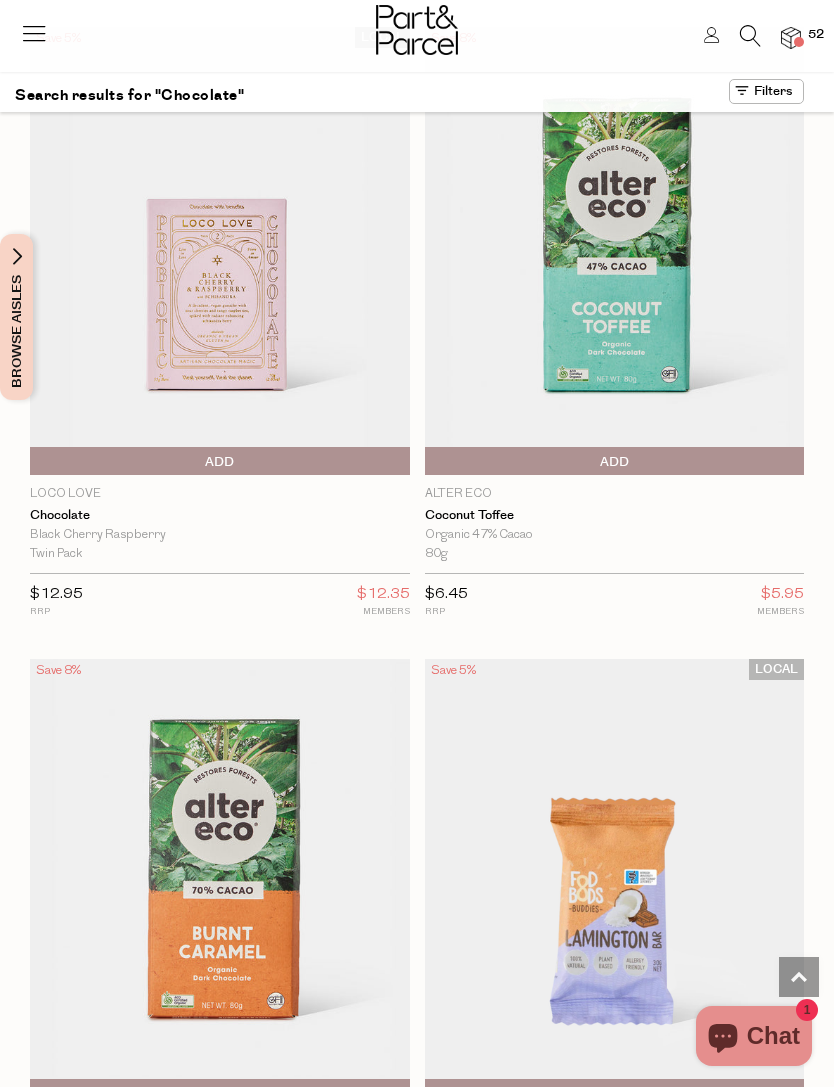 click at bounding box center [750, 36] 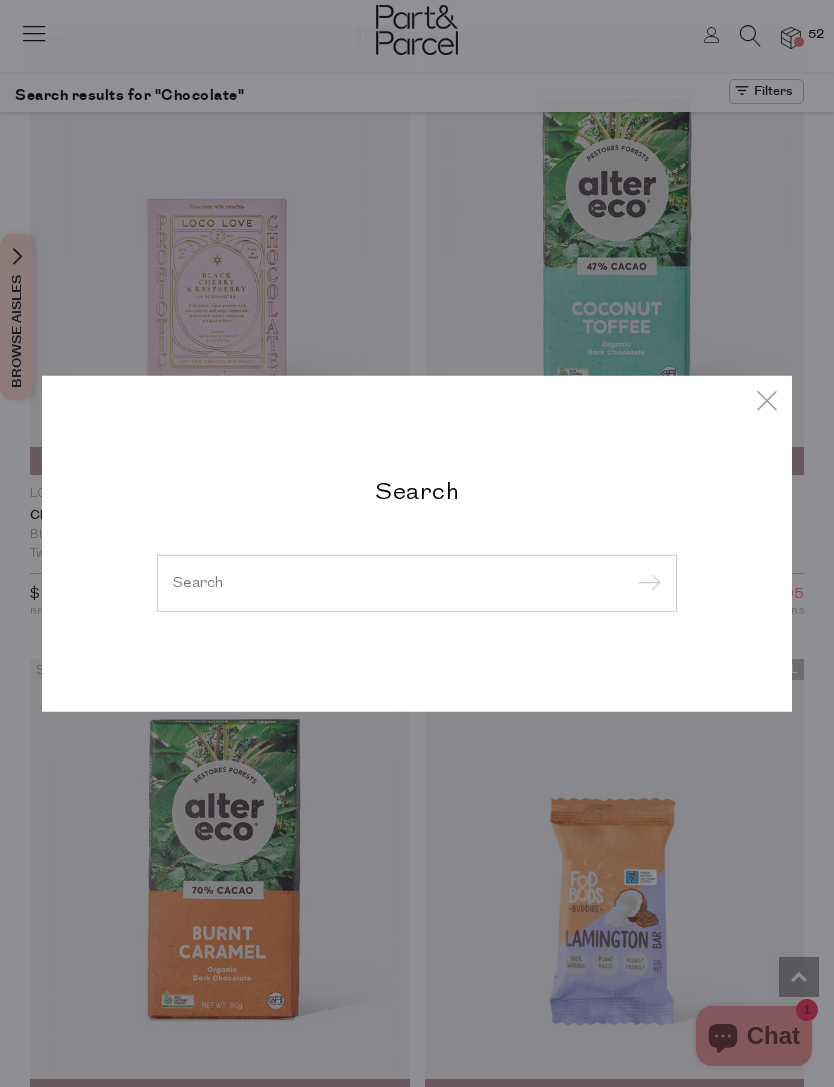 click at bounding box center [417, 582] 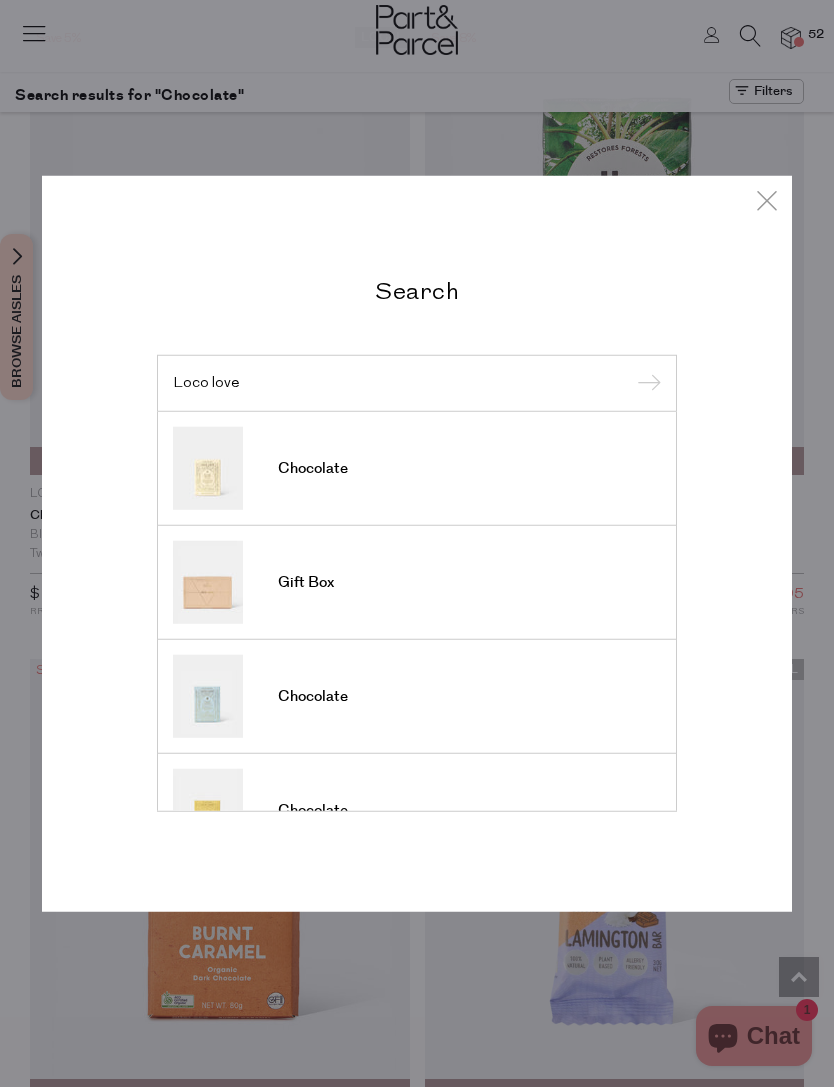 type on "Loco love" 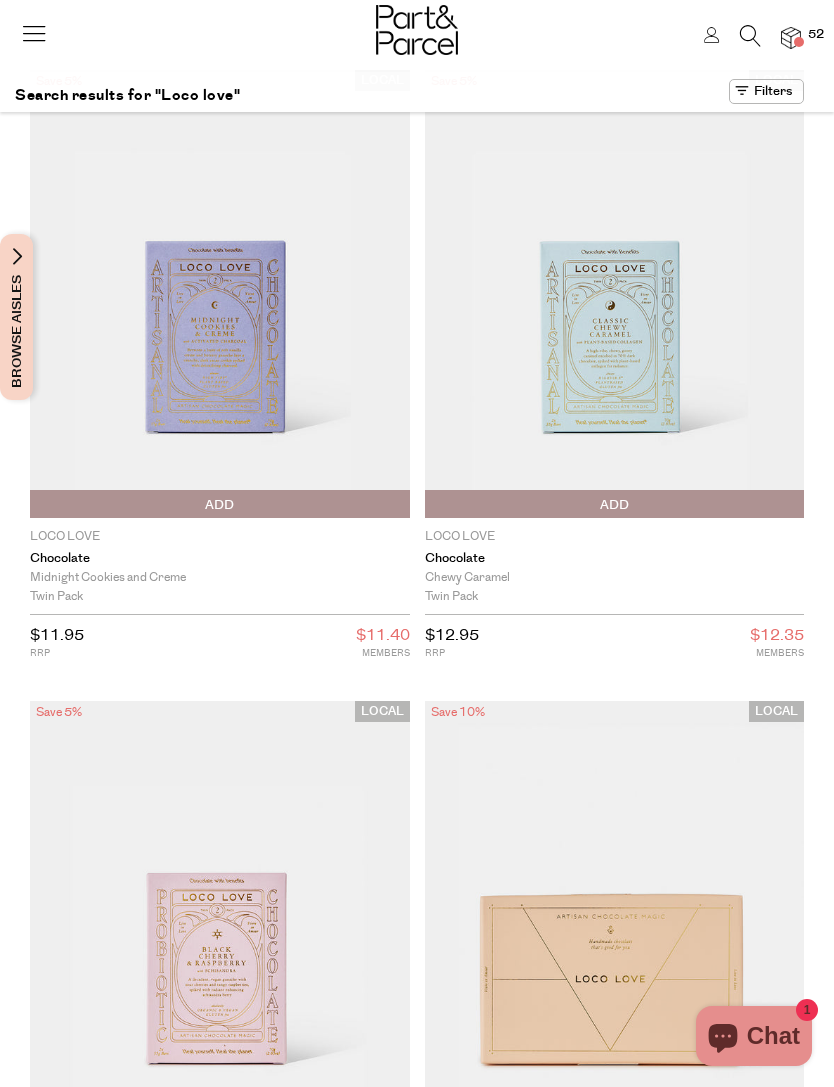 scroll, scrollTop: 0, scrollLeft: 0, axis: both 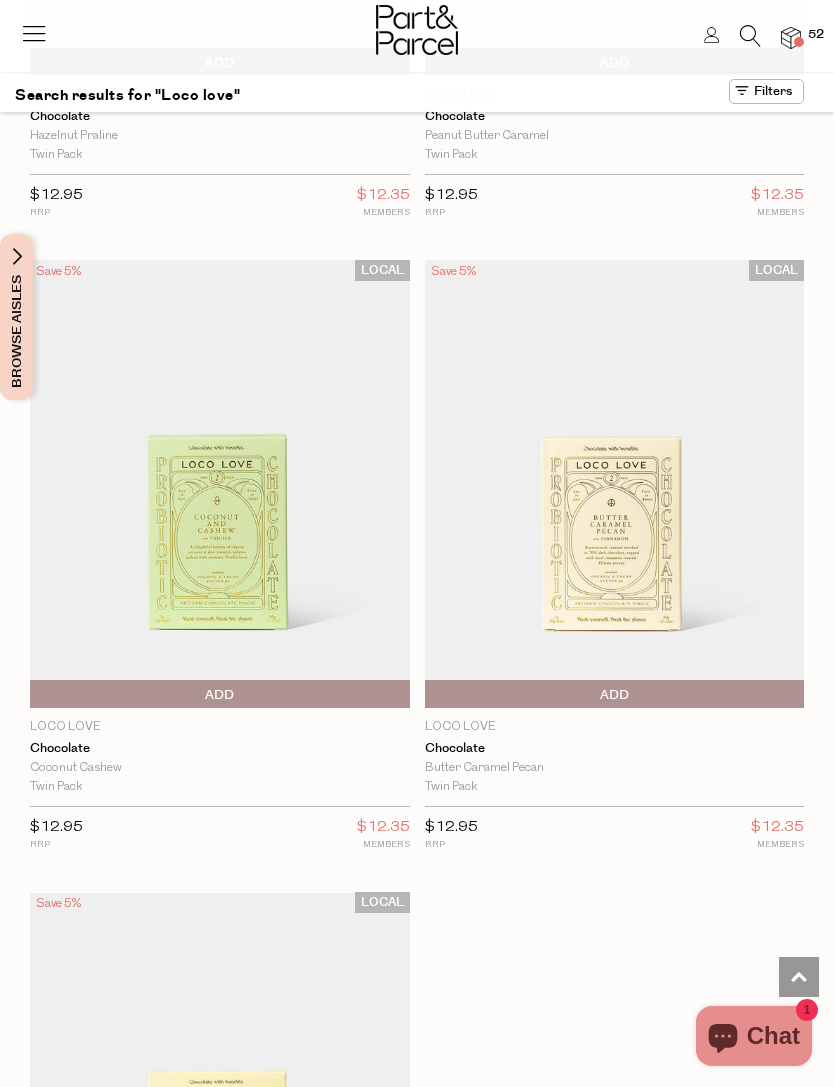 click on "Add To Parcel" at bounding box center [615, 695] 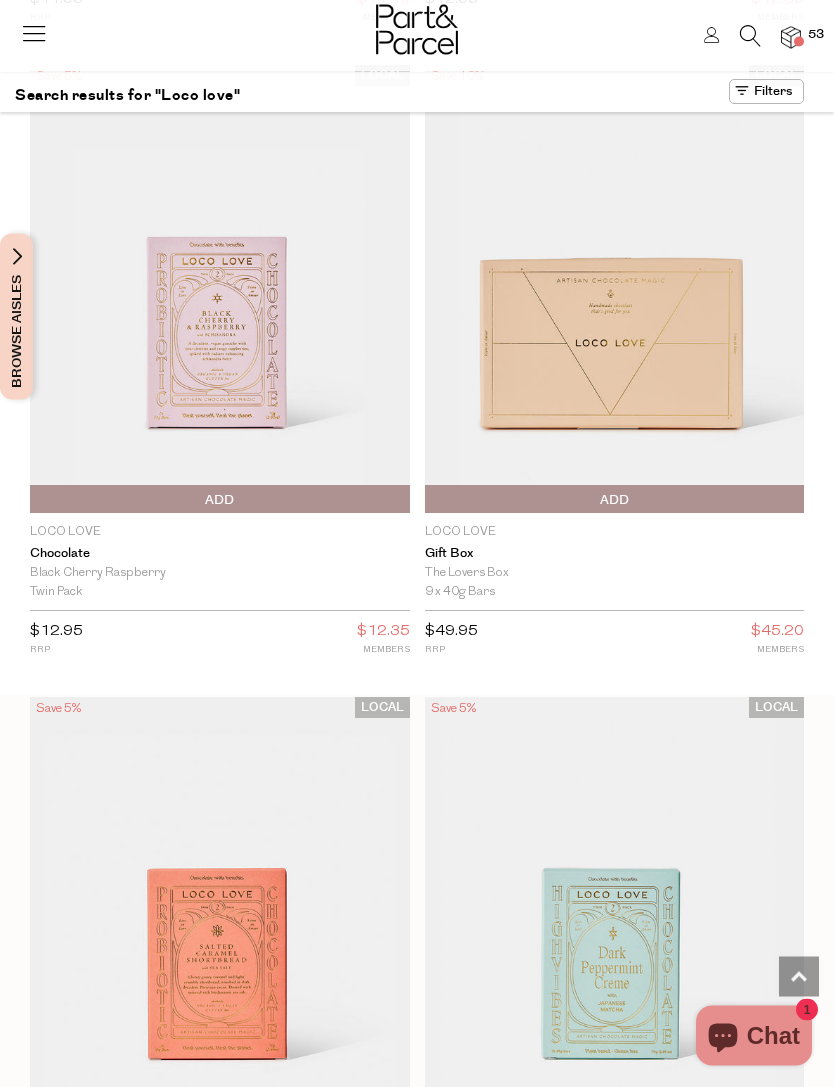 click at bounding box center (791, 38) 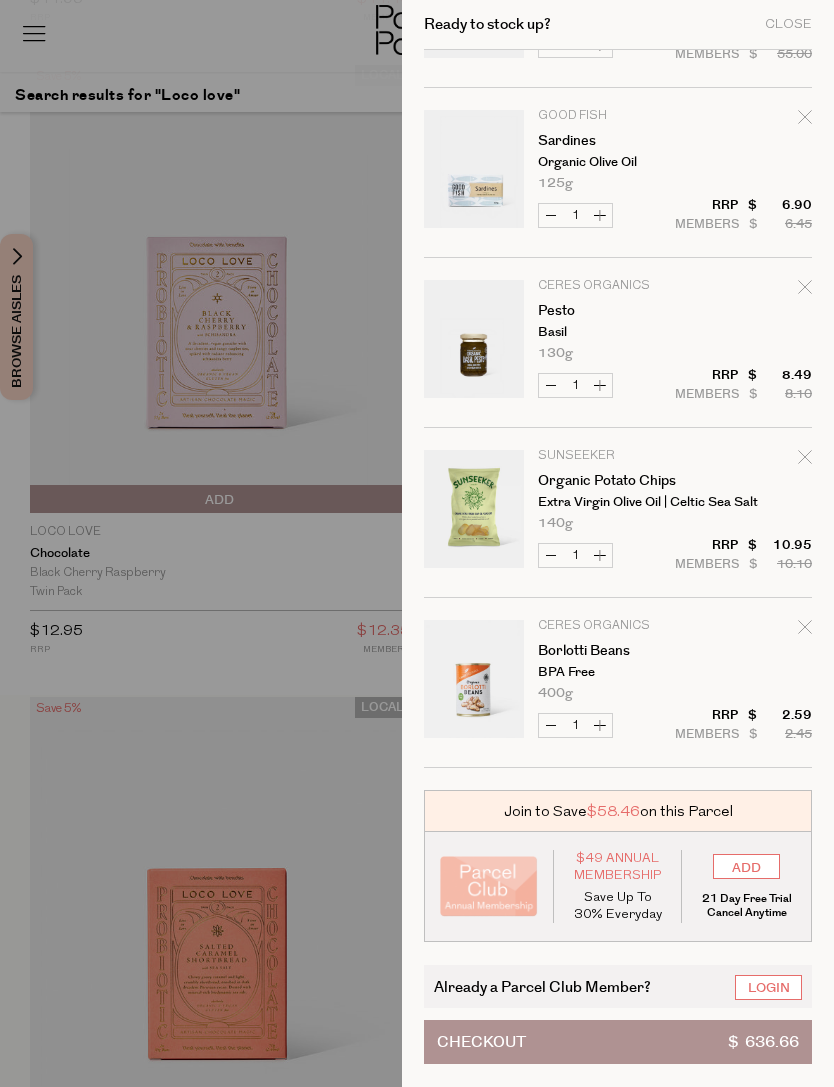 scroll, scrollTop: 6082, scrollLeft: 0, axis: vertical 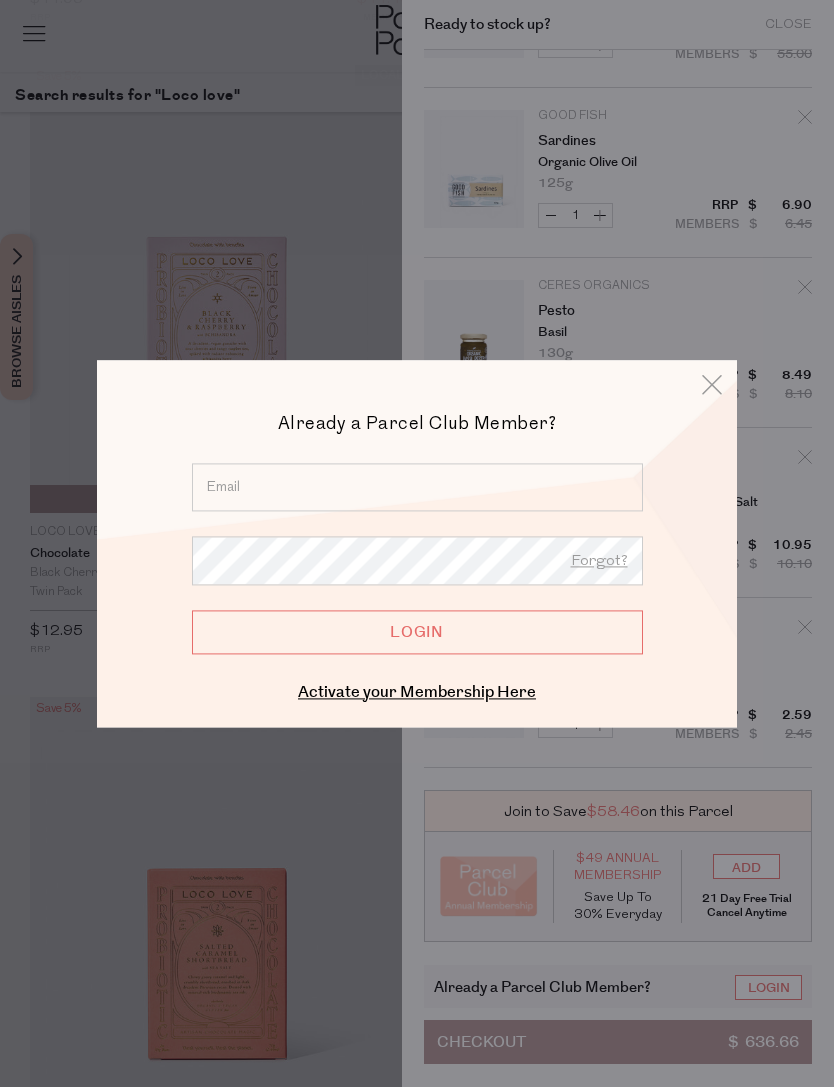 click at bounding box center (417, 487) 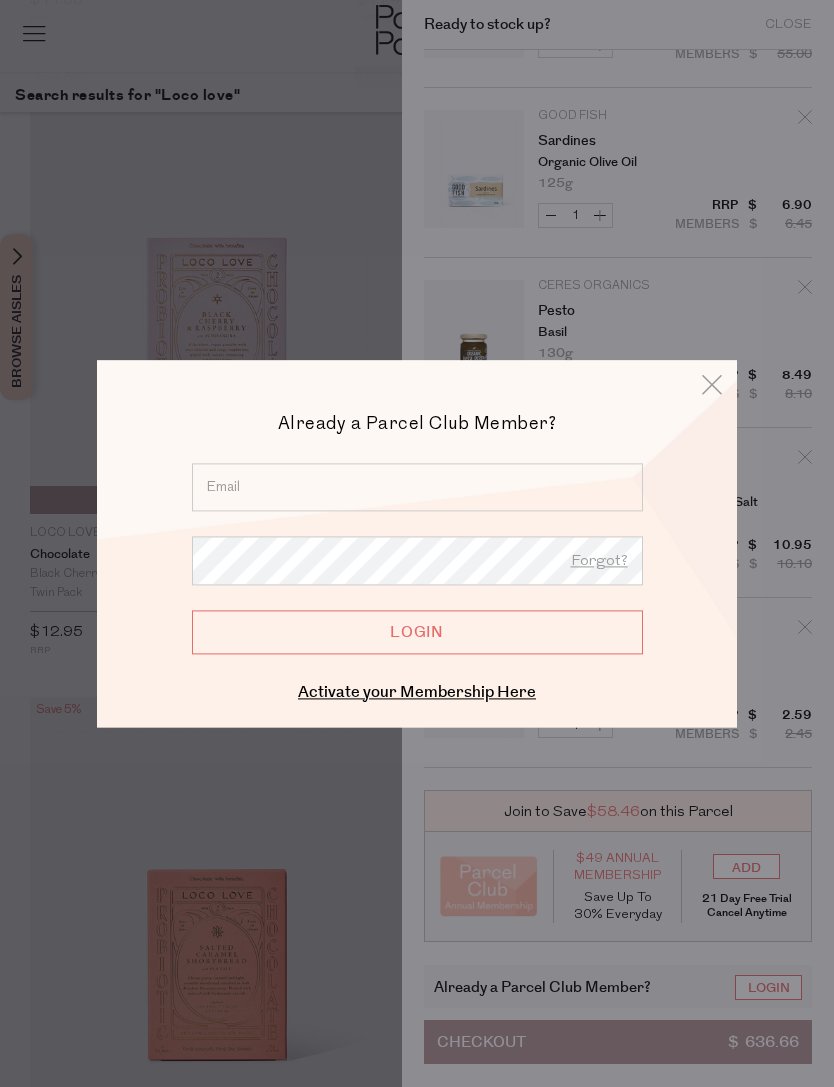 type on "sboadle@hotmail.com" 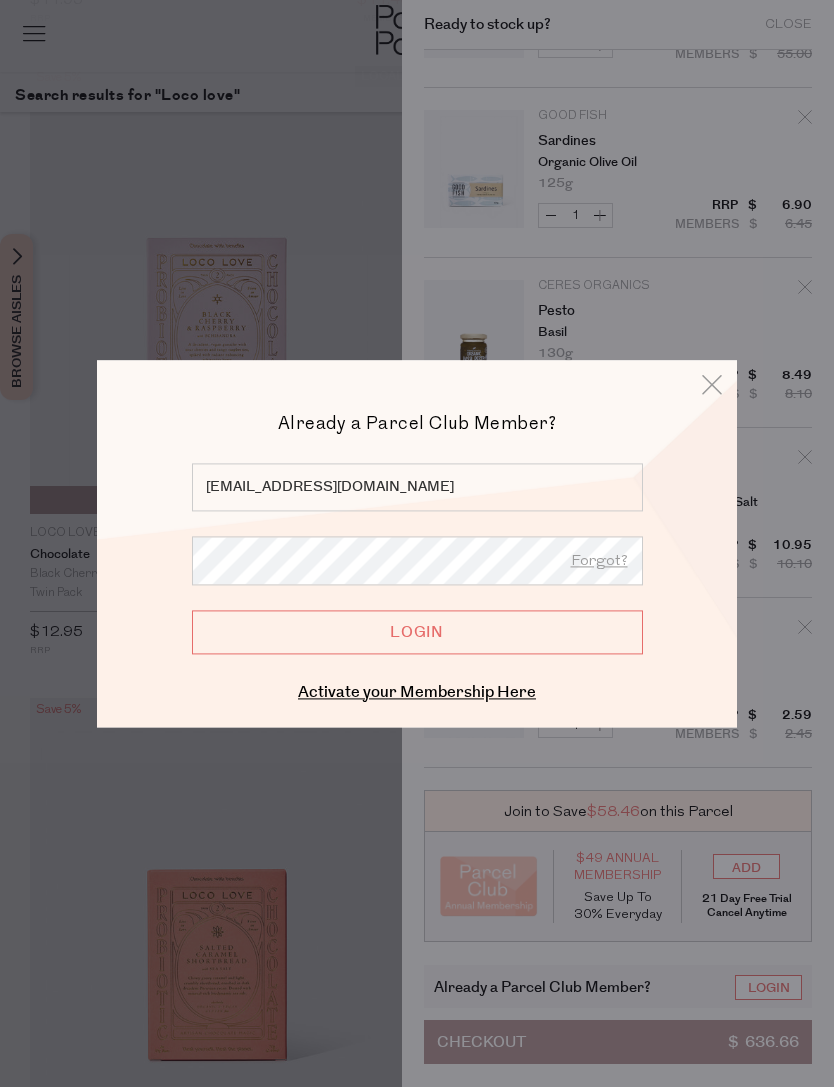 click on "Login" at bounding box center [417, 632] 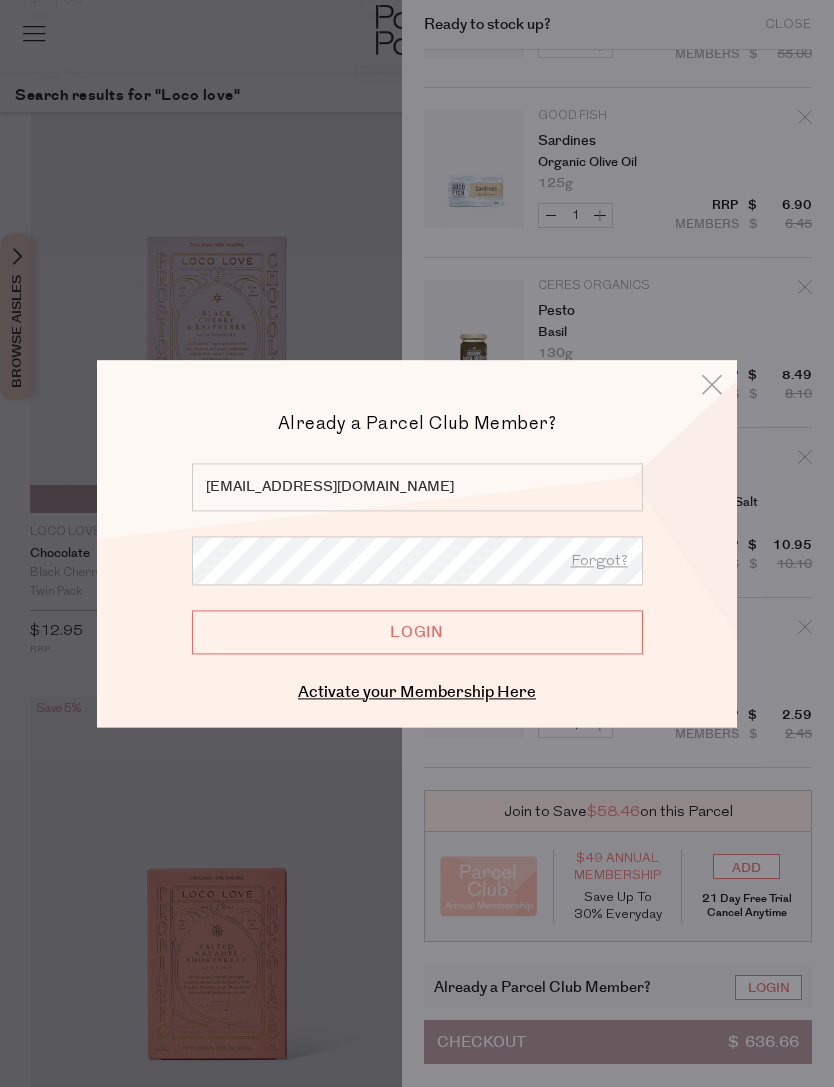 click on "Login" at bounding box center [417, 632] 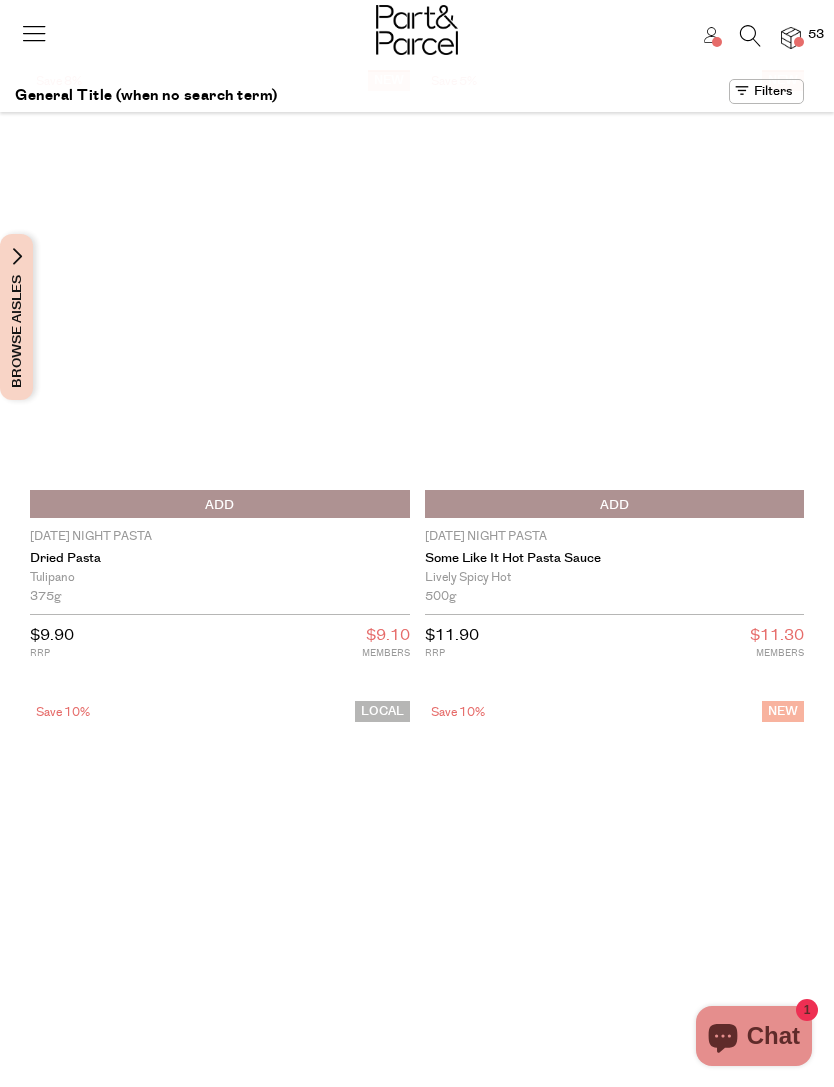 scroll, scrollTop: 0, scrollLeft: 0, axis: both 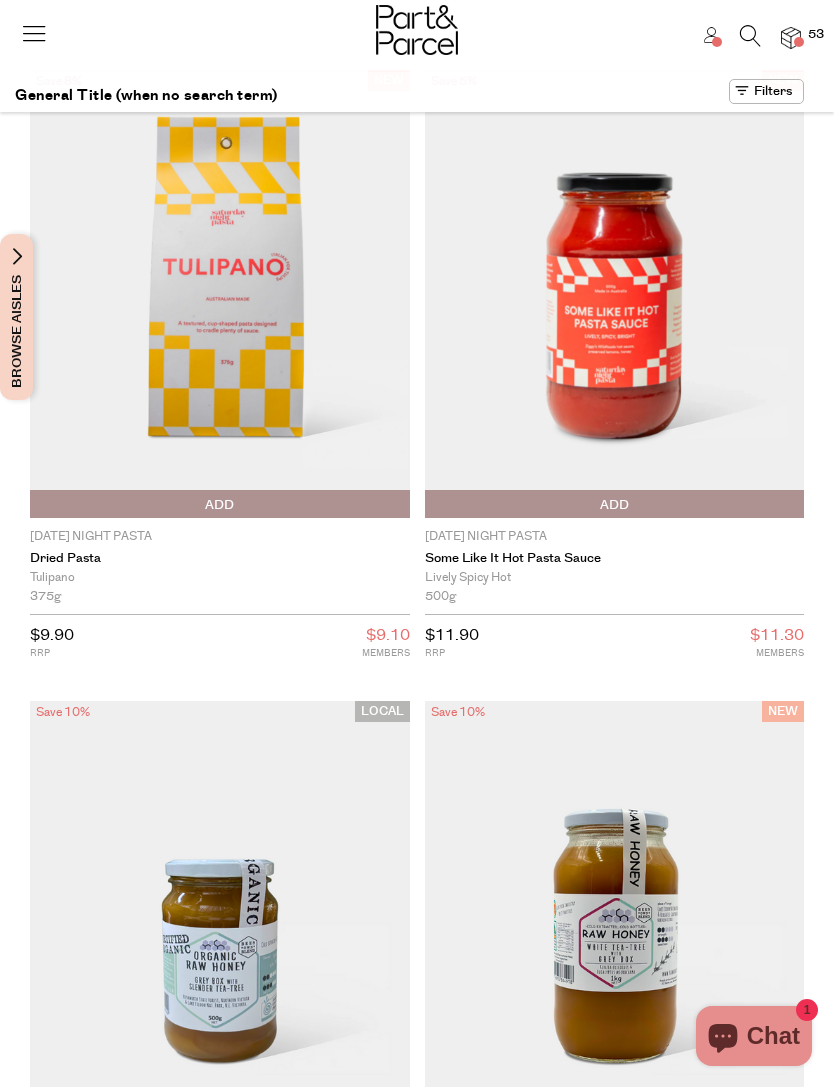 type on "4" 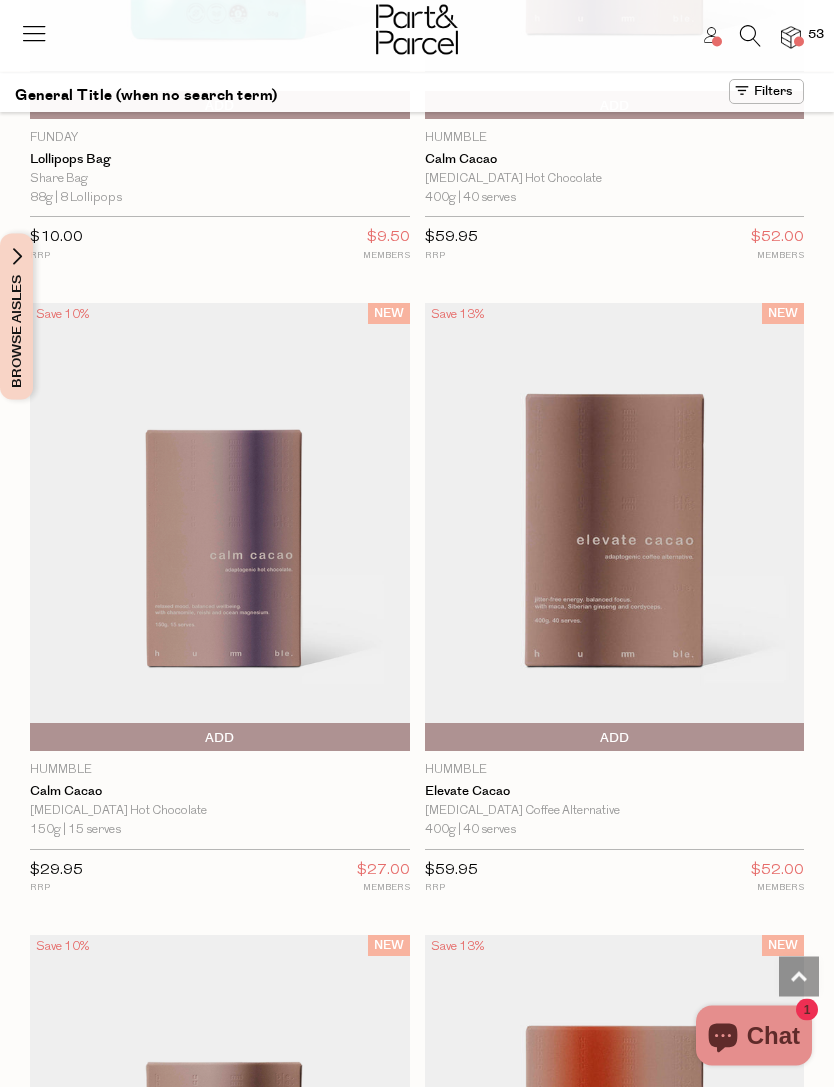scroll, scrollTop: 1612, scrollLeft: 0, axis: vertical 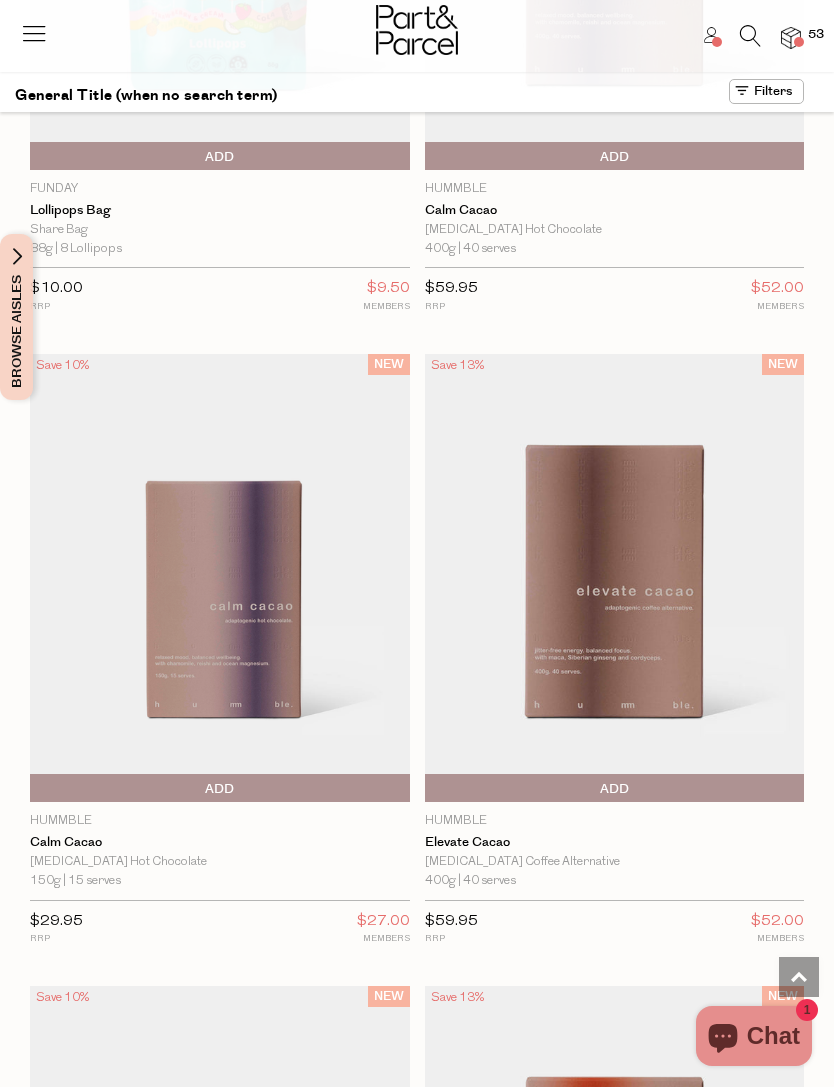click at bounding box center (791, 38) 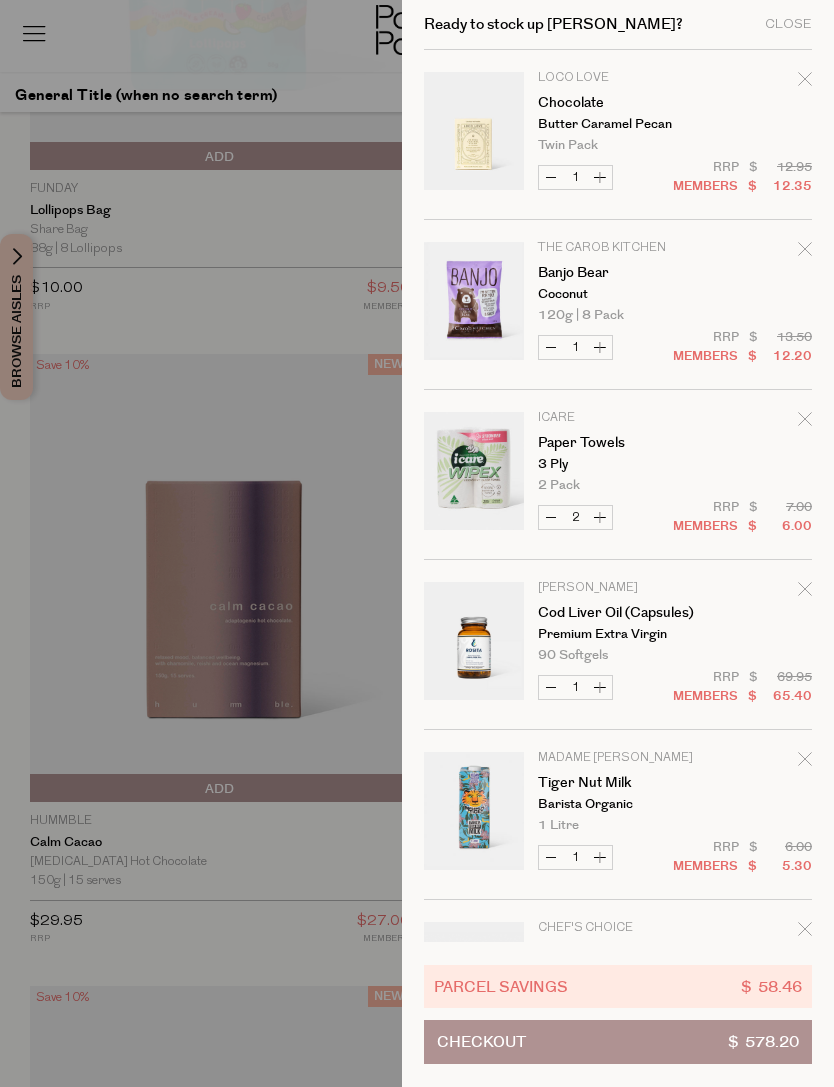 click on "Checkout $ 578.20" at bounding box center [618, 1042] 